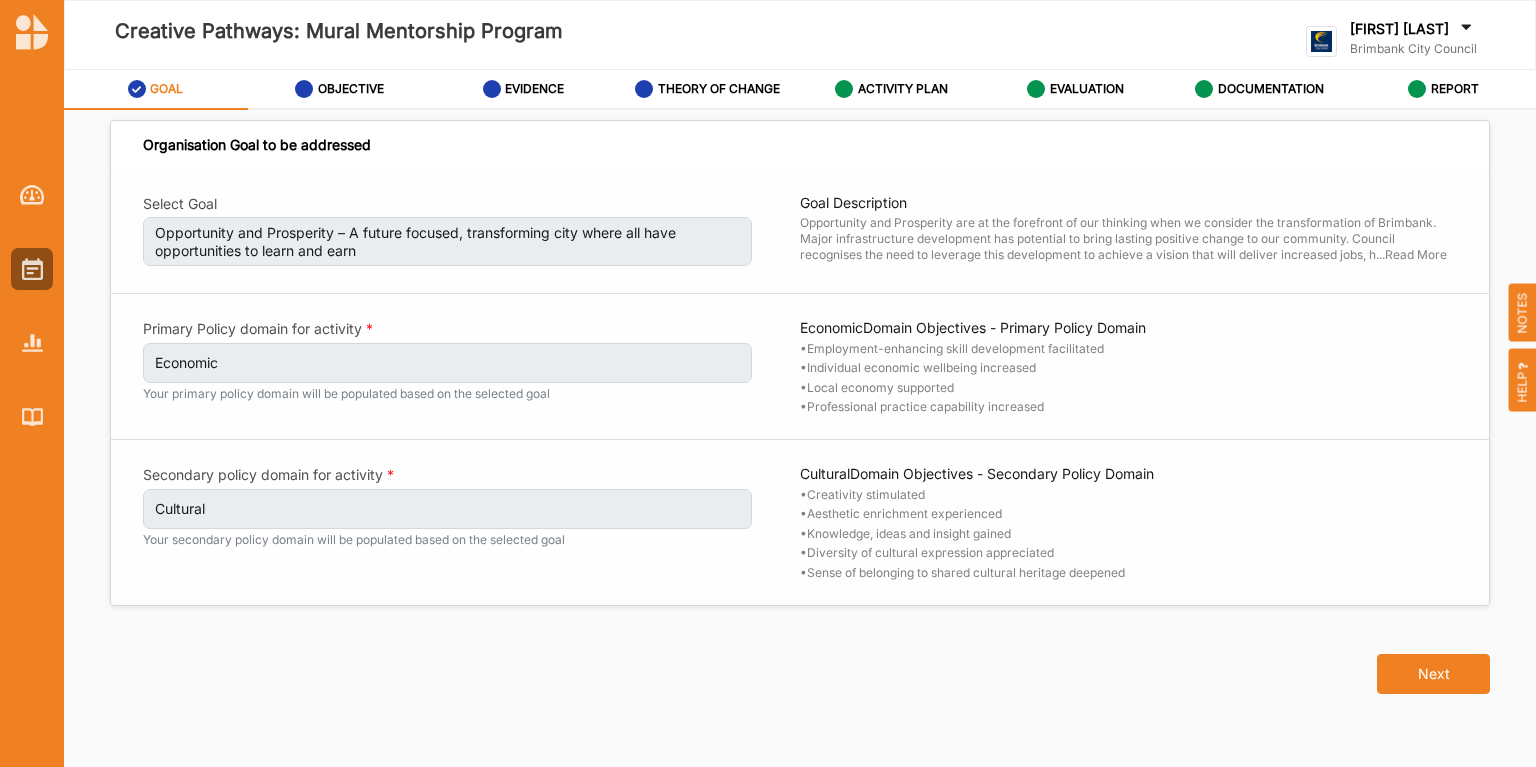 scroll, scrollTop: 0, scrollLeft: 0, axis: both 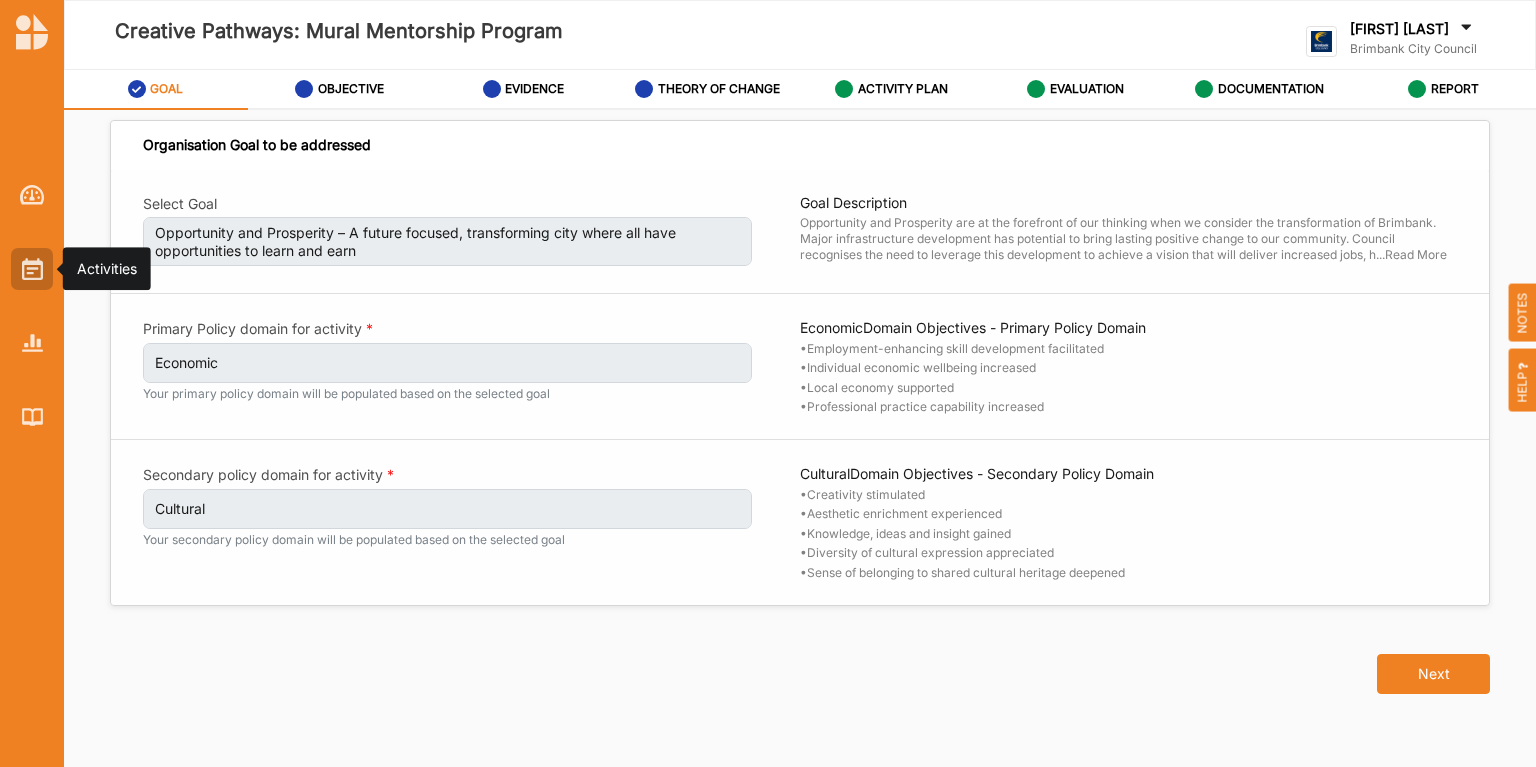 click at bounding box center (32, 269) 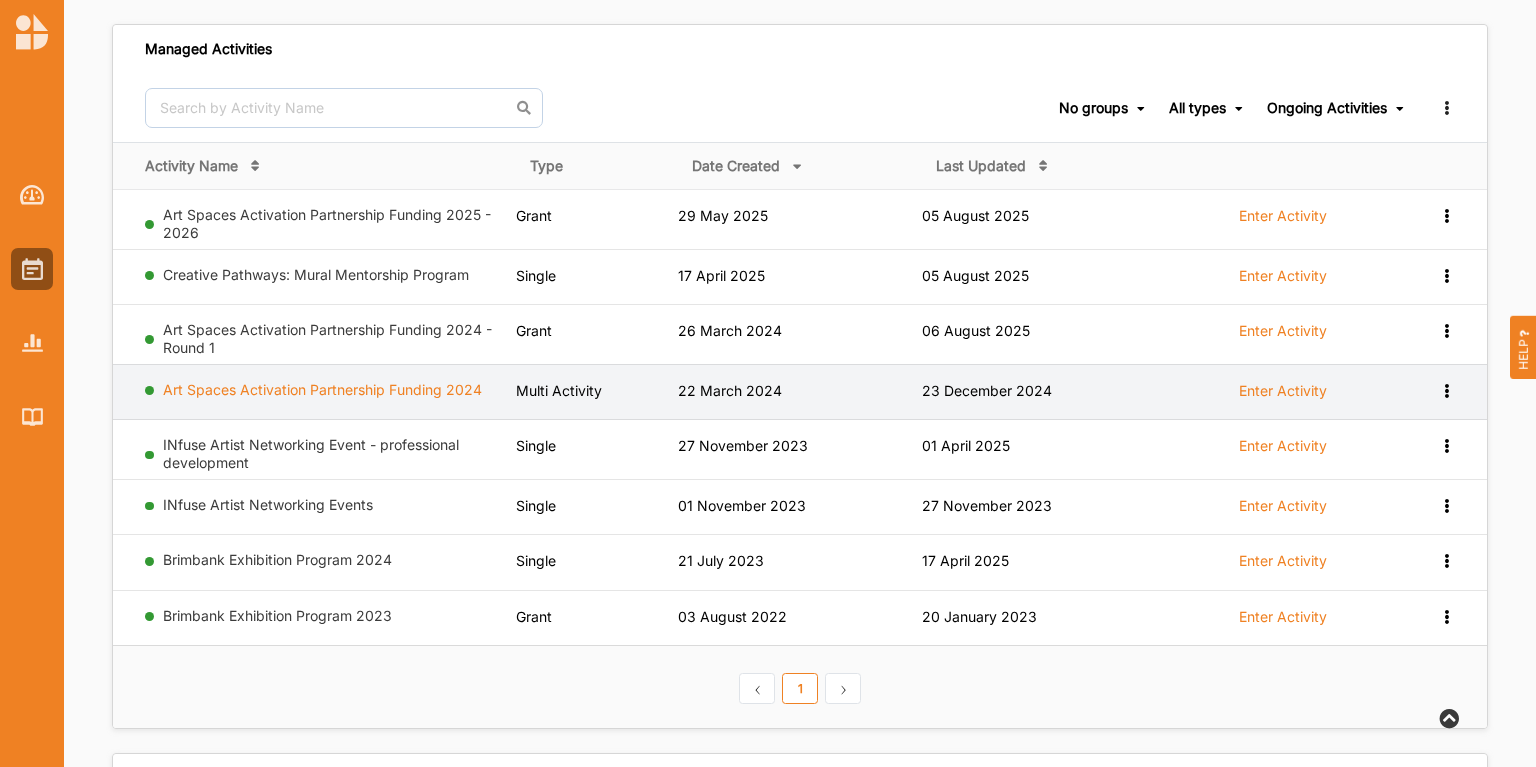 scroll, scrollTop: 160, scrollLeft: 0, axis: vertical 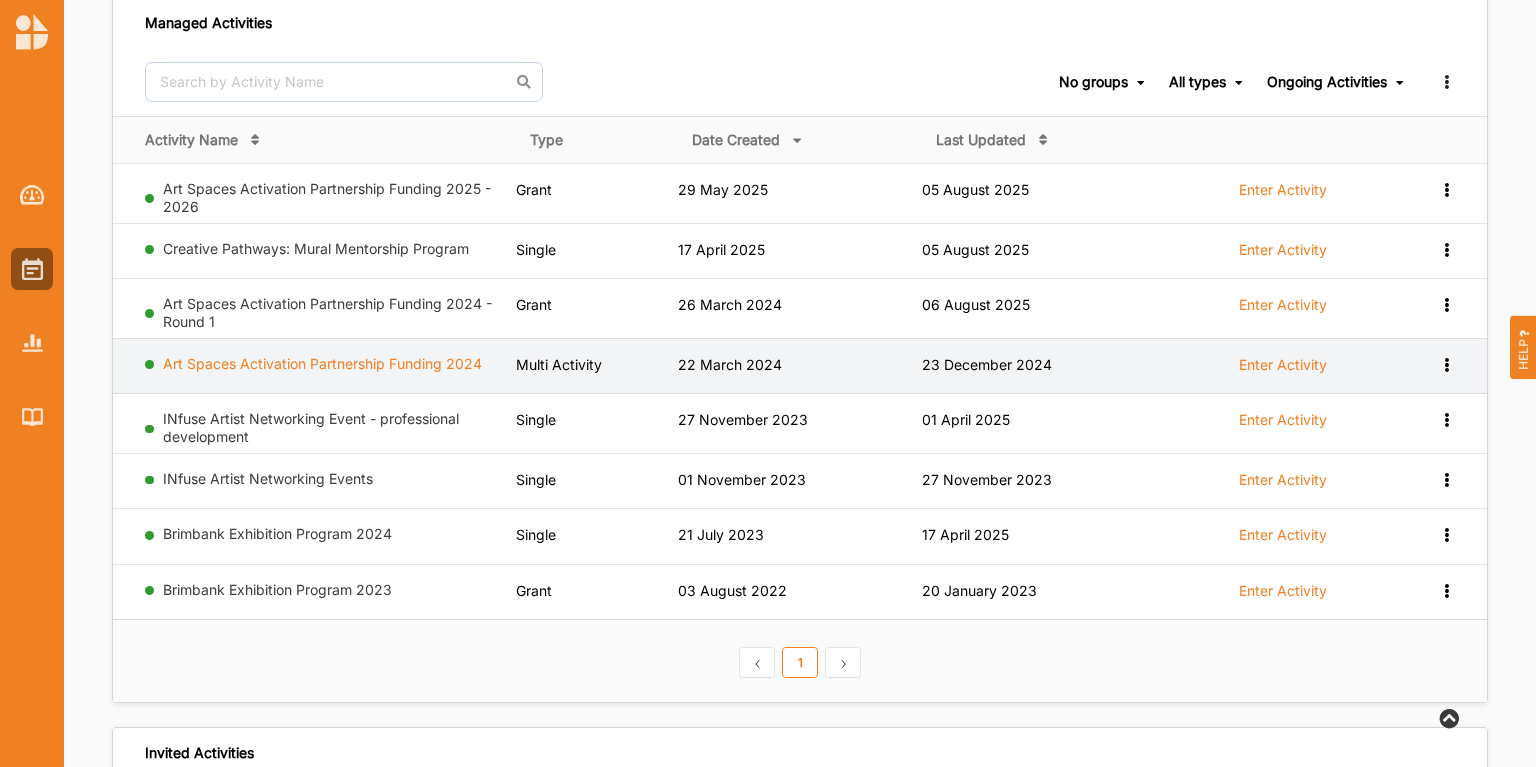 click on "Art Spaces Activation Partnership Funding 2024" at bounding box center (322, 363) 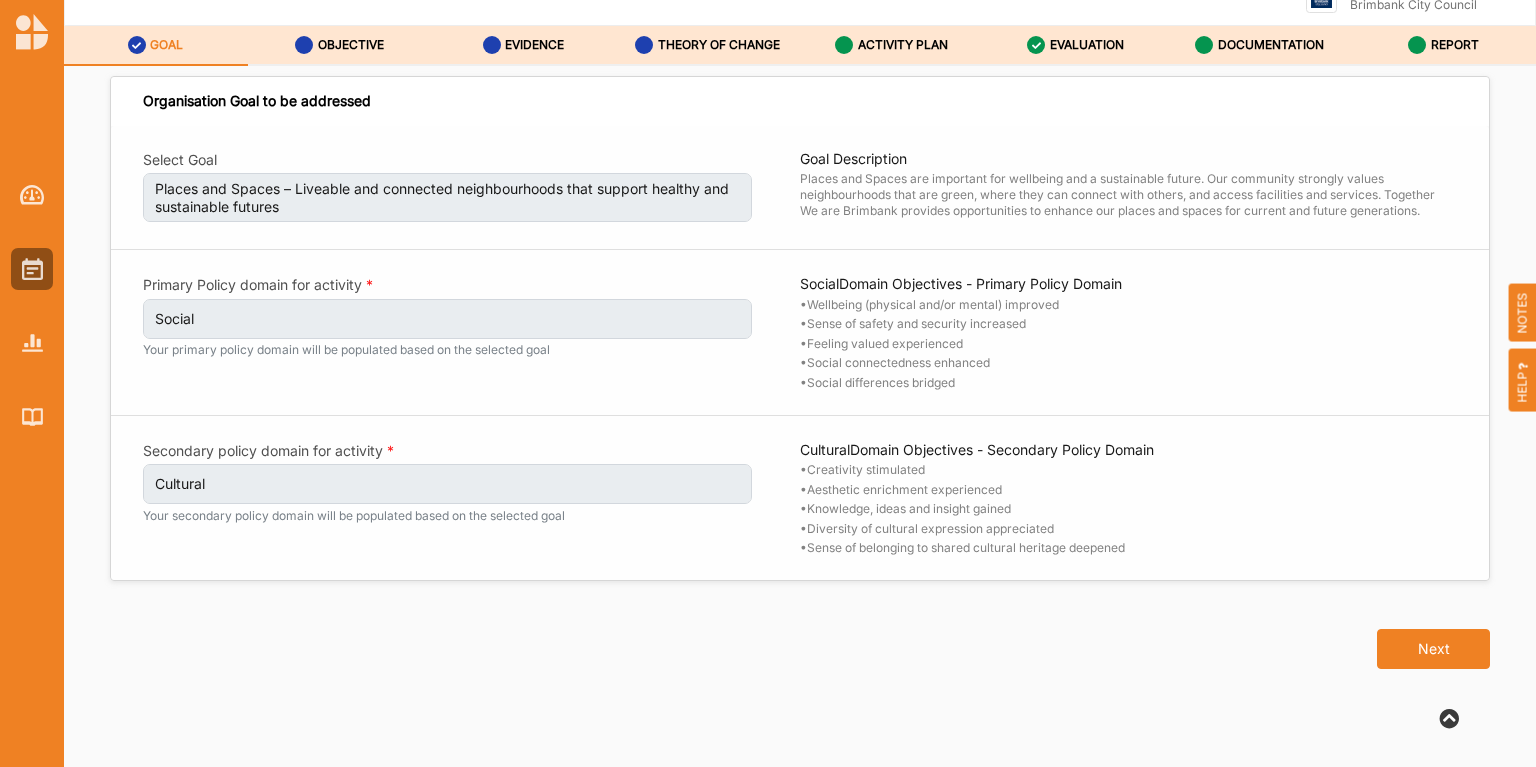 scroll, scrollTop: 65, scrollLeft: 0, axis: vertical 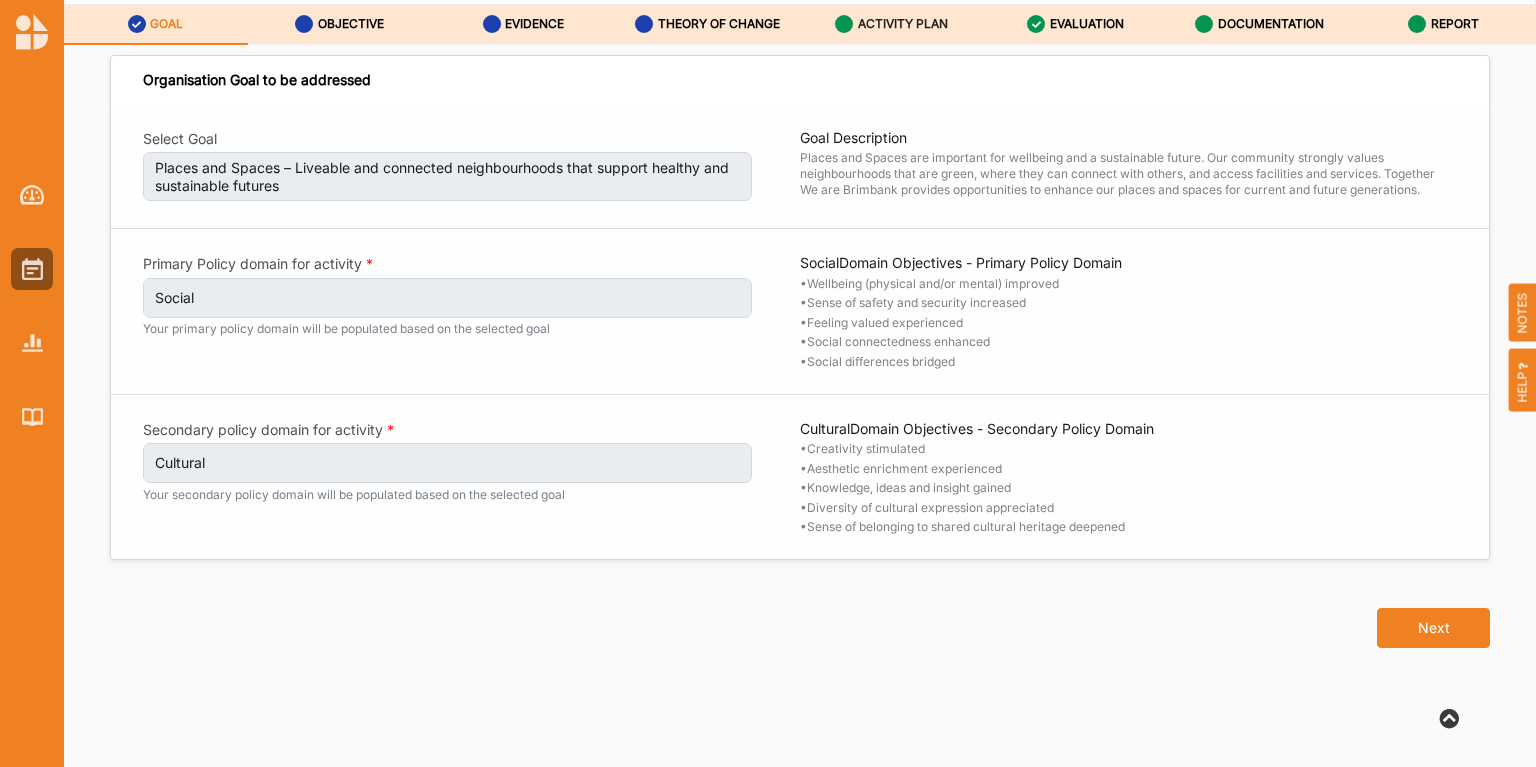 click on "ACTIVITY PLAN" at bounding box center (903, 24) 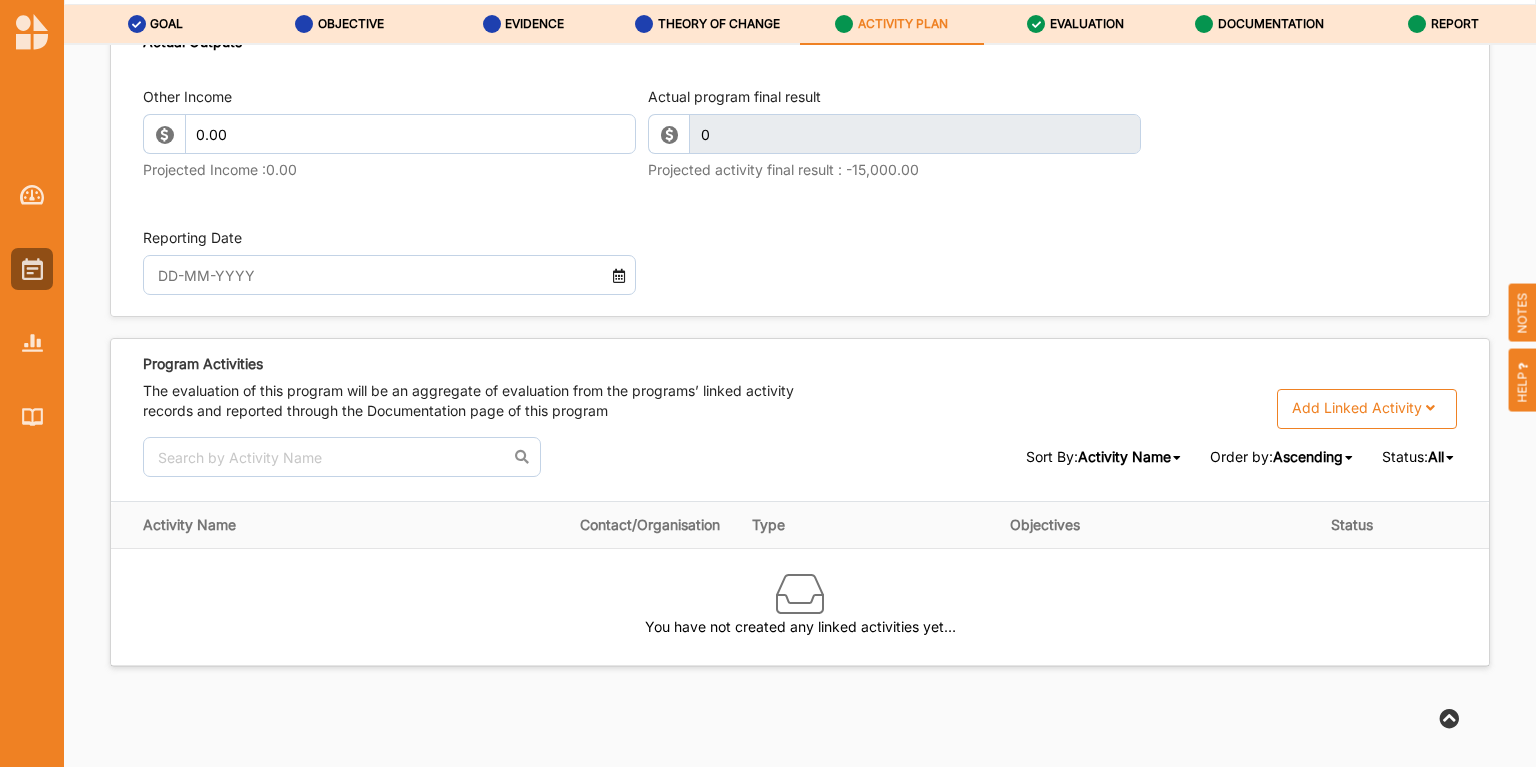 scroll, scrollTop: 2075, scrollLeft: 0, axis: vertical 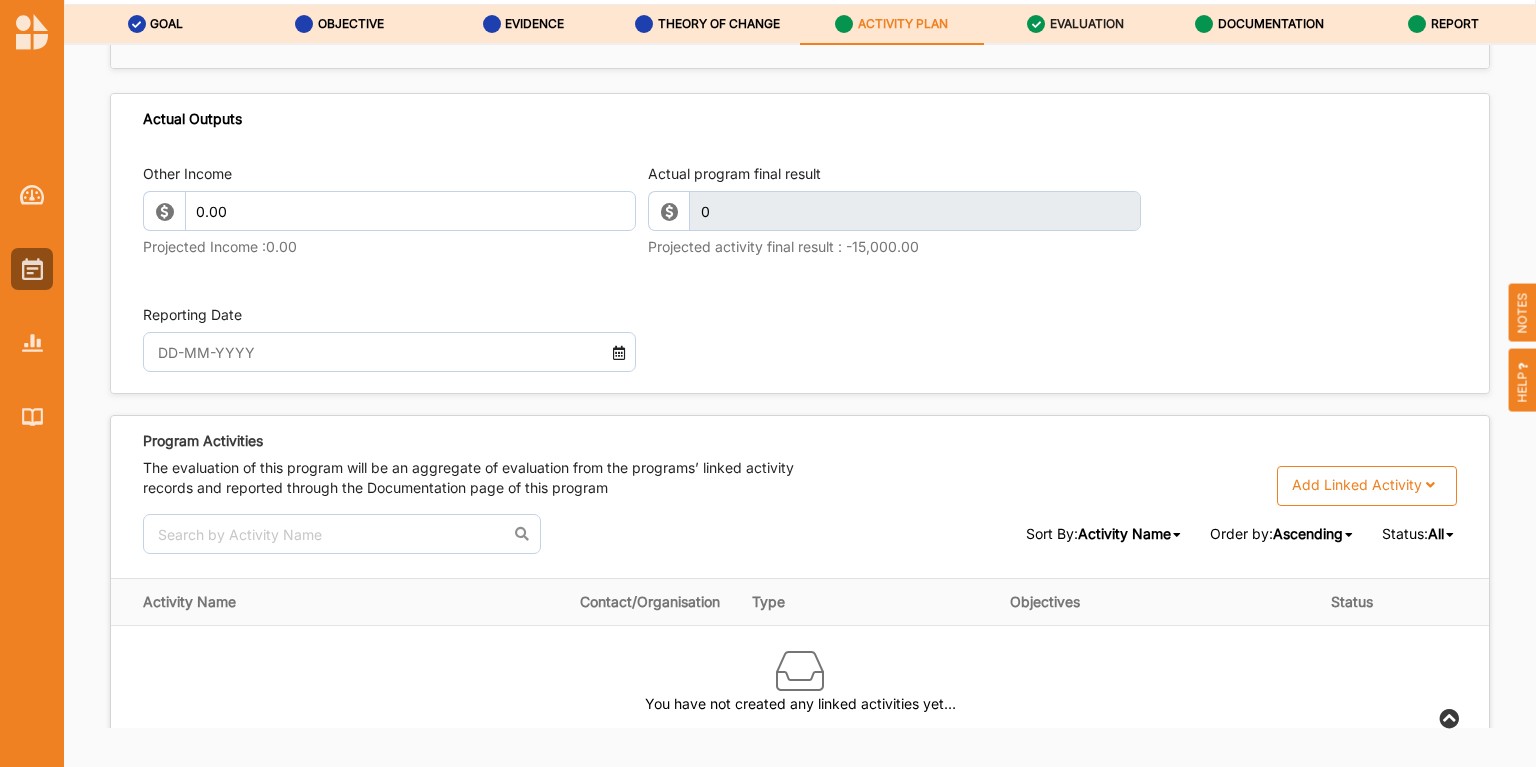click on "EVALUATION" at bounding box center [1087, 24] 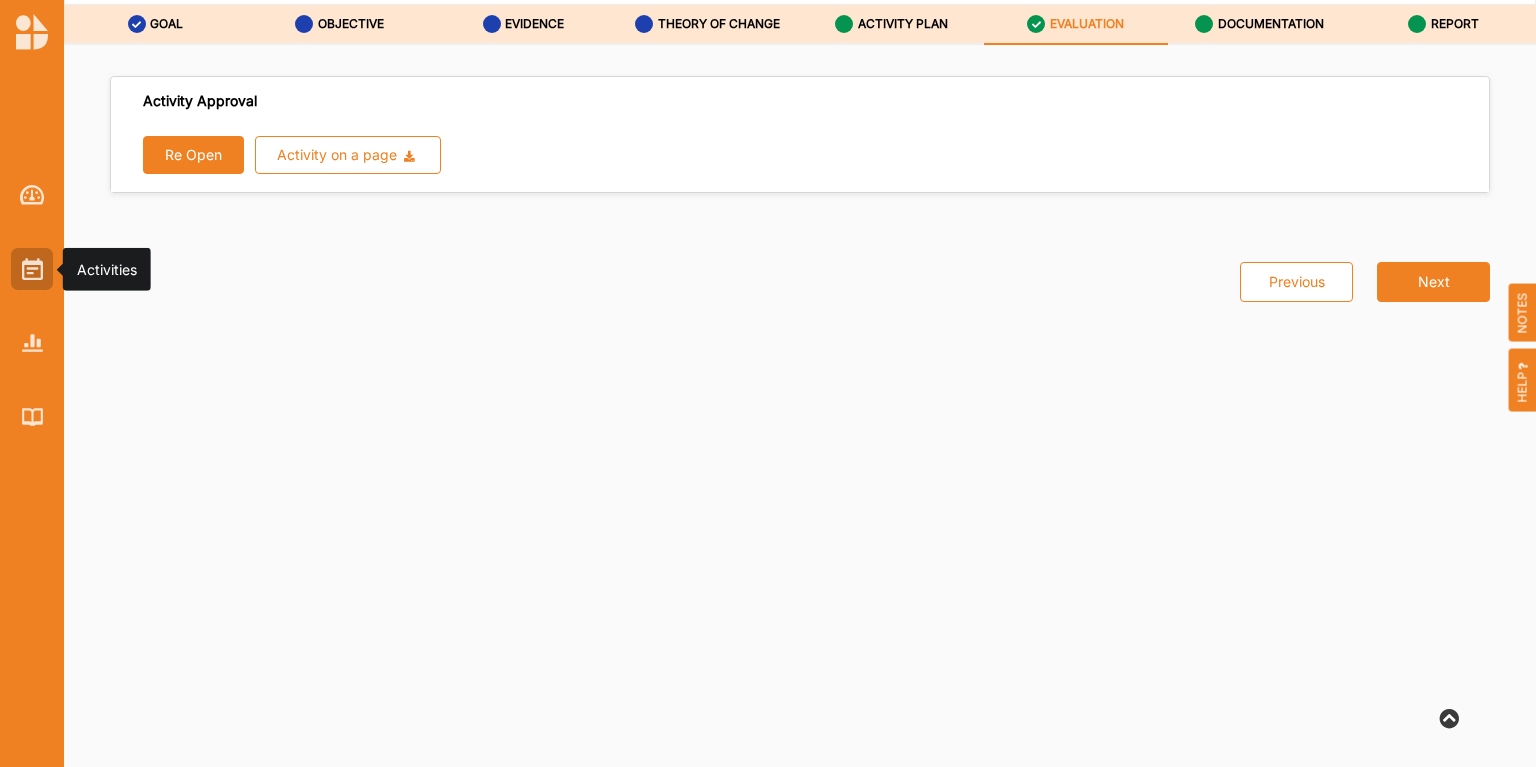 click at bounding box center (32, 269) 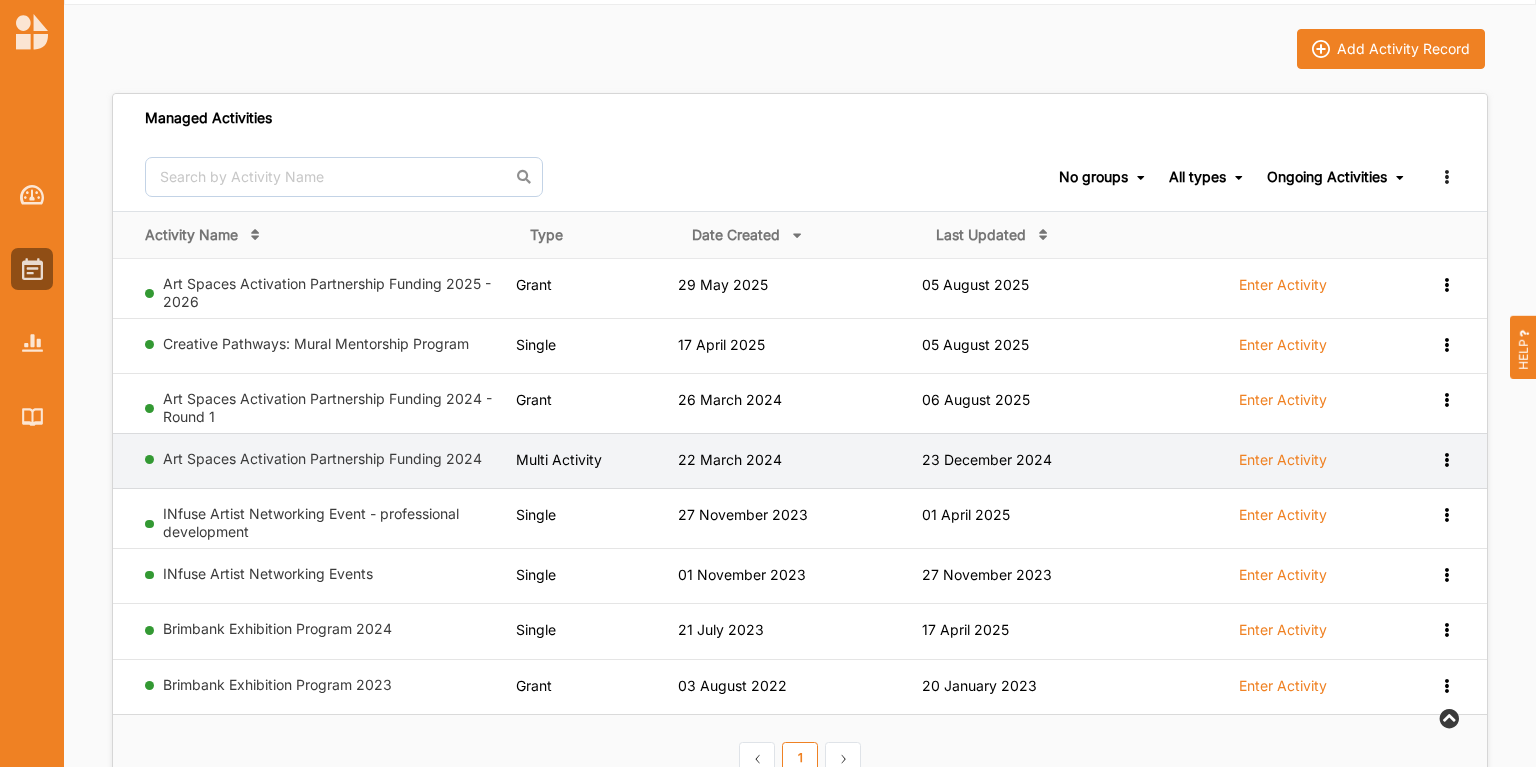 click at bounding box center (1446, 283) 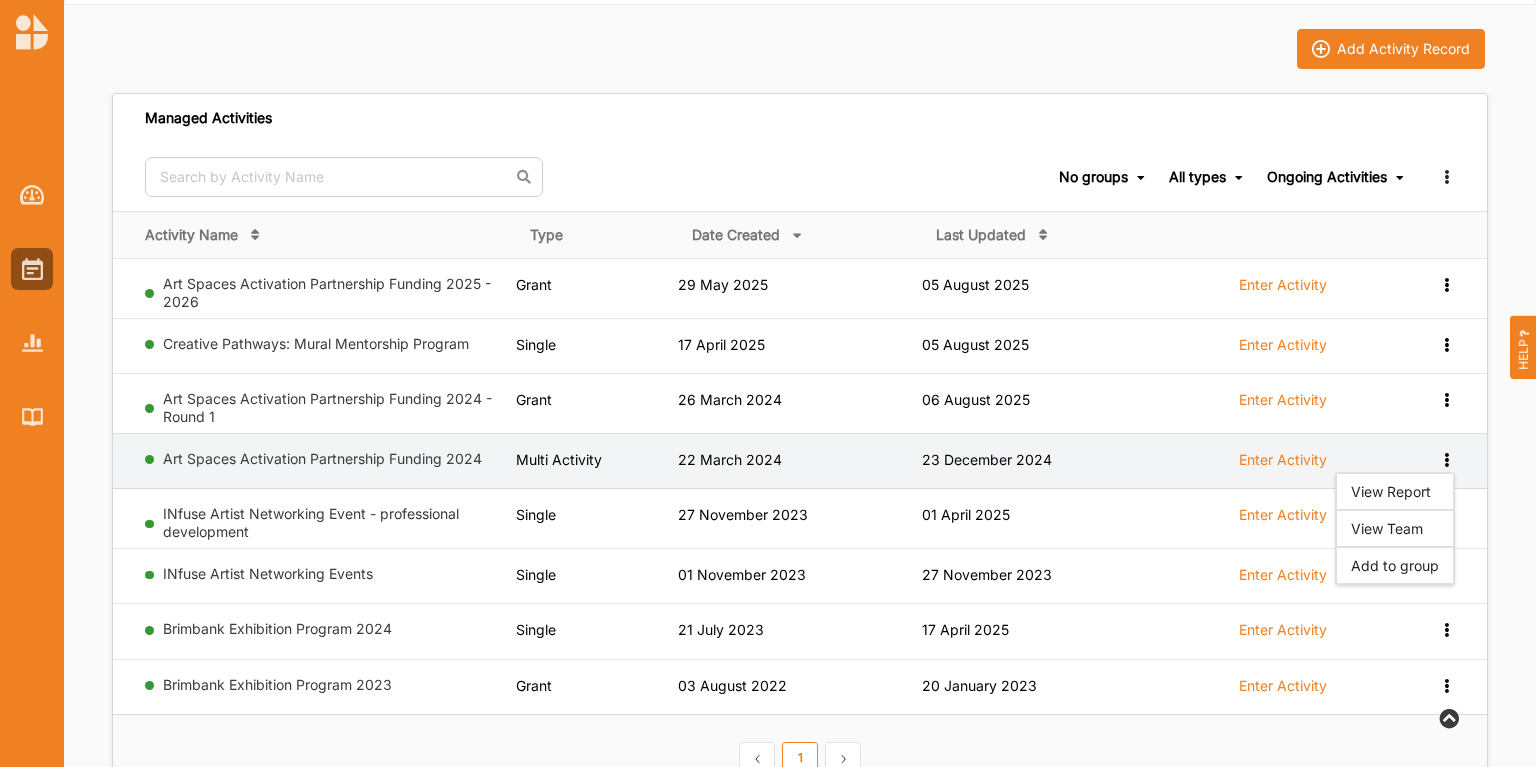 click at bounding box center [1446, 458] 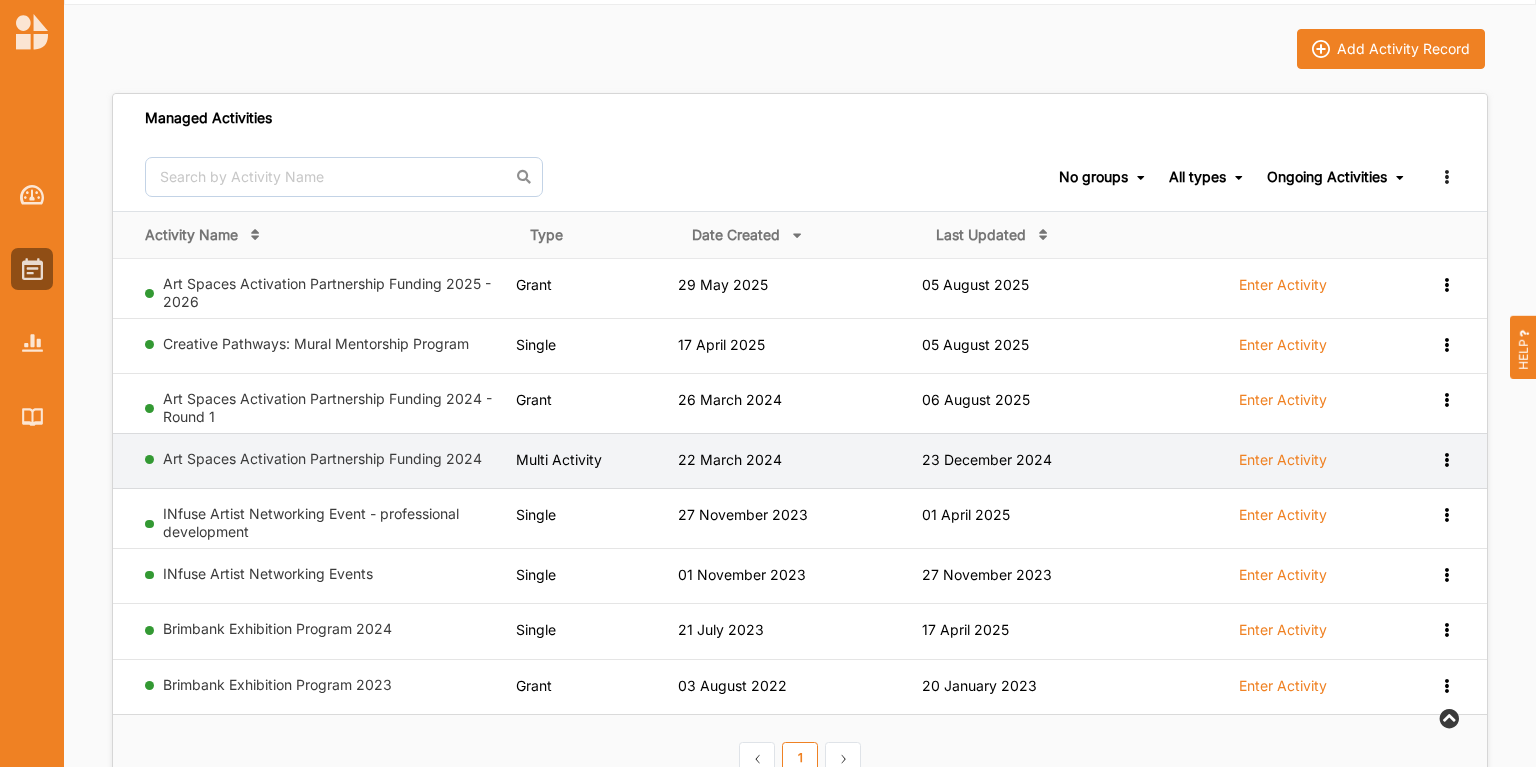 click at bounding box center (1446, 283) 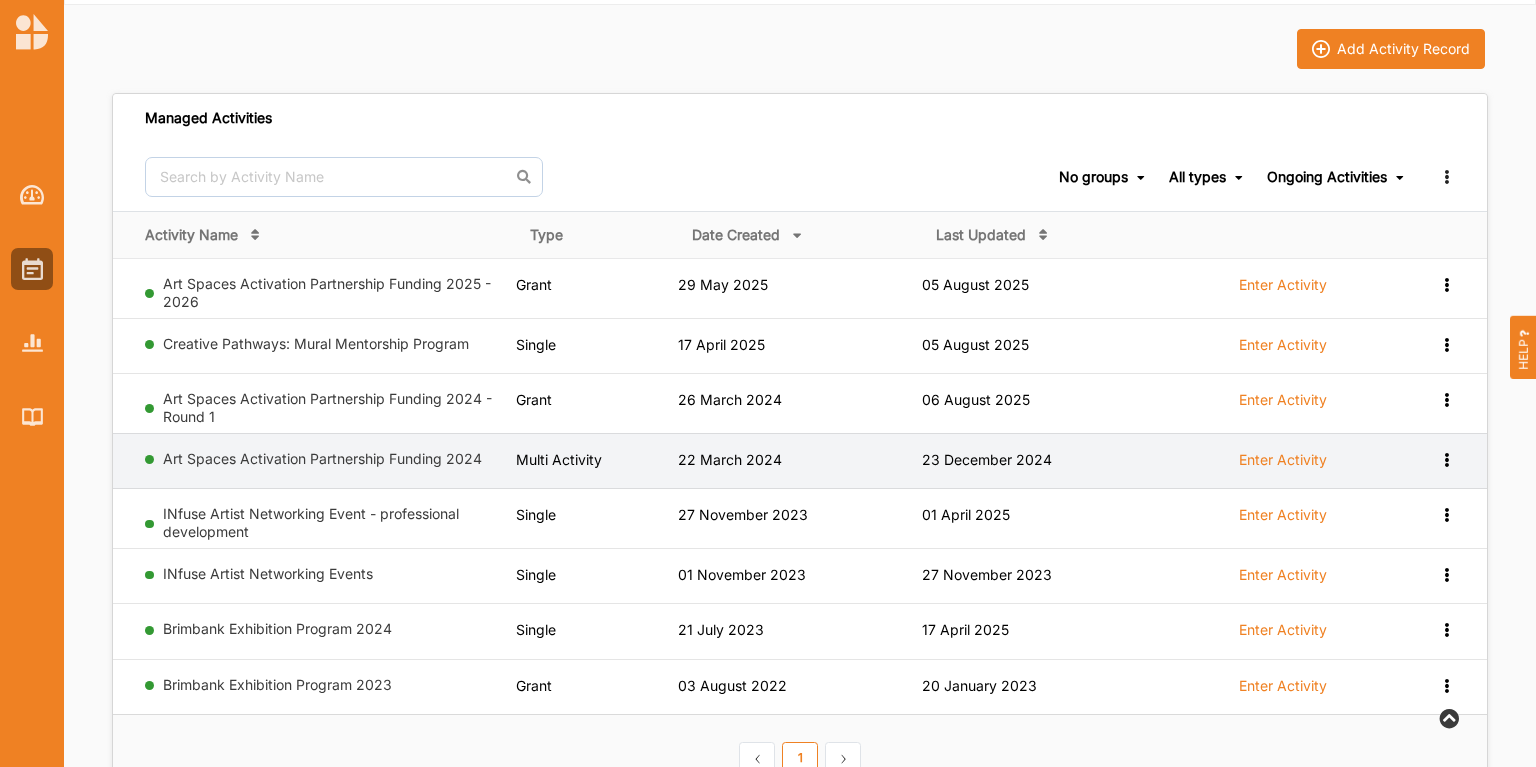 click on "Enter Activity" at bounding box center [1283, 460] 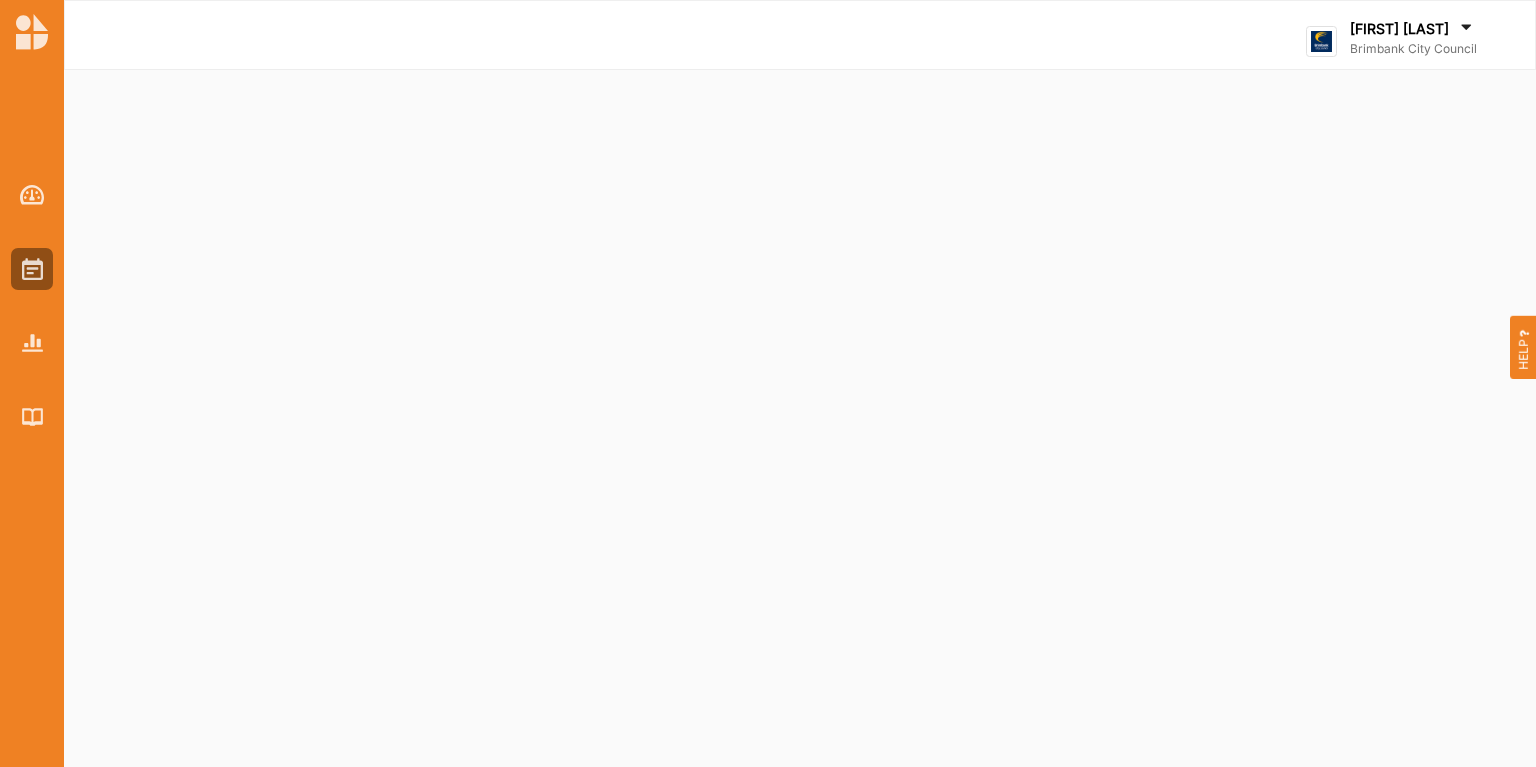 scroll, scrollTop: 0, scrollLeft: 0, axis: both 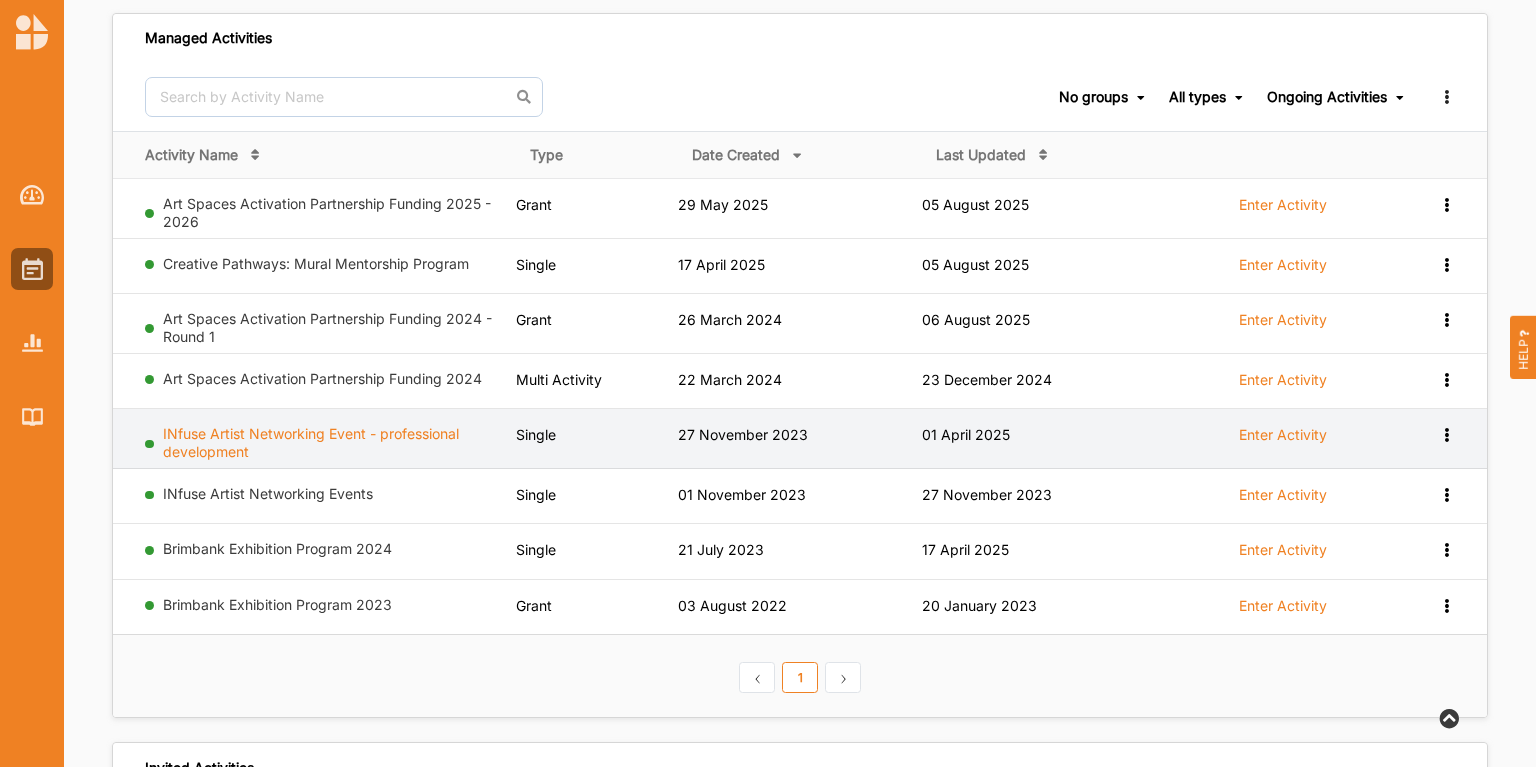 click on "INfuse Artist Networking Event - professional development" at bounding box center [311, 442] 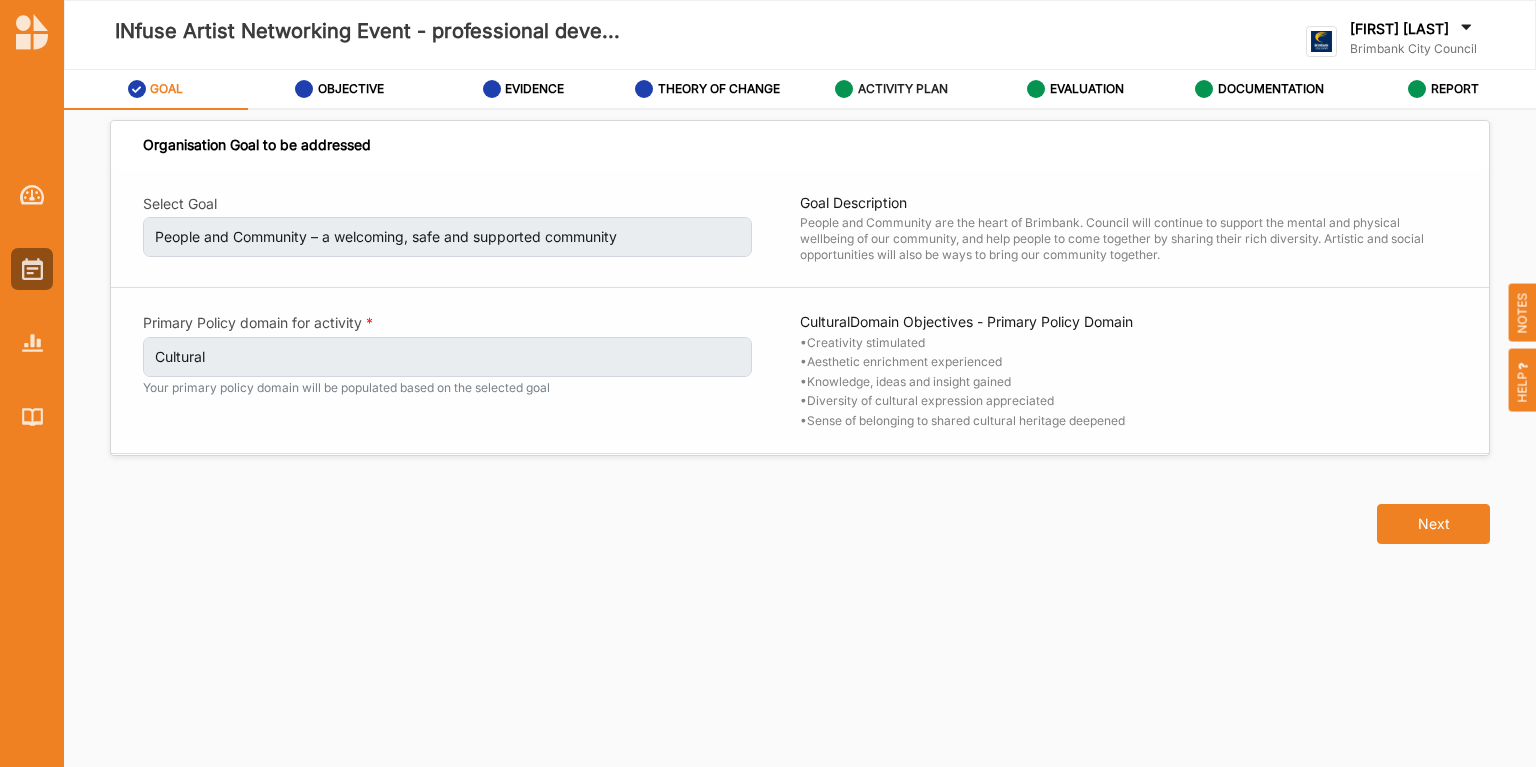 click on "ACTIVITY PLAN" at bounding box center (891, 89) 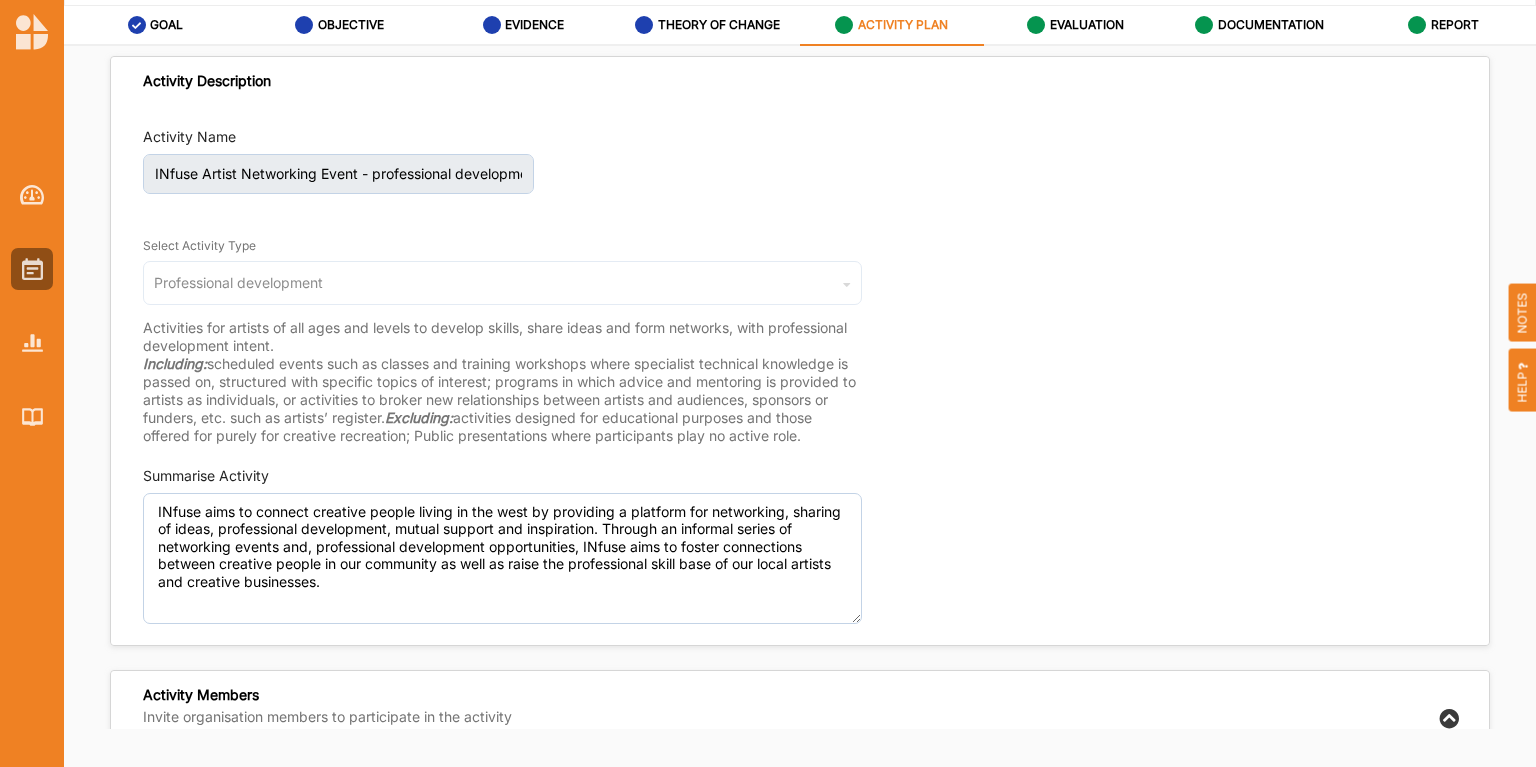 scroll, scrollTop: 65, scrollLeft: 0, axis: vertical 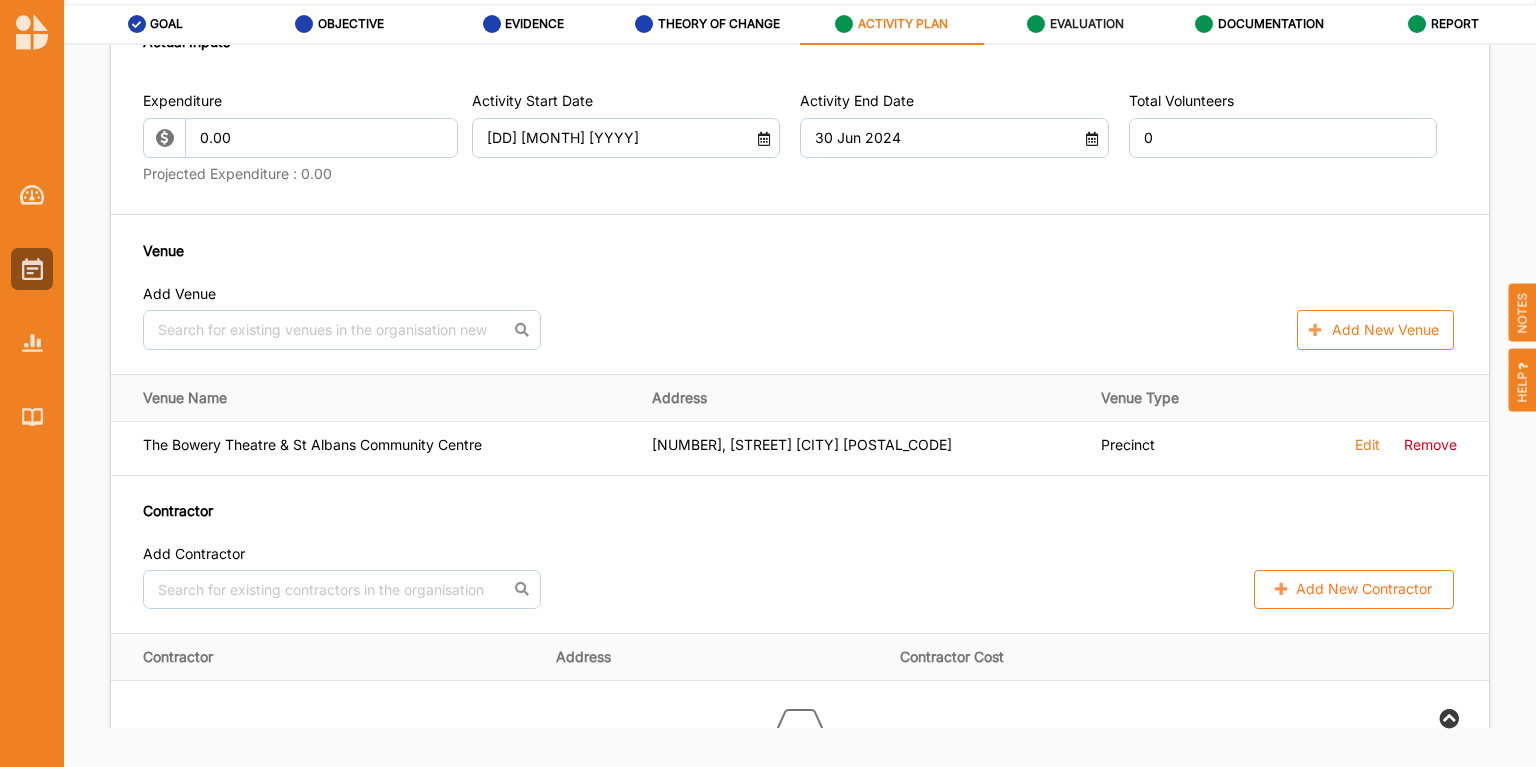 click on "EVALUATION" at bounding box center [1087, 24] 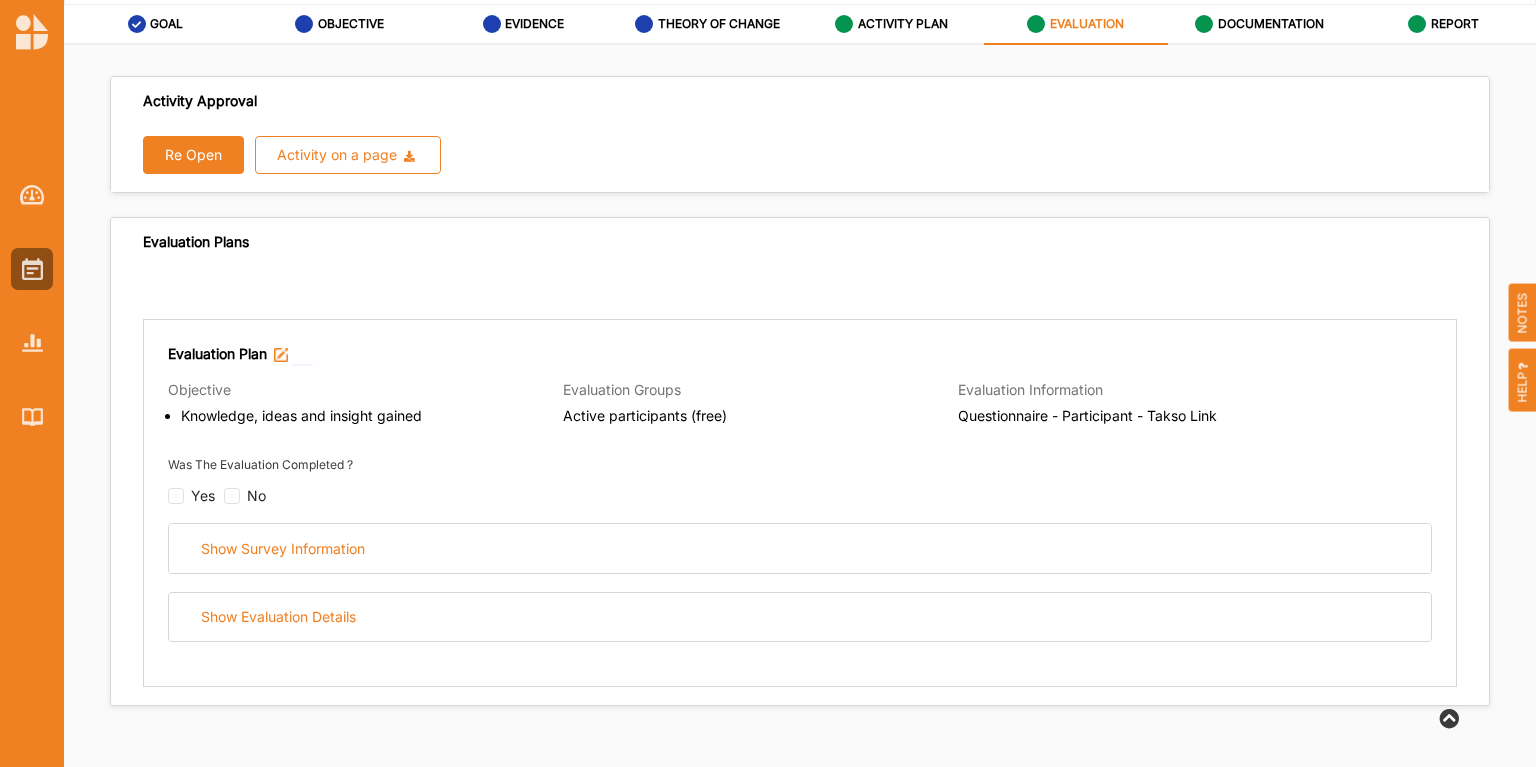 scroll, scrollTop: 80, scrollLeft: 0, axis: vertical 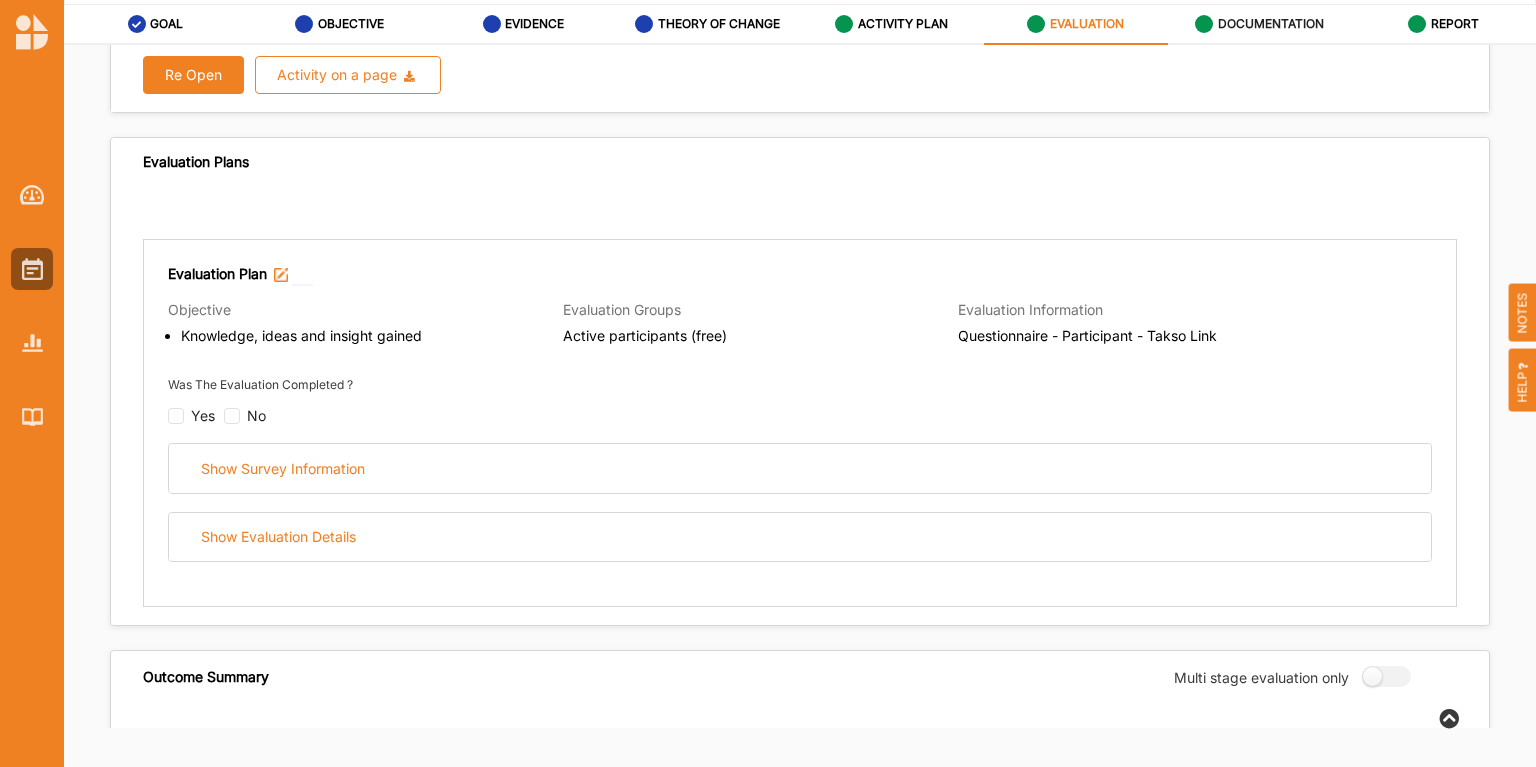 click at bounding box center (1204, 24) 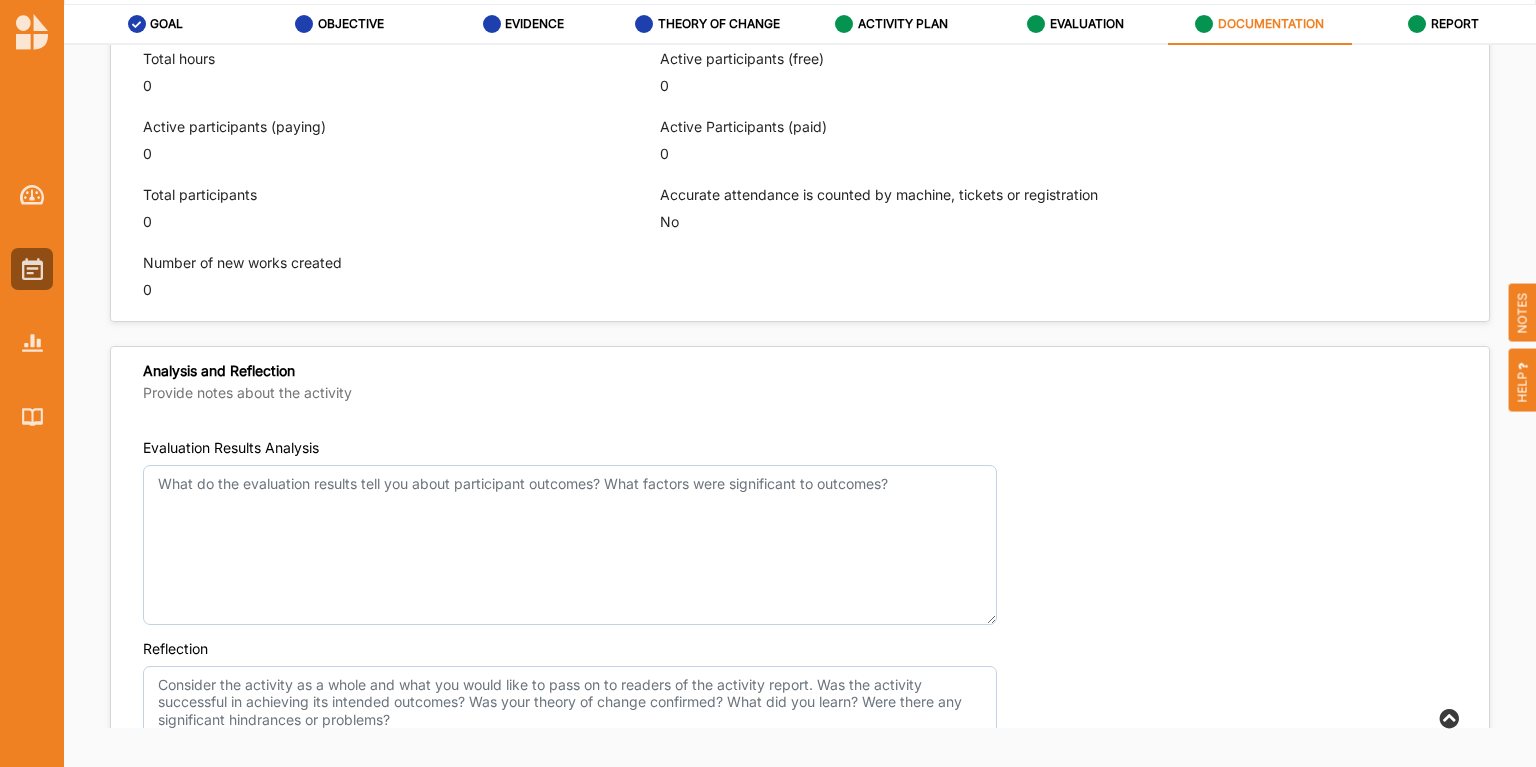 scroll, scrollTop: 1009, scrollLeft: 0, axis: vertical 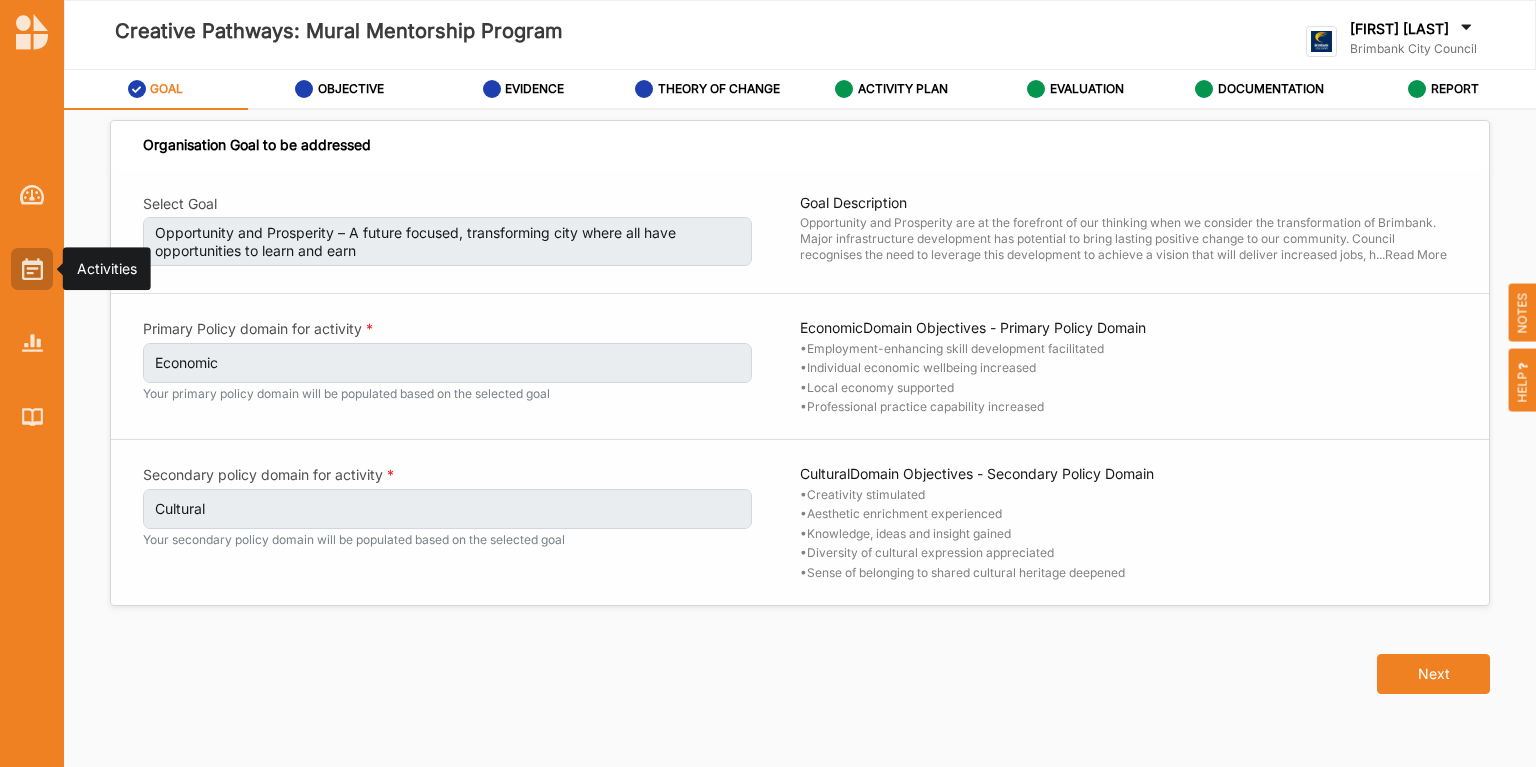 click at bounding box center (32, 269) 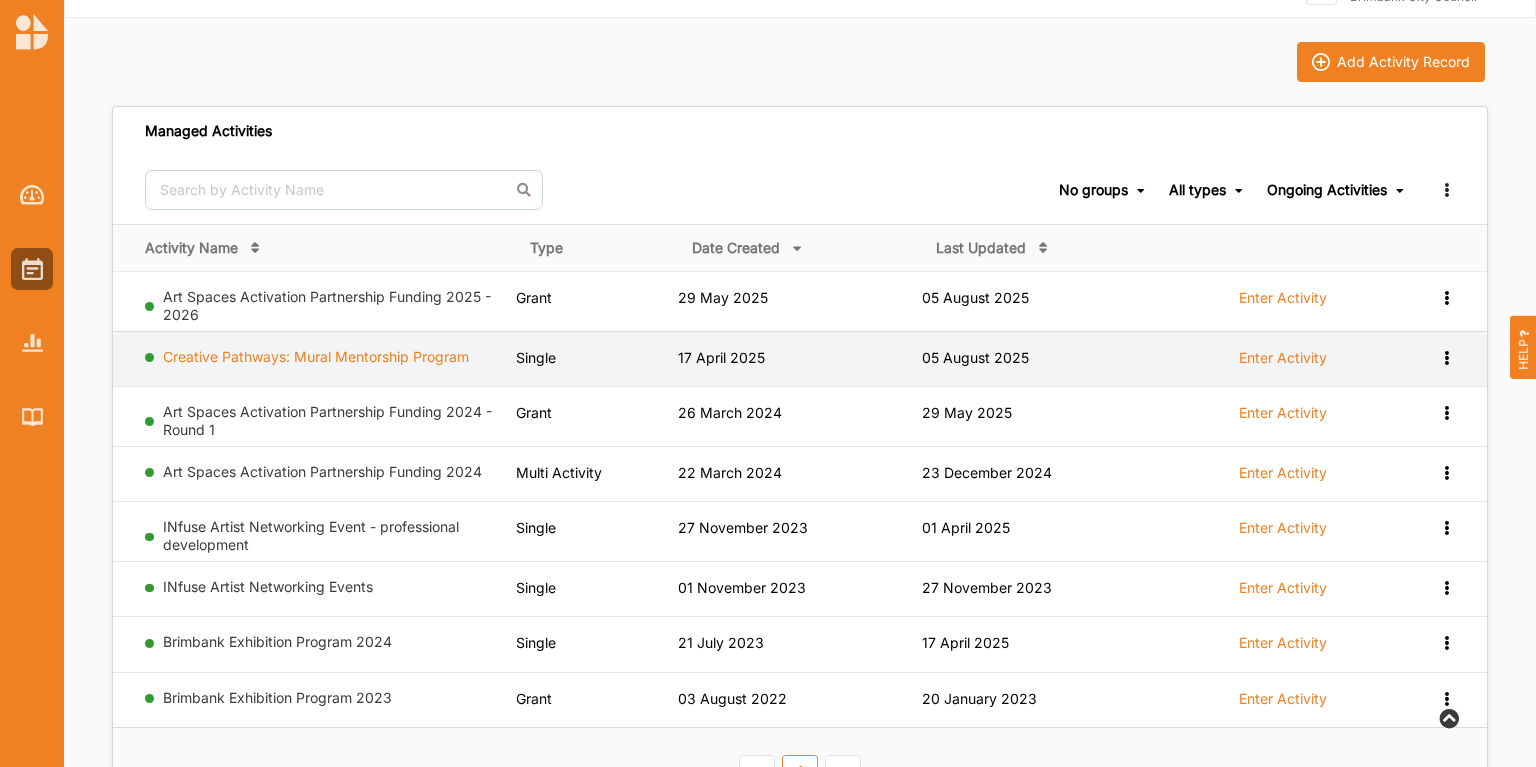 scroll, scrollTop: 80, scrollLeft: 0, axis: vertical 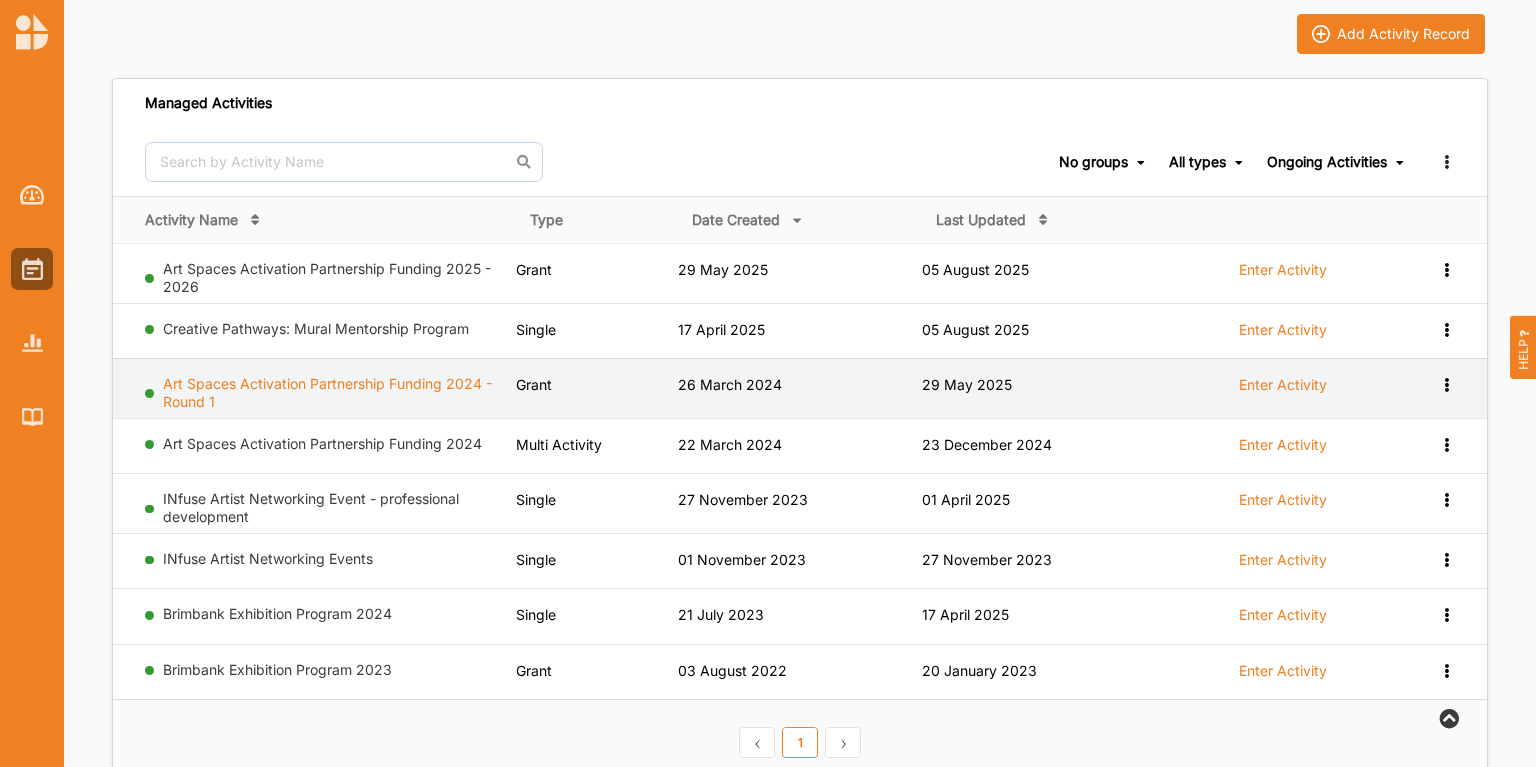 click on "Art Spaces Activation Partnership Funding 2024 - Round 1" at bounding box center [327, 392] 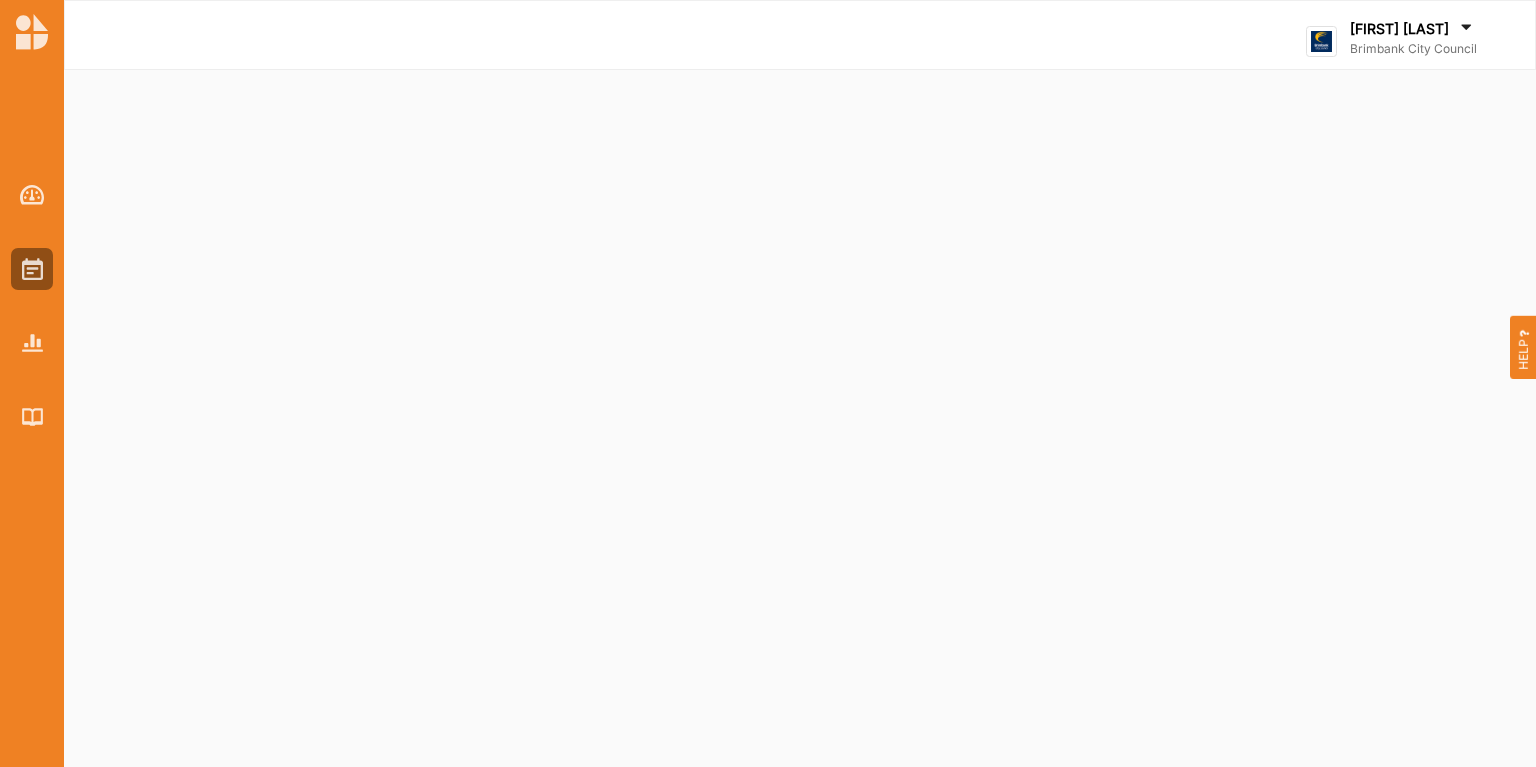 scroll, scrollTop: 0, scrollLeft: 0, axis: both 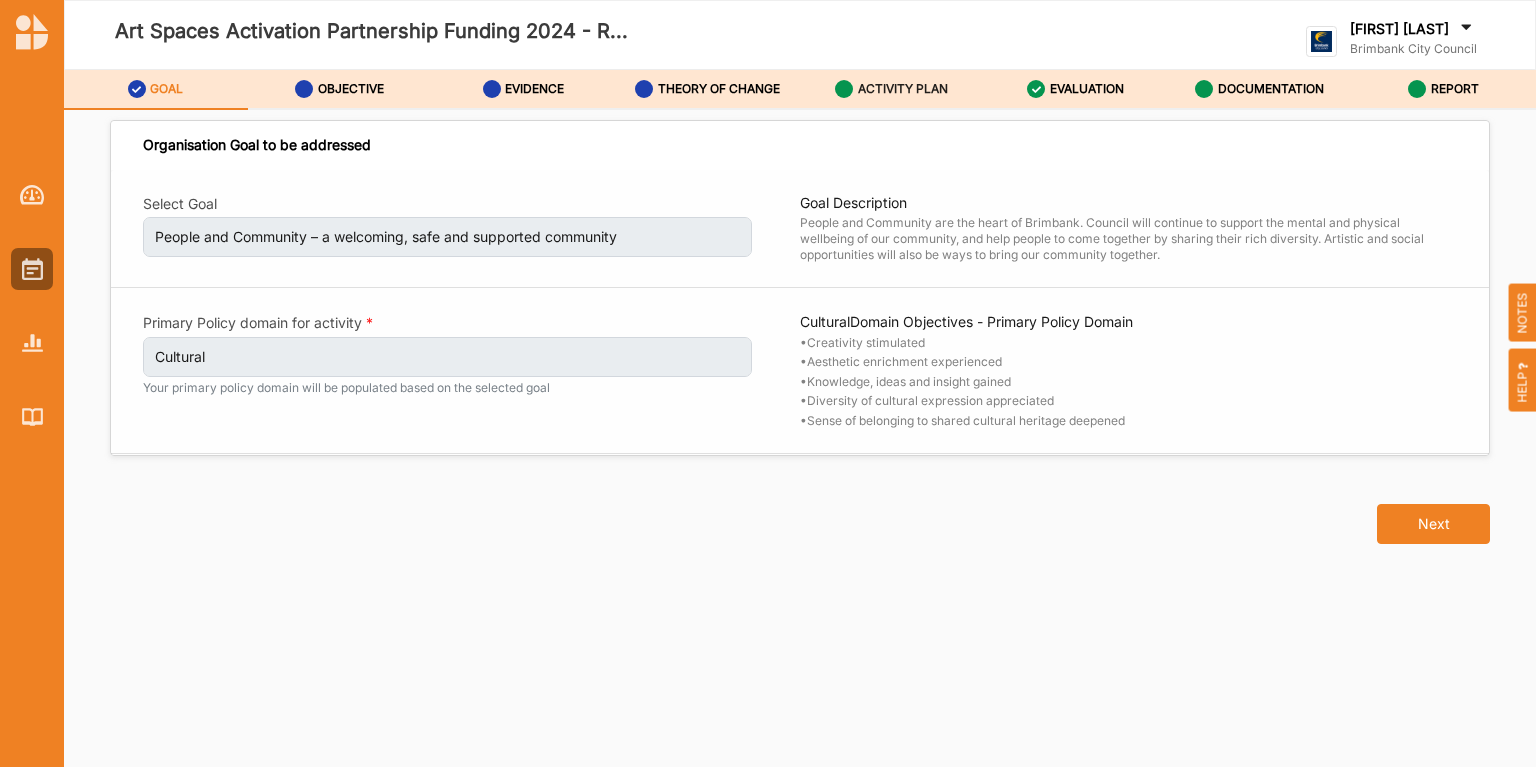 click on "ACTIVITY PLAN" at bounding box center (903, 89) 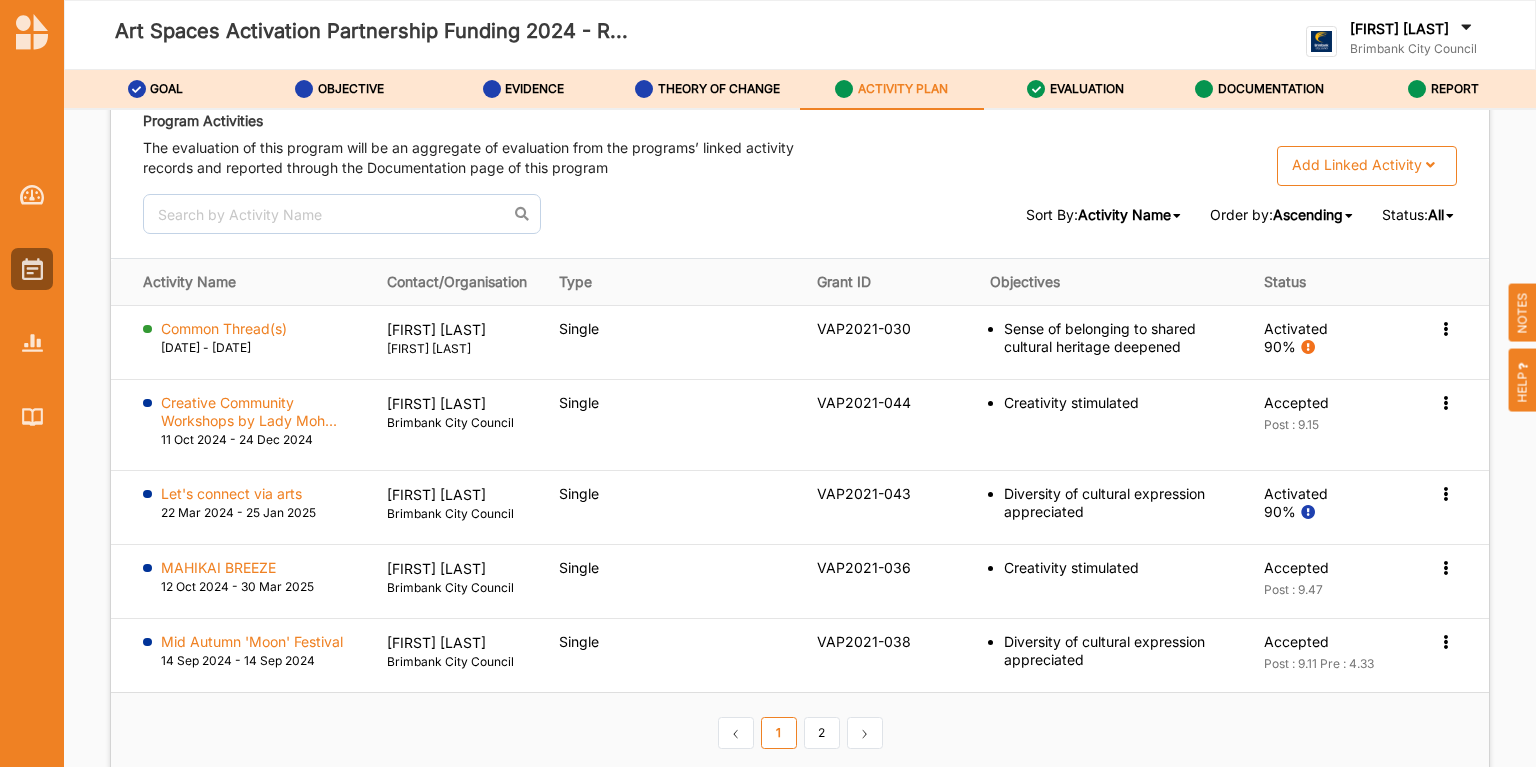 scroll, scrollTop: 3040, scrollLeft: 0, axis: vertical 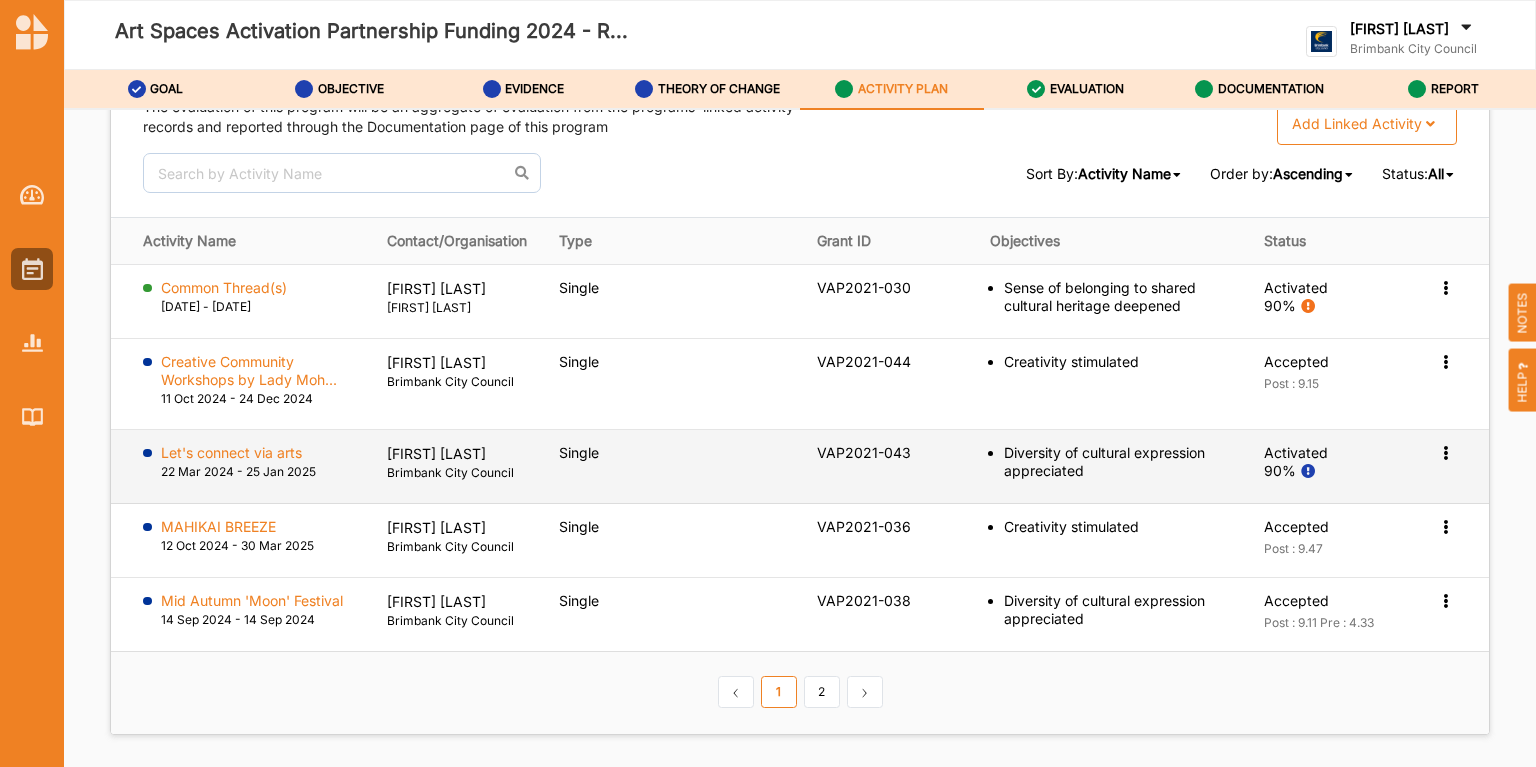 click at bounding box center [1445, 286] 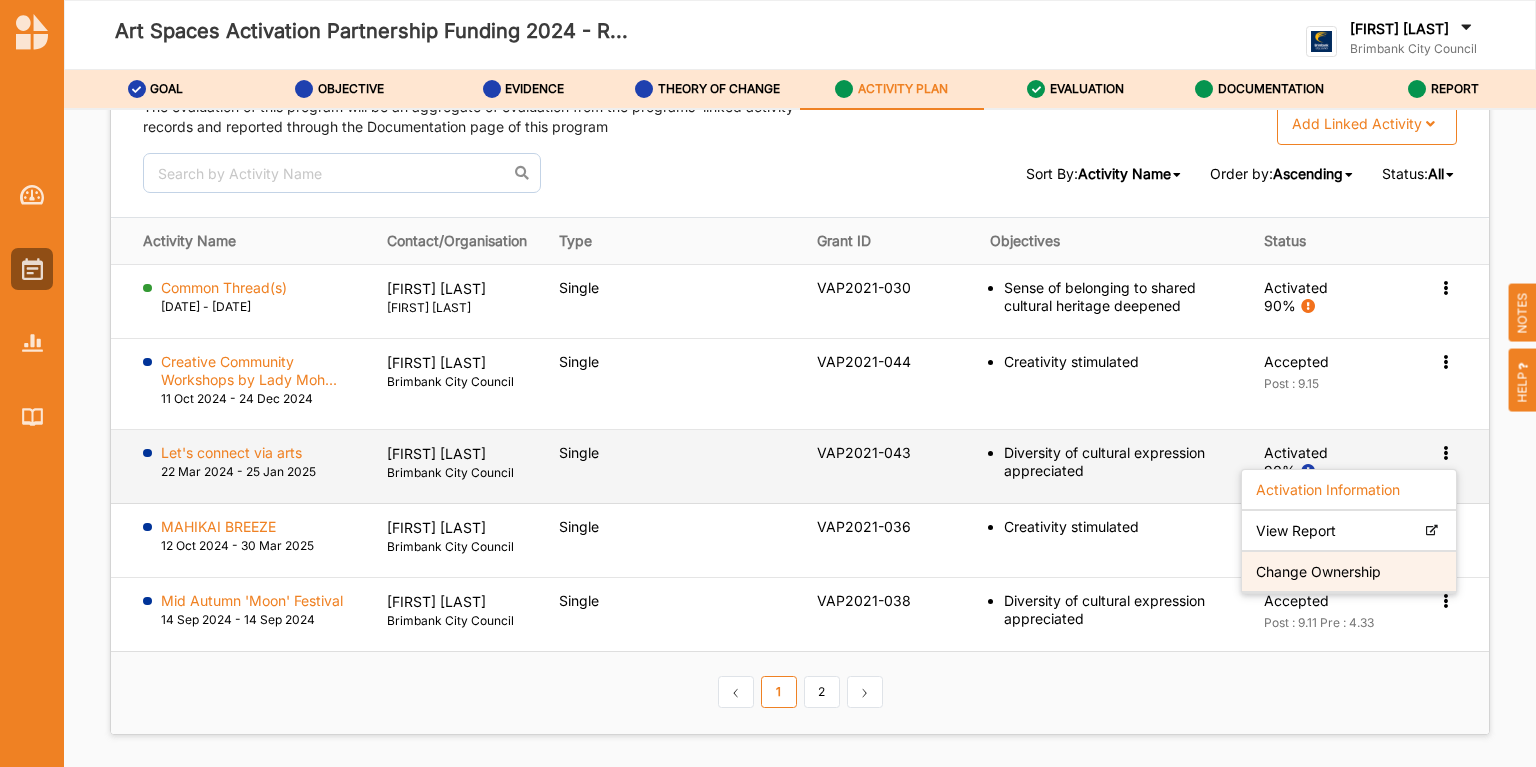 click on "Change Ownership" at bounding box center [1318, 572] 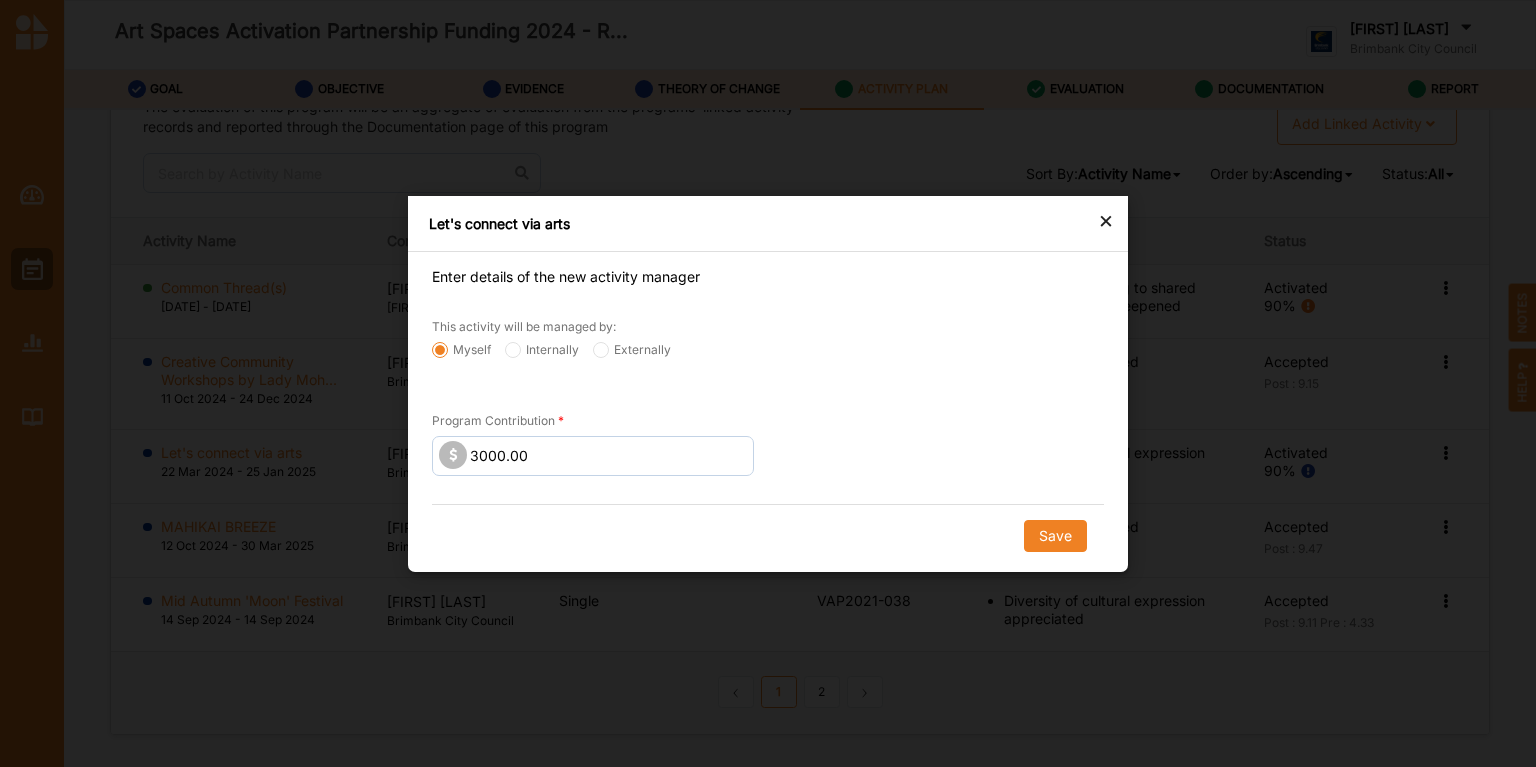 click on "×" at bounding box center (1106, 220) 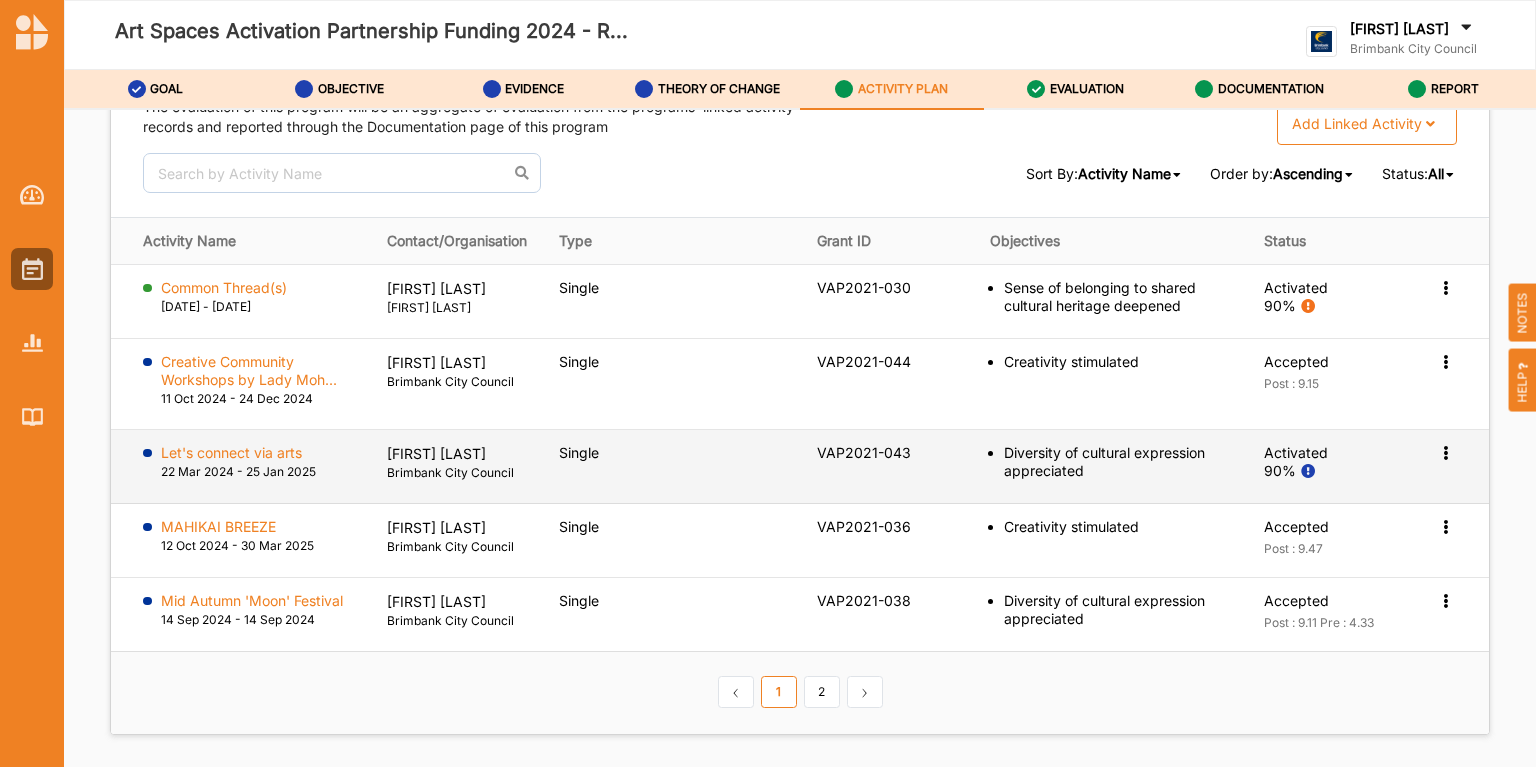 click at bounding box center [1445, 286] 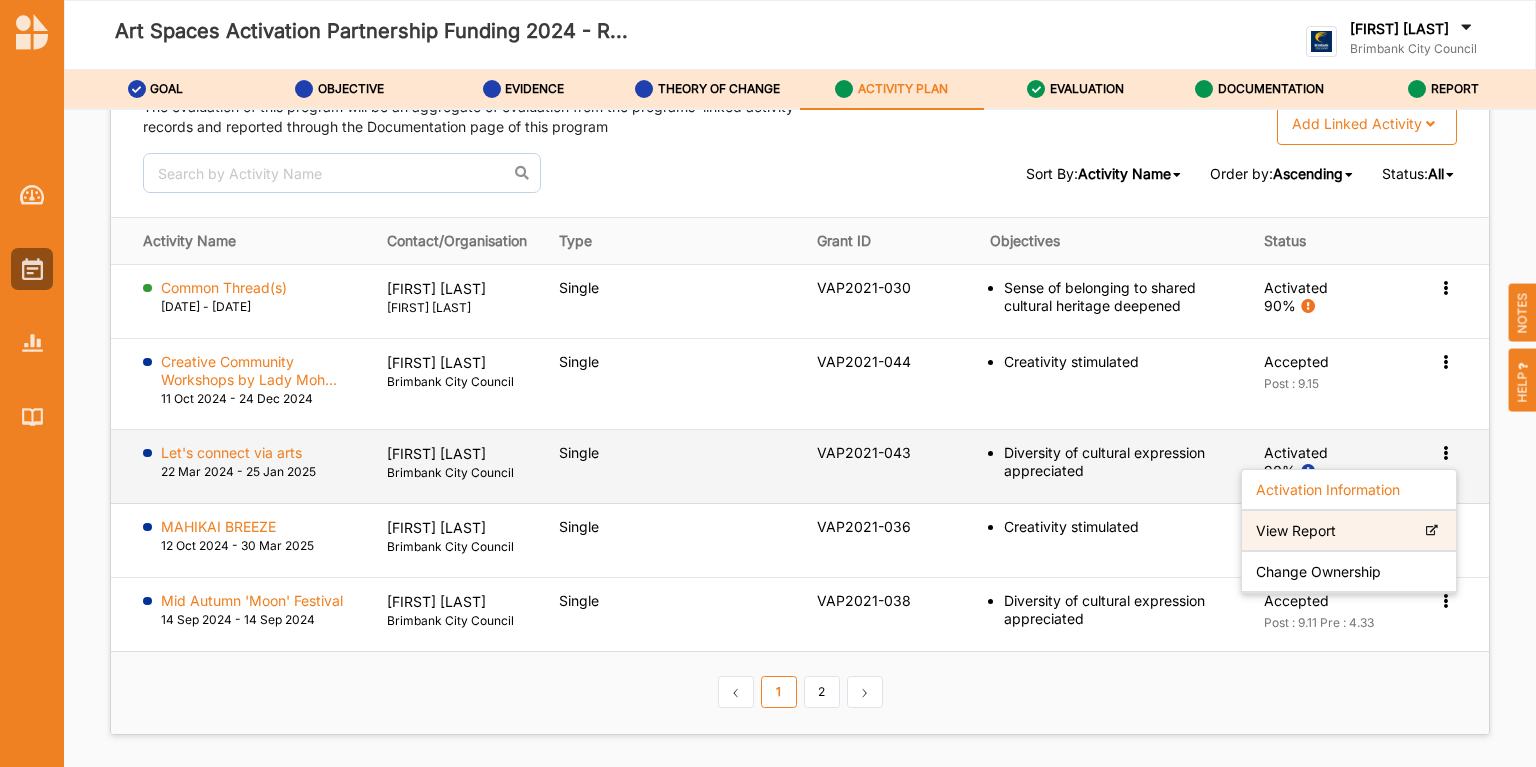 click on "View Report" at bounding box center [1349, 531] 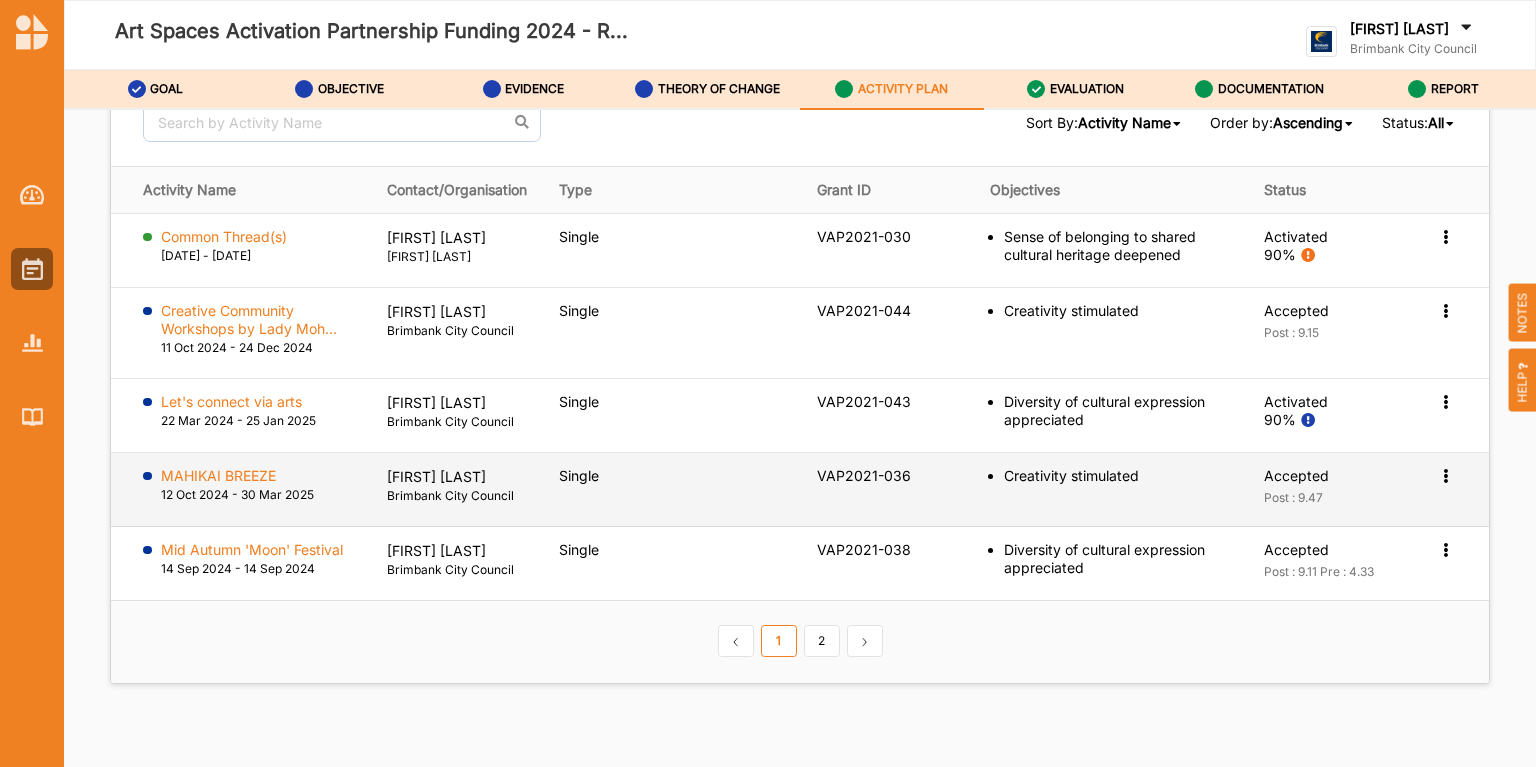 scroll, scrollTop: 3120, scrollLeft: 0, axis: vertical 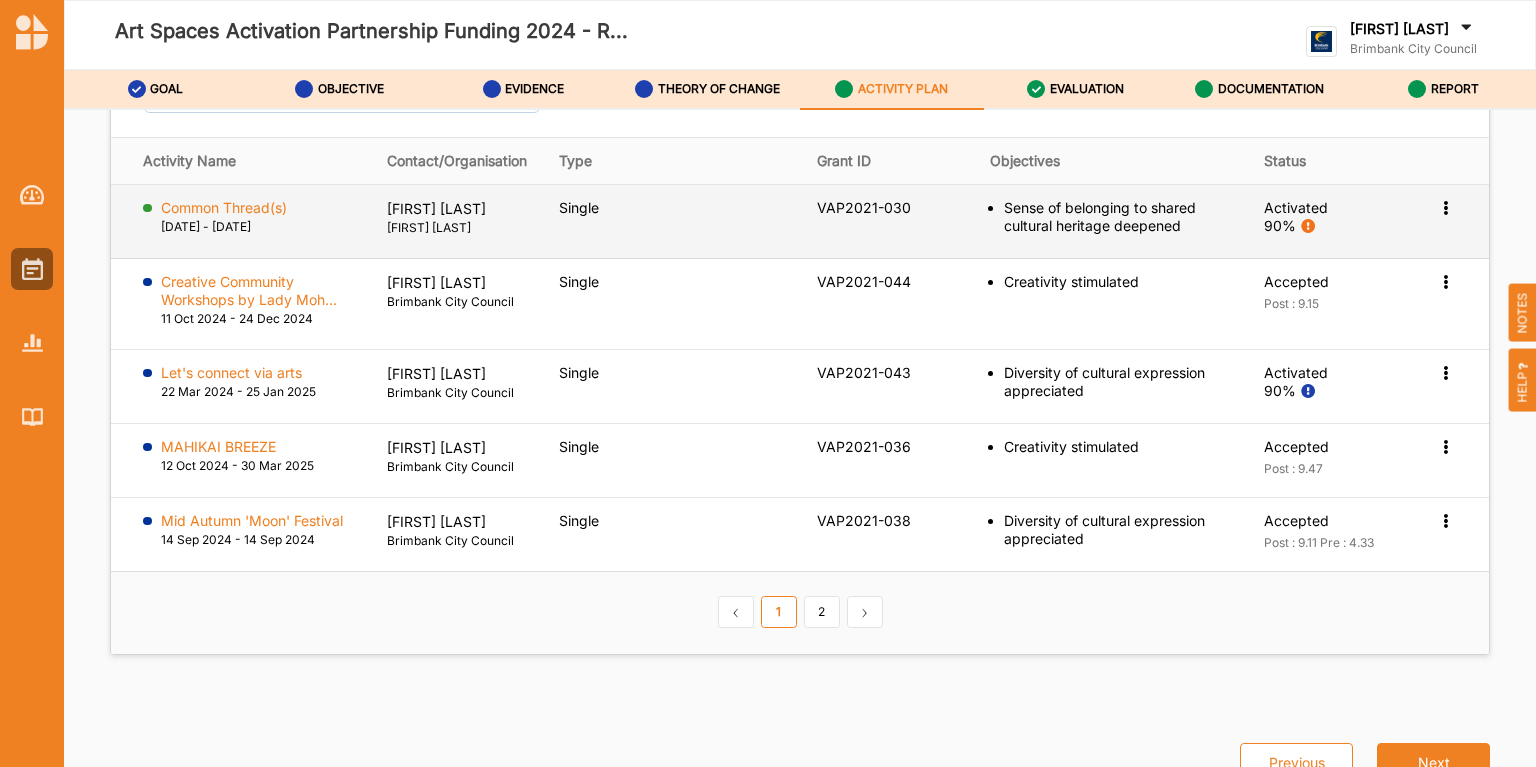 click on "Activated" at bounding box center (1326, 208) 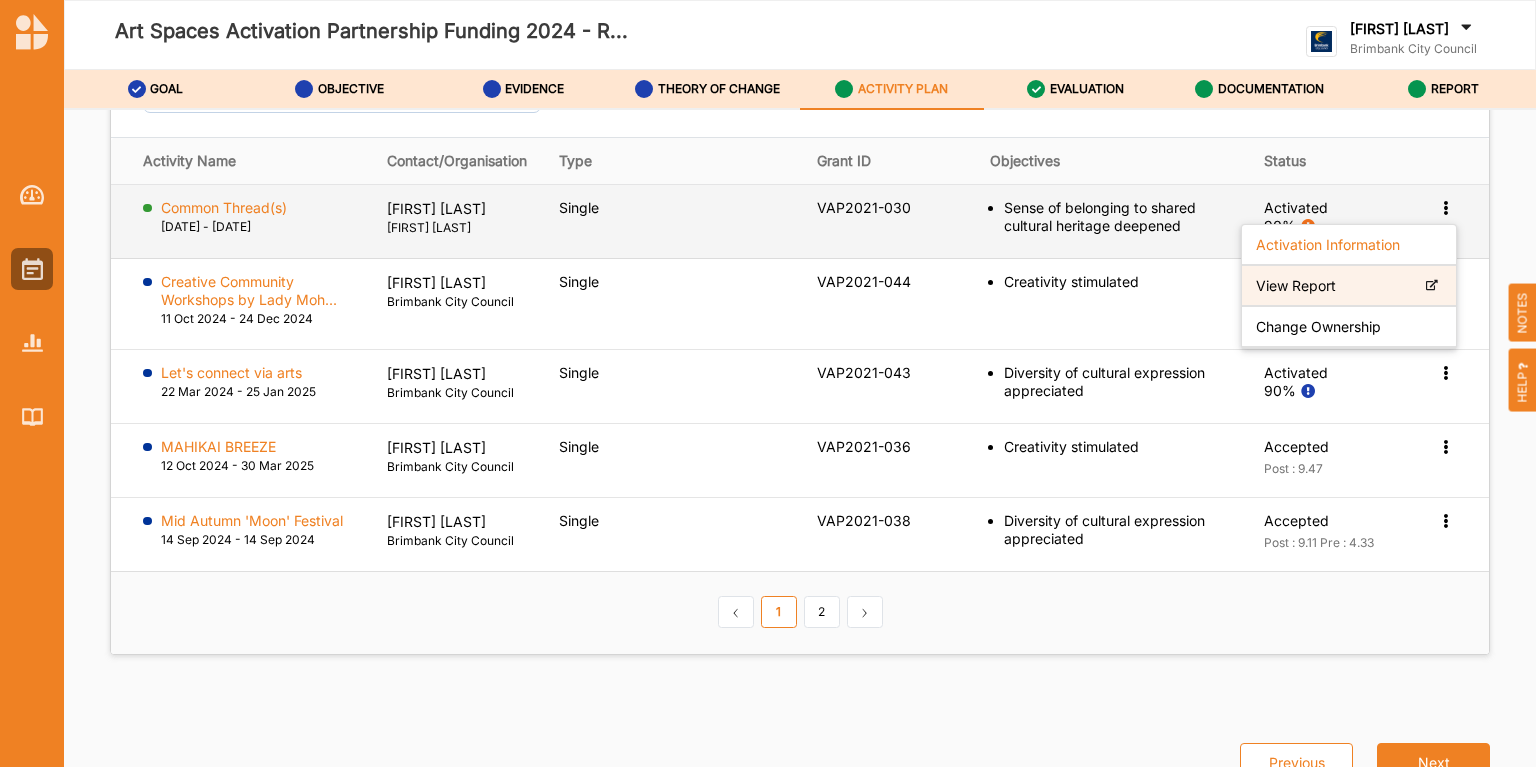 click on "View Report" at bounding box center [1349, 286] 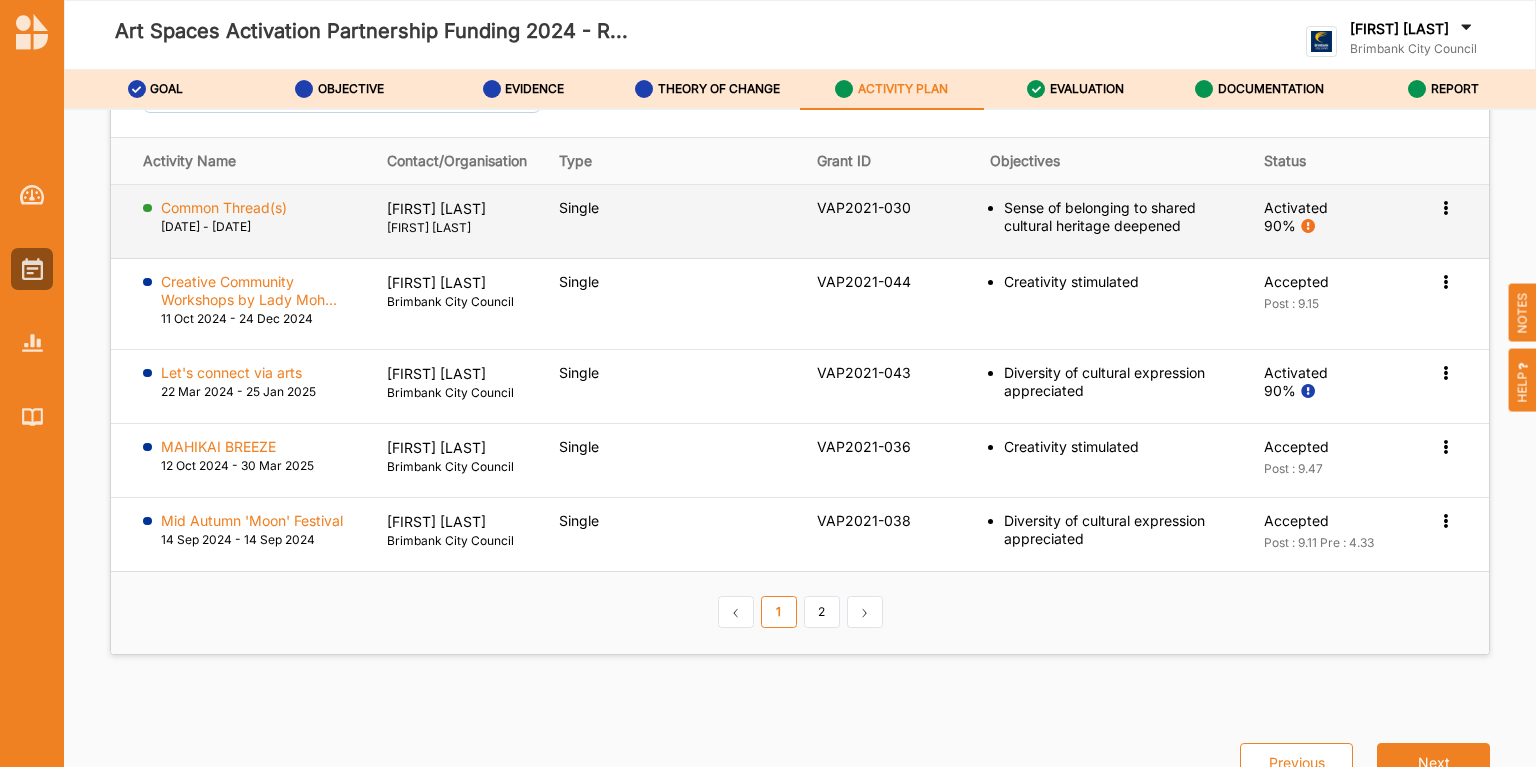 click at bounding box center (1445, 206) 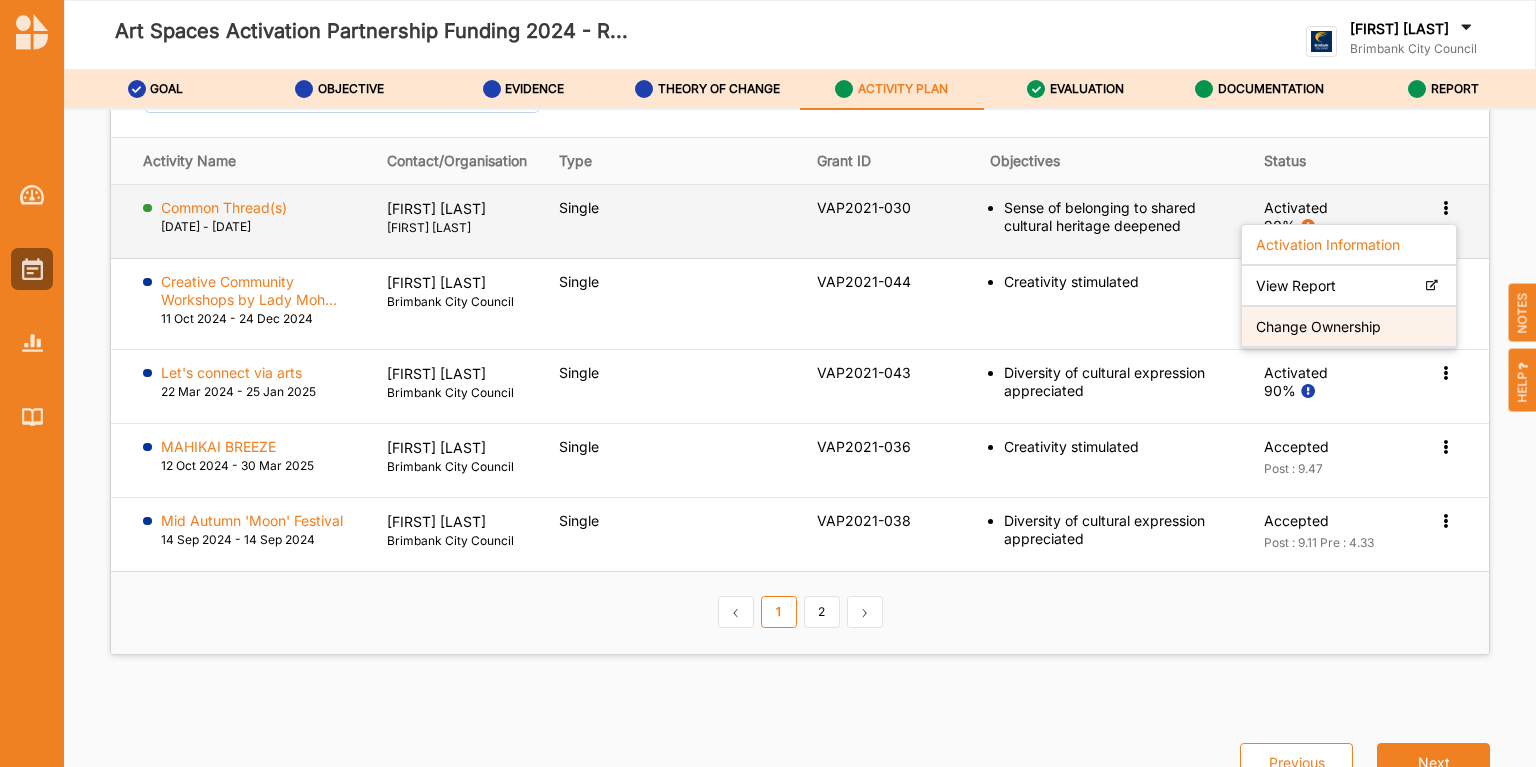 click on "Change Ownership" at bounding box center (1318, 327) 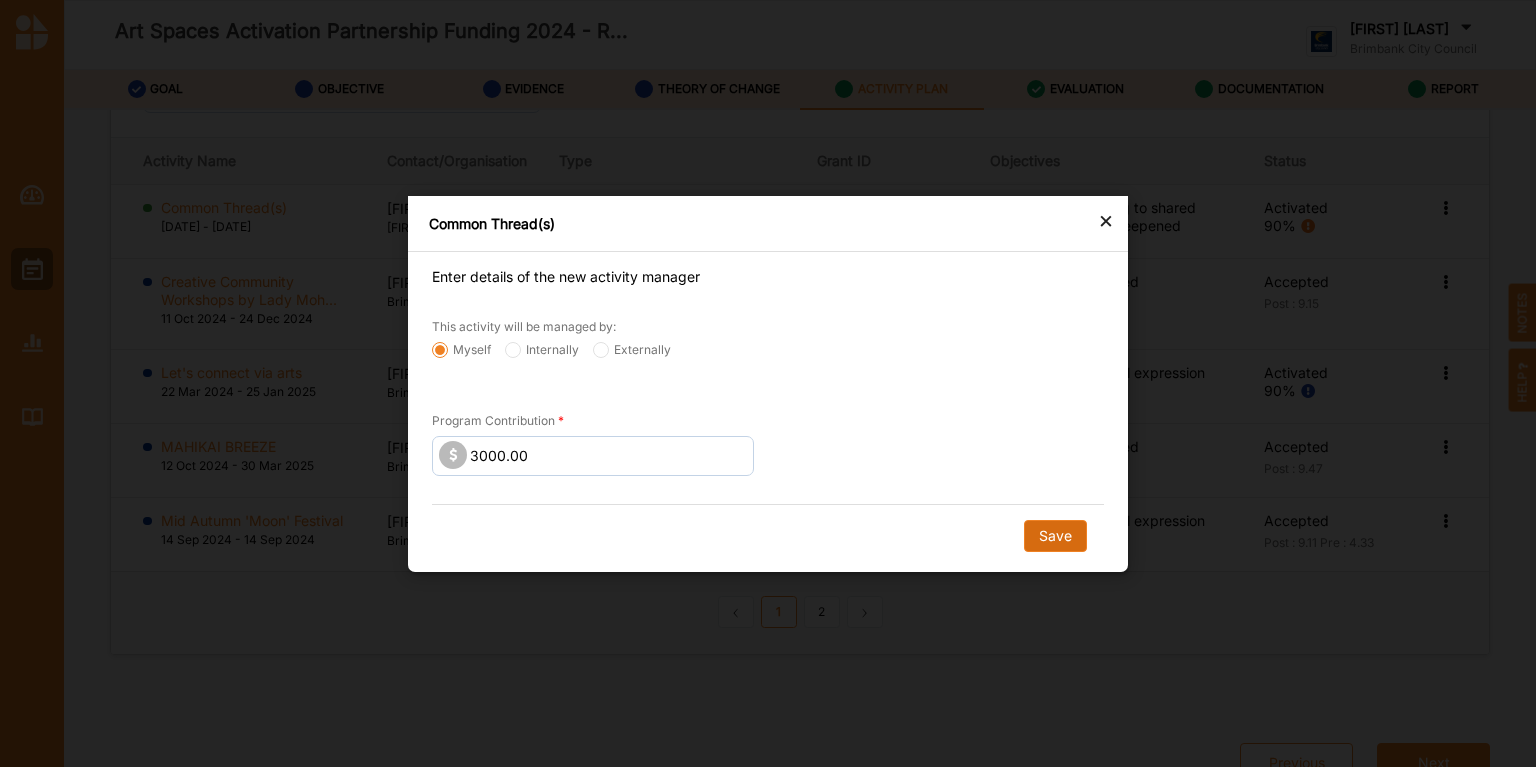 click on "Save" at bounding box center (1055, 535) 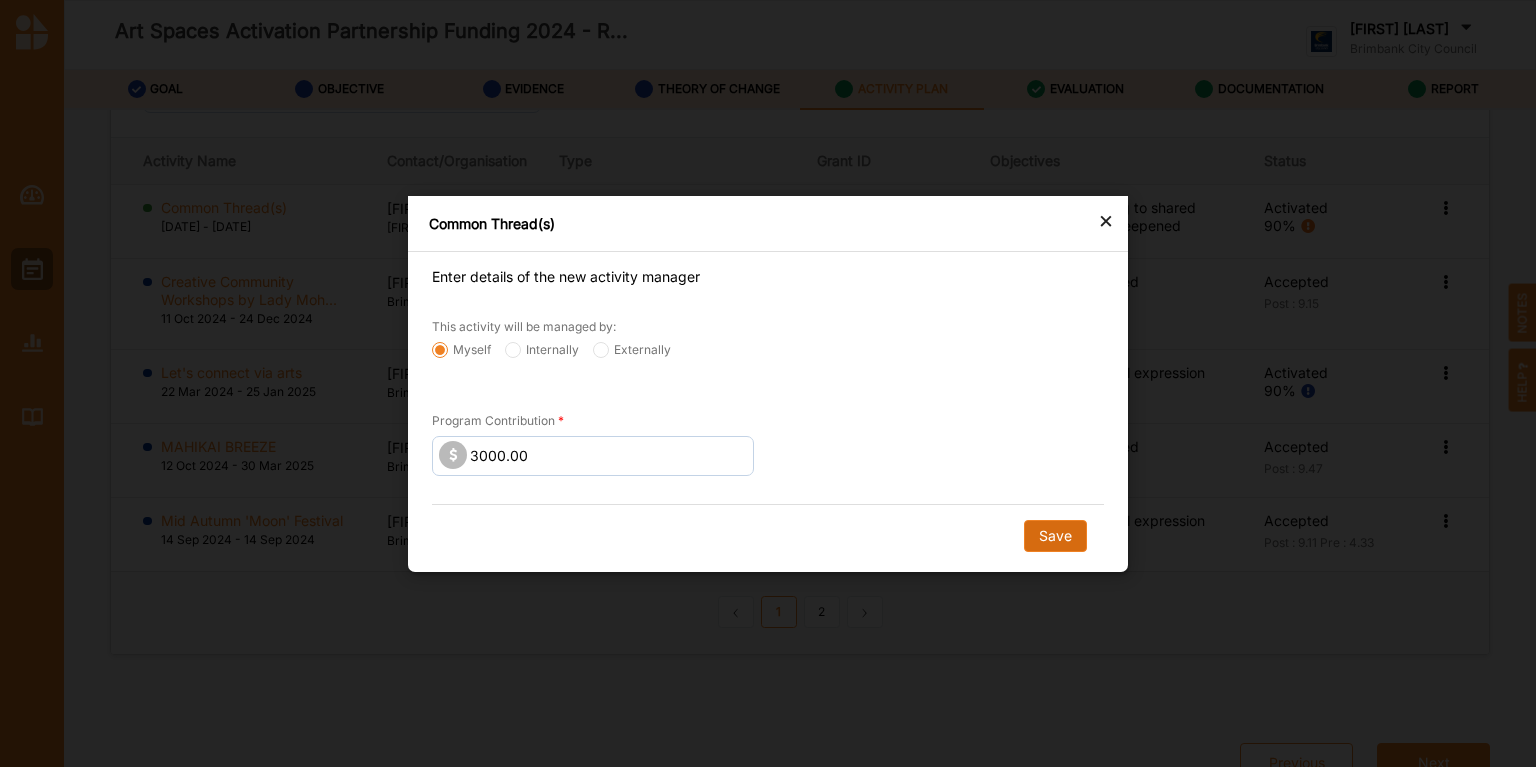 radio on "false" 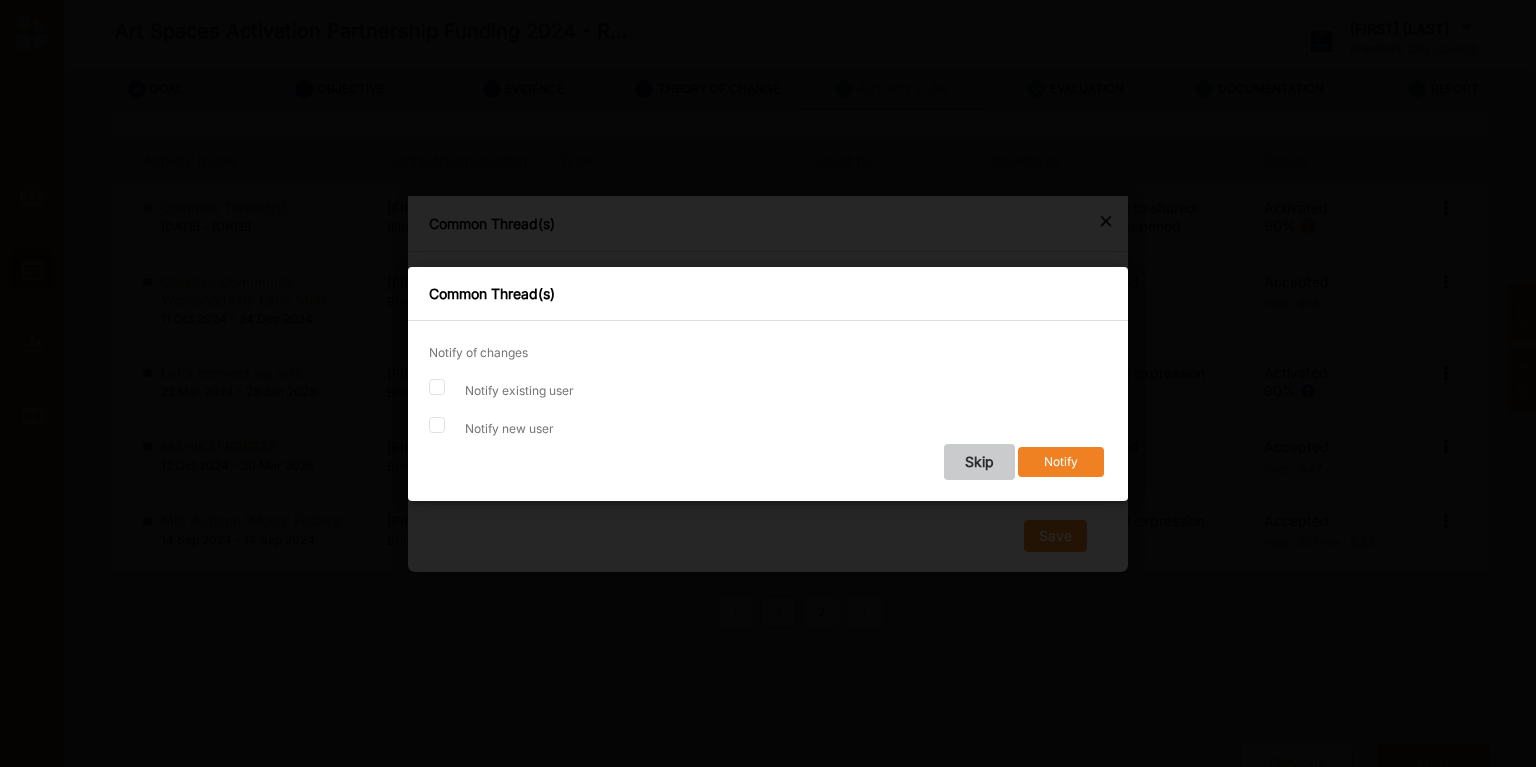 click on "Skip" at bounding box center [979, 462] 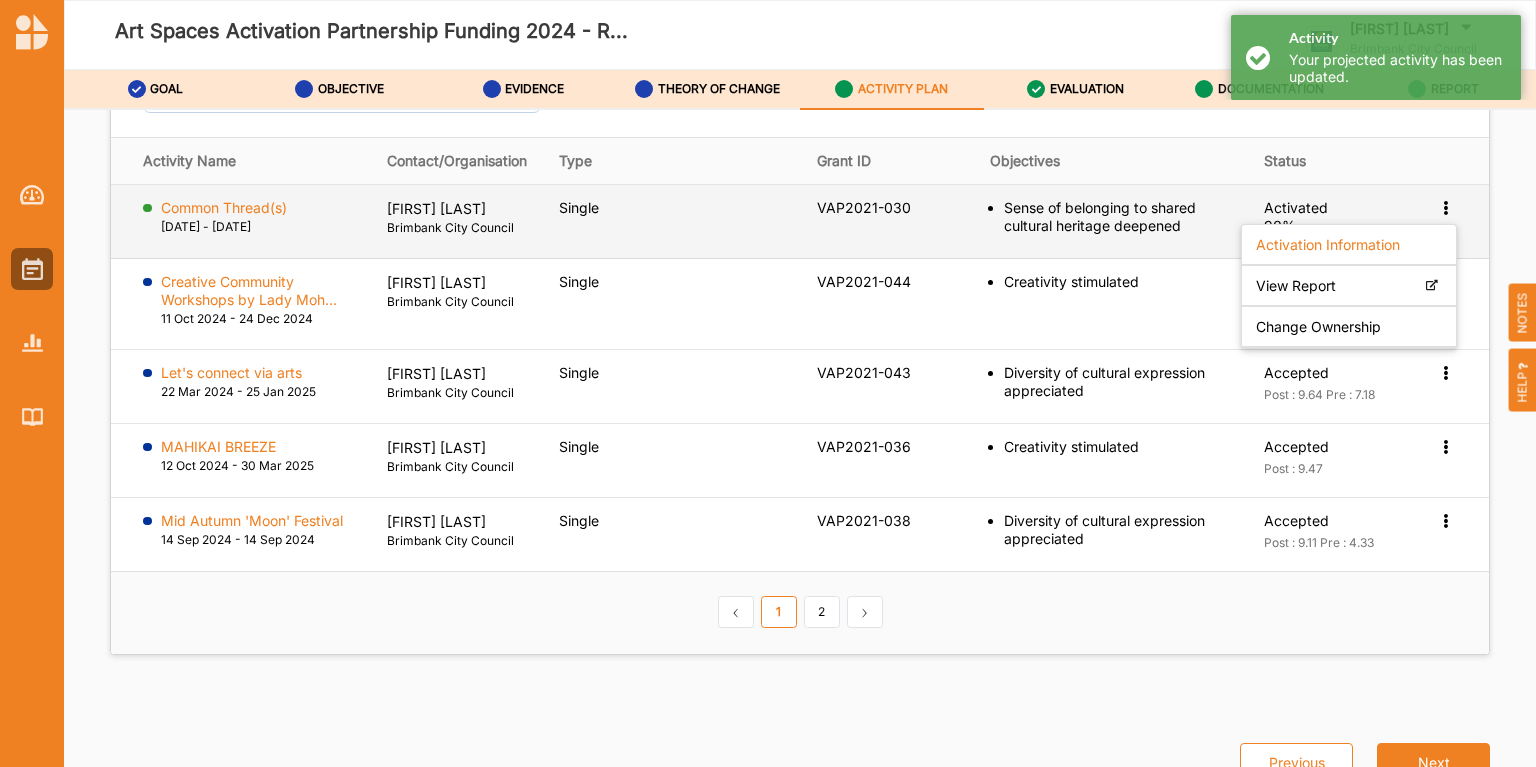 click at bounding box center [1445, 206] 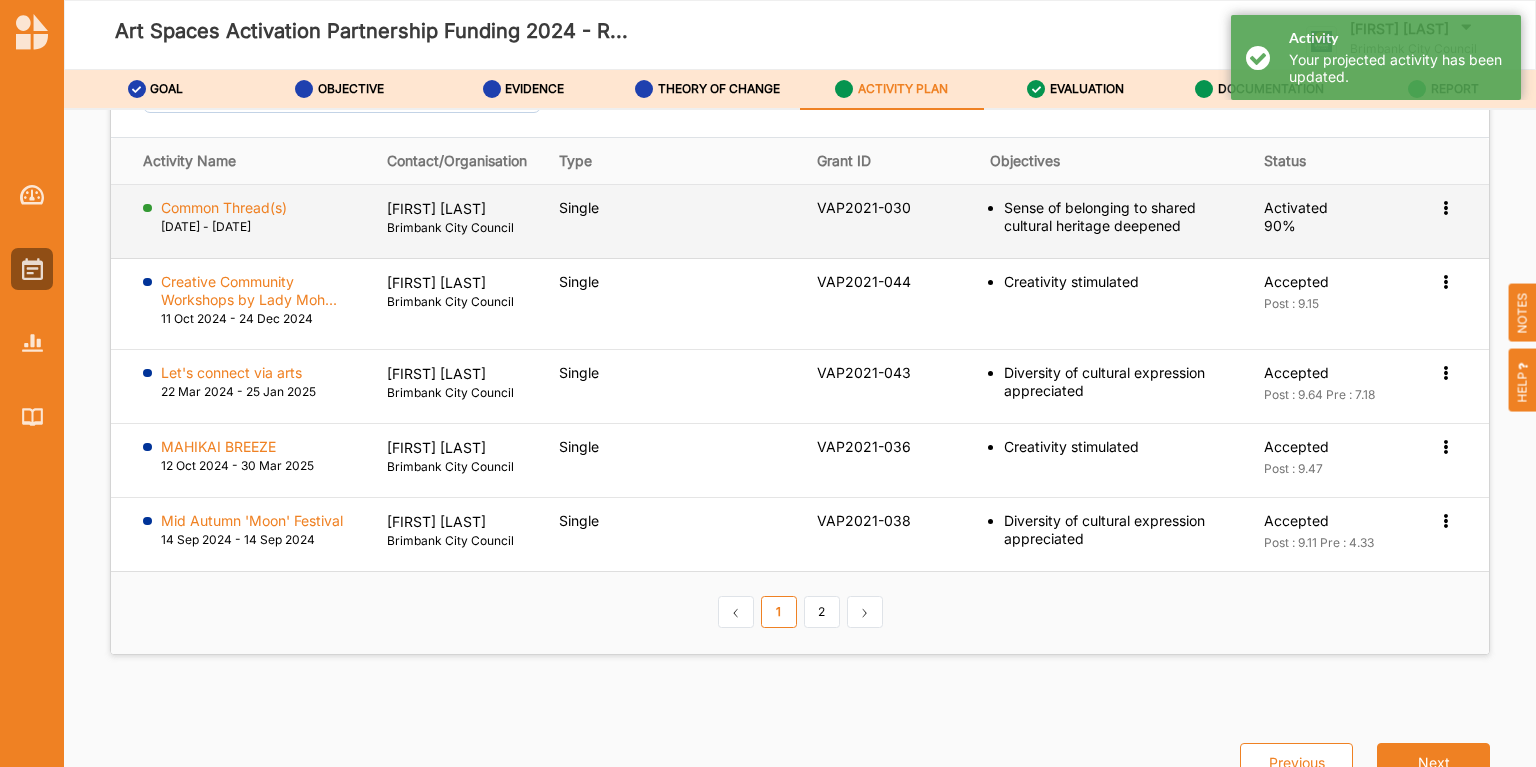 click at bounding box center (1445, 206) 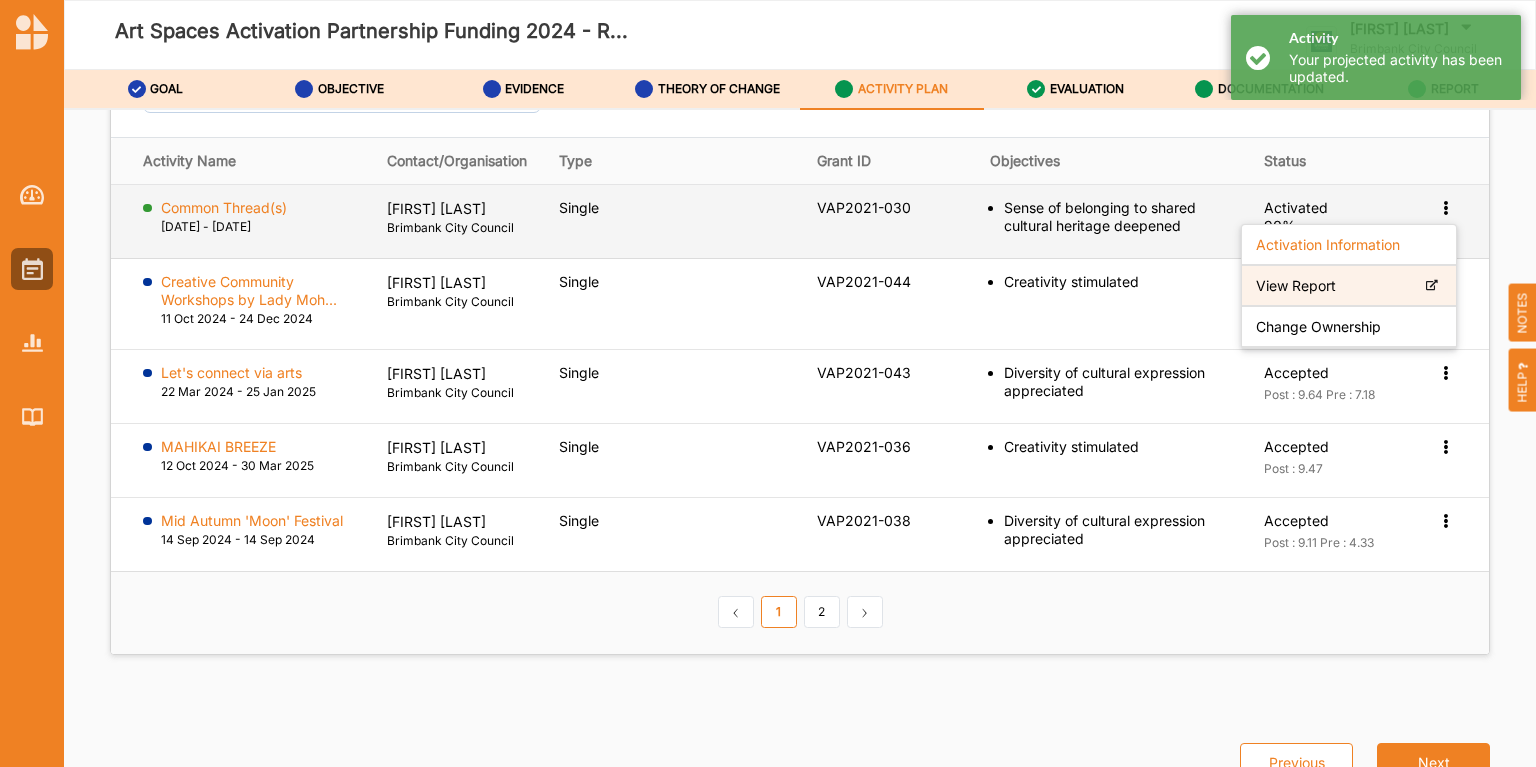 click on "View Report" at bounding box center [1349, 286] 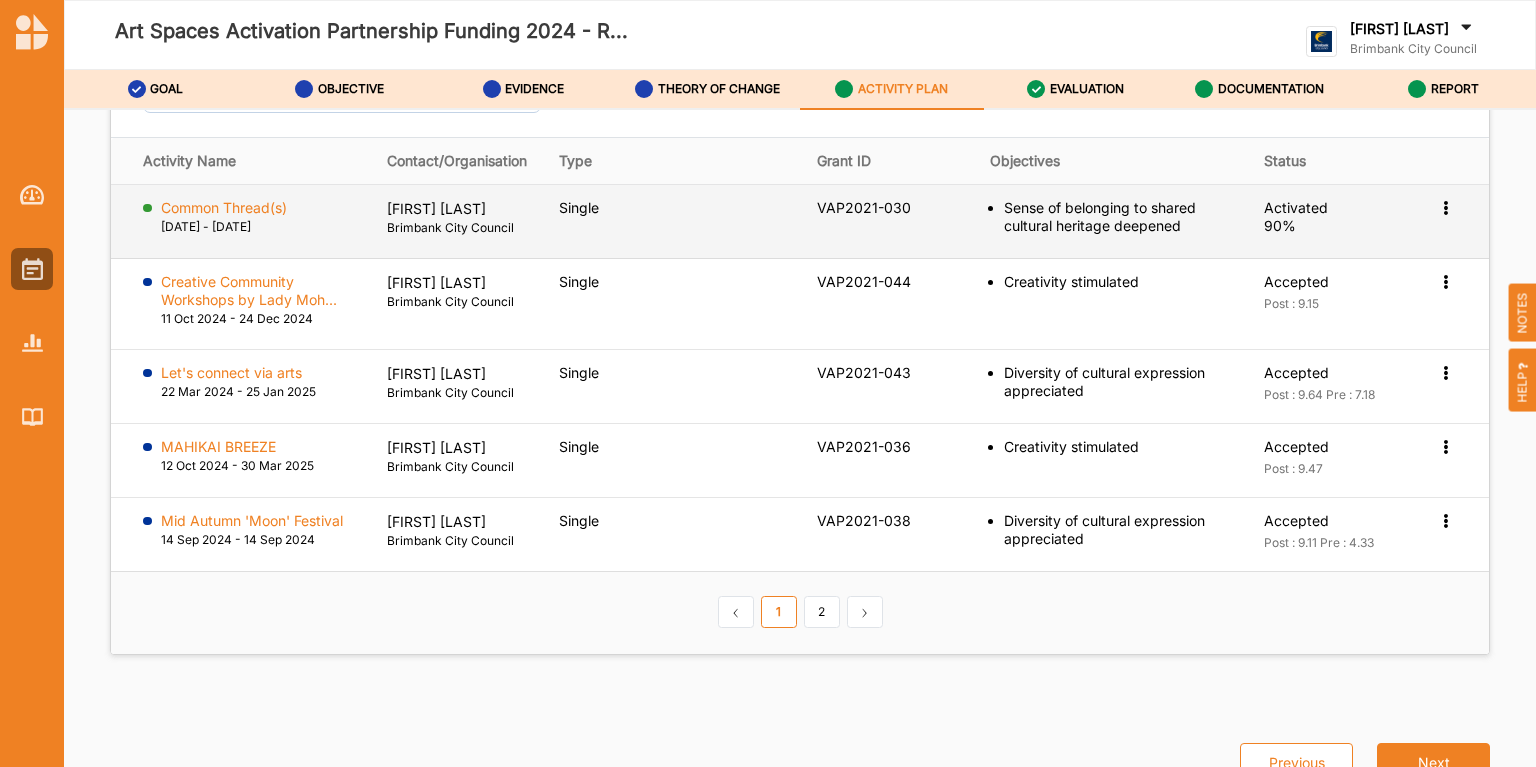 click at bounding box center [1445, 206] 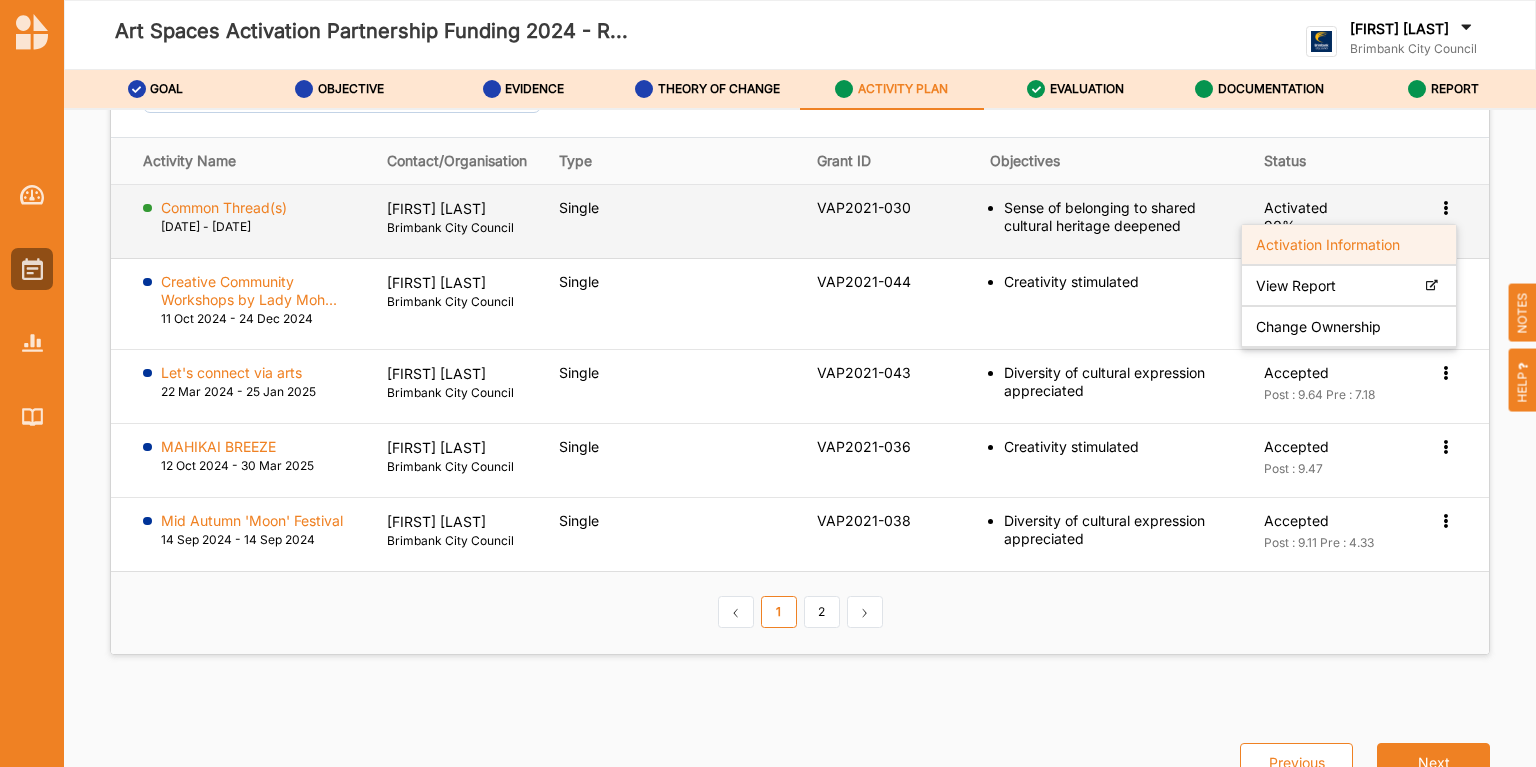 click on "Activation Information" at bounding box center (1349, 245) 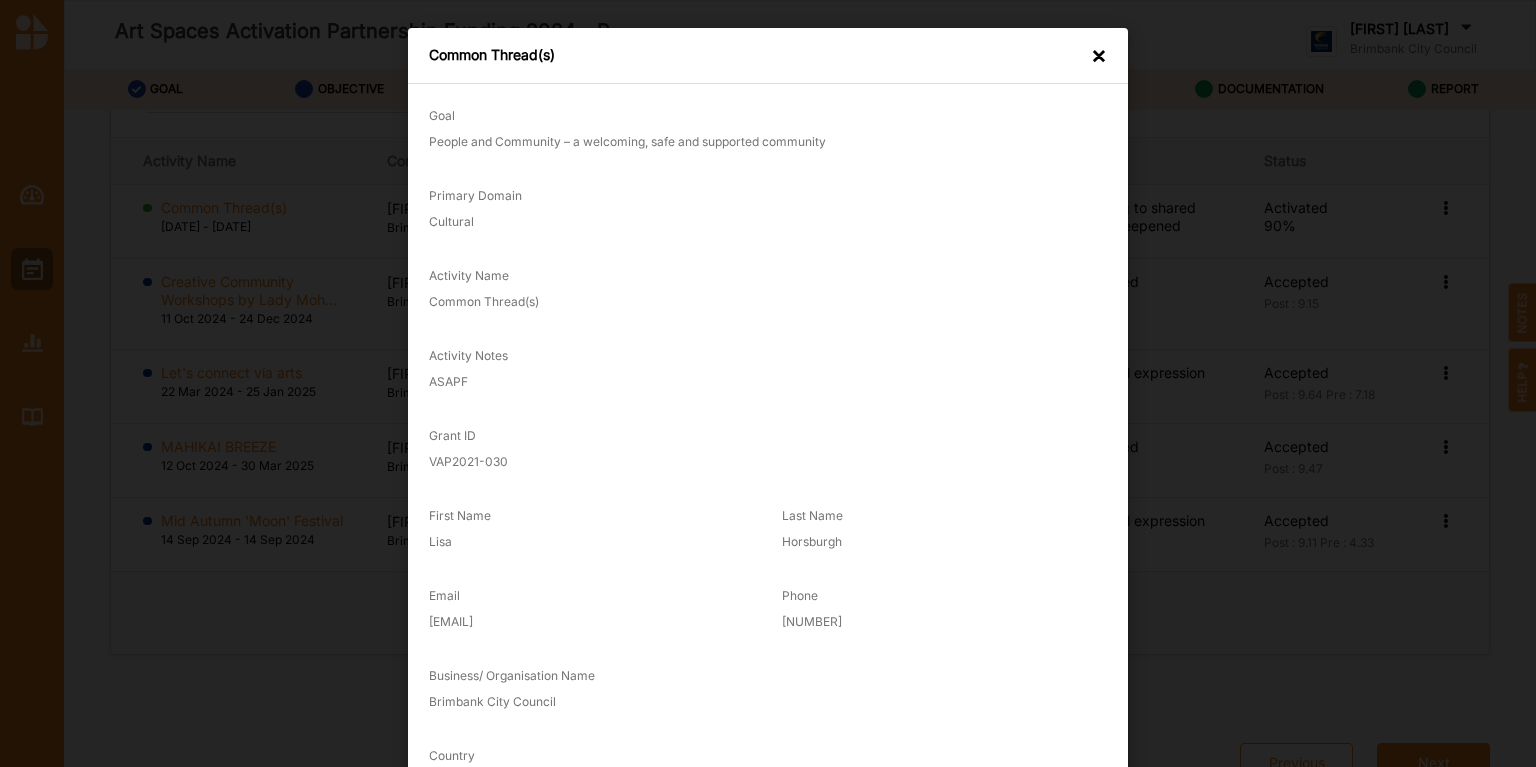 scroll, scrollTop: 187, scrollLeft: 0, axis: vertical 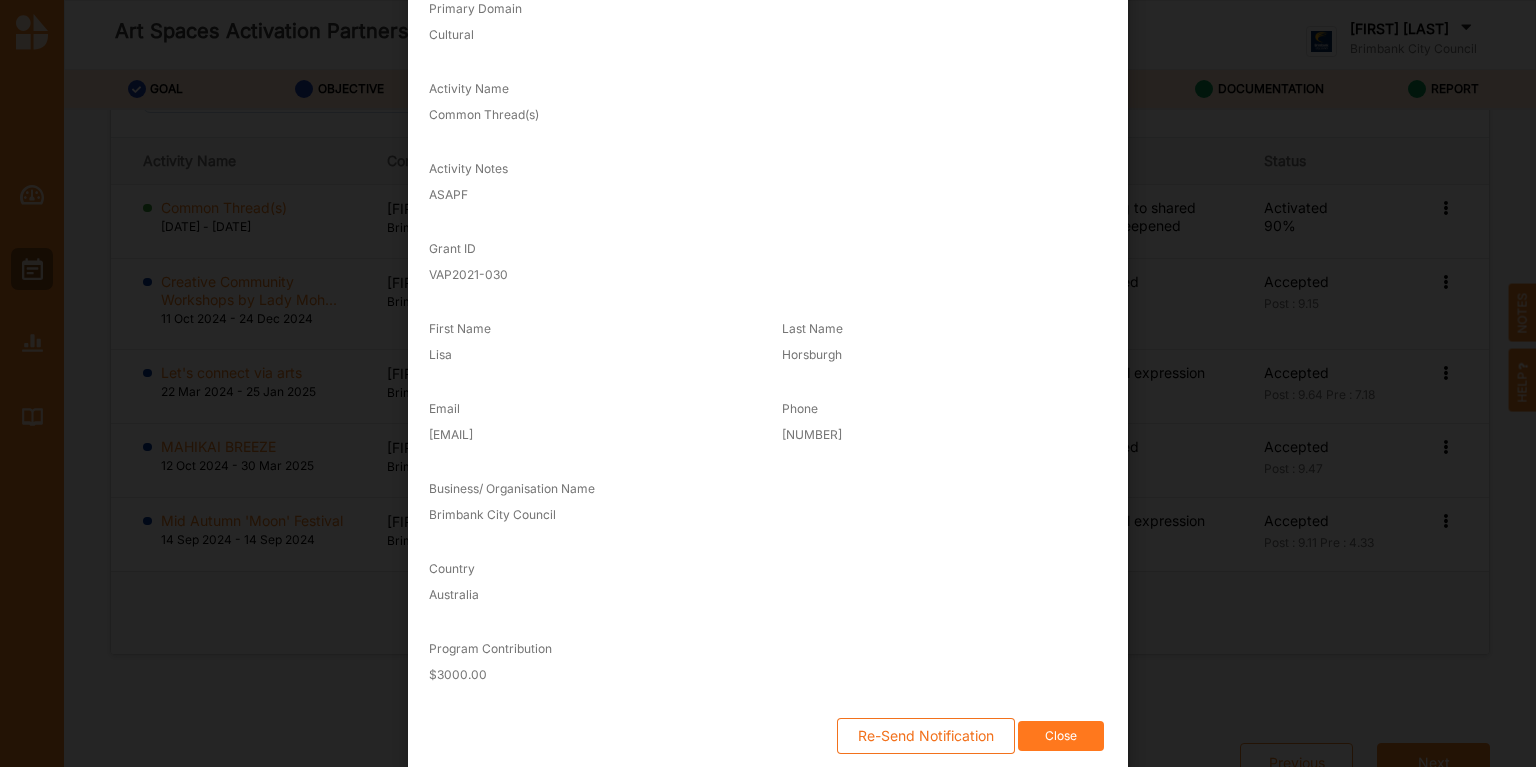 click on "Close" at bounding box center (1061, 736) 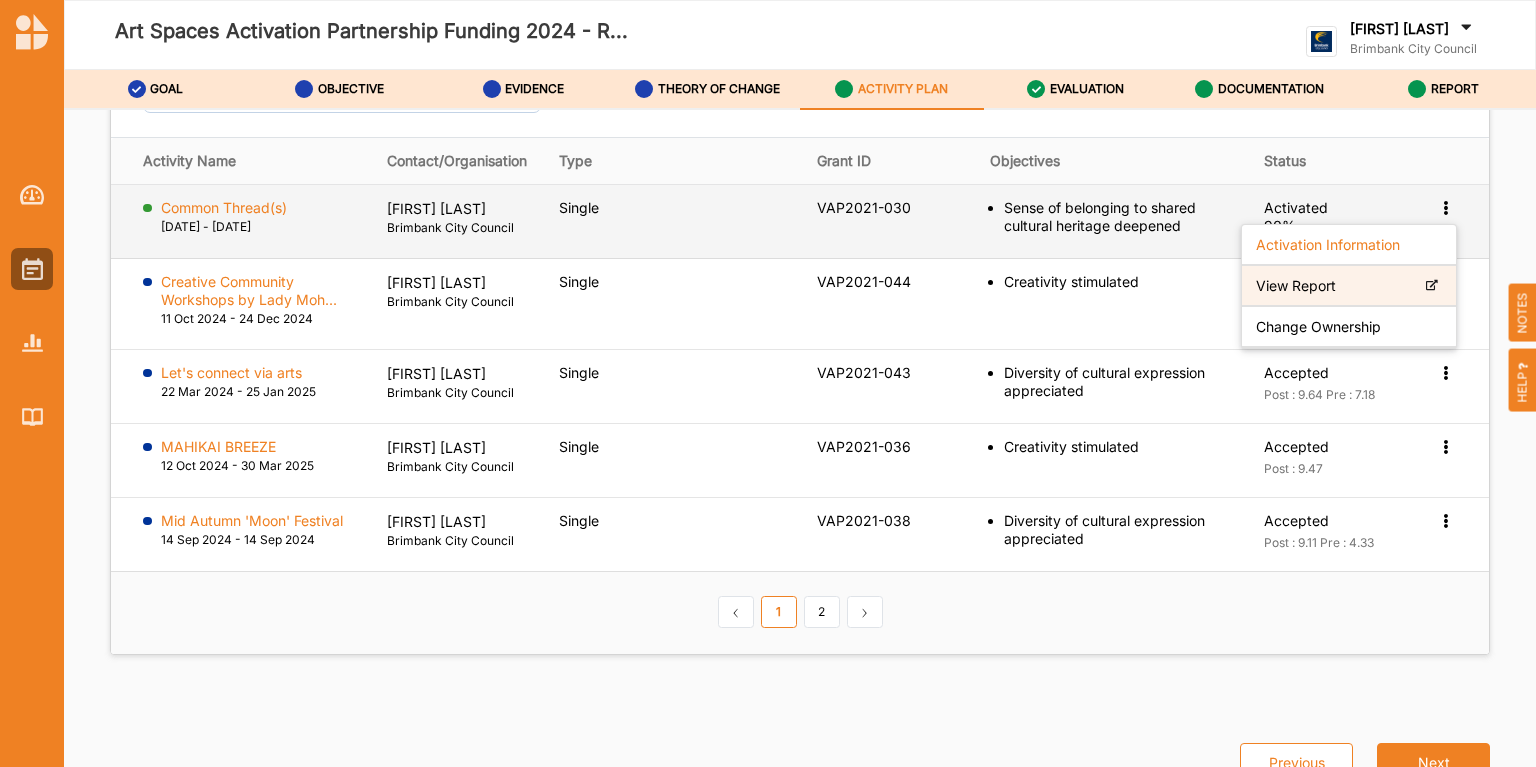 click on "View Report" at bounding box center [1349, 286] 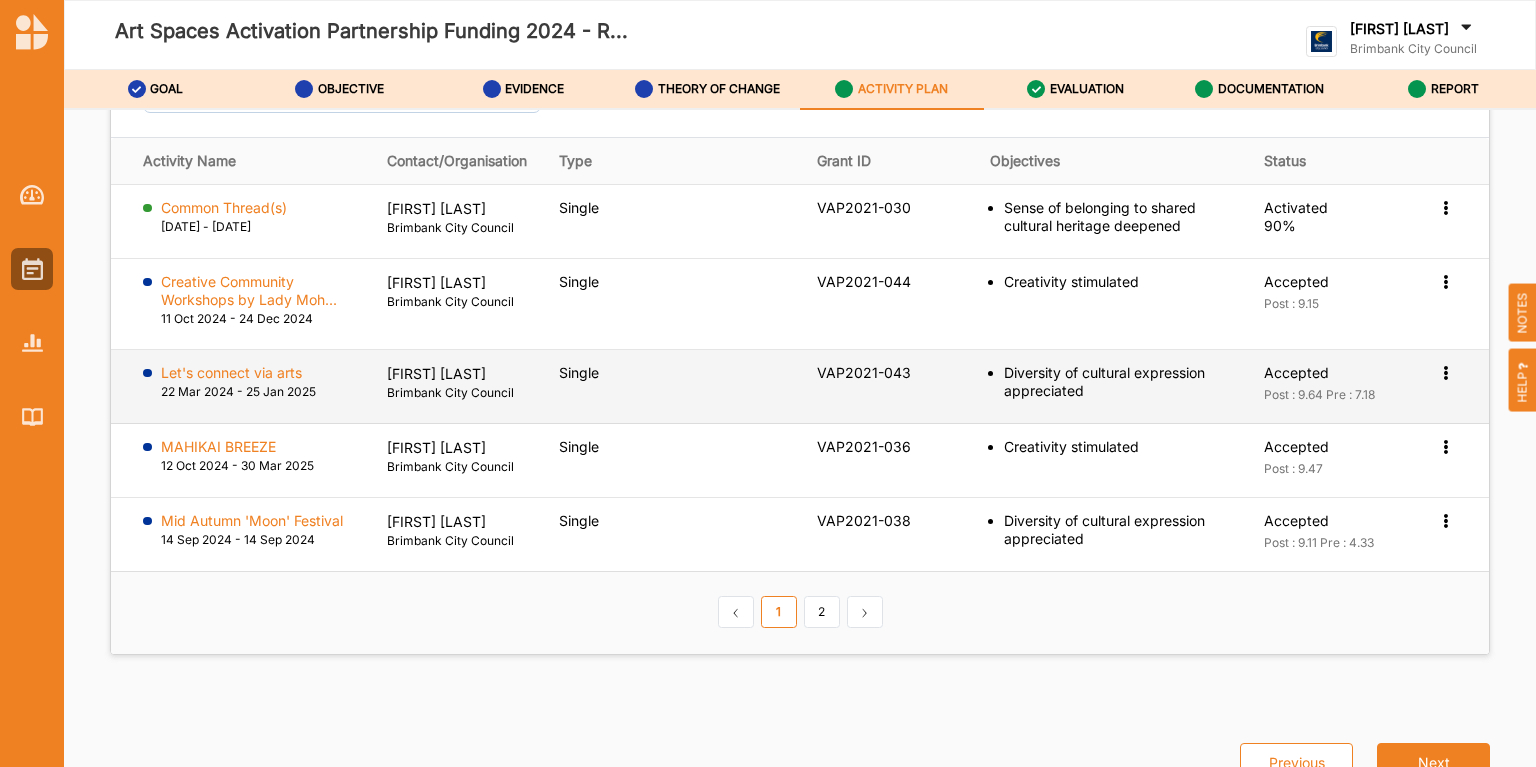 scroll, scrollTop: 3124, scrollLeft: 0, axis: vertical 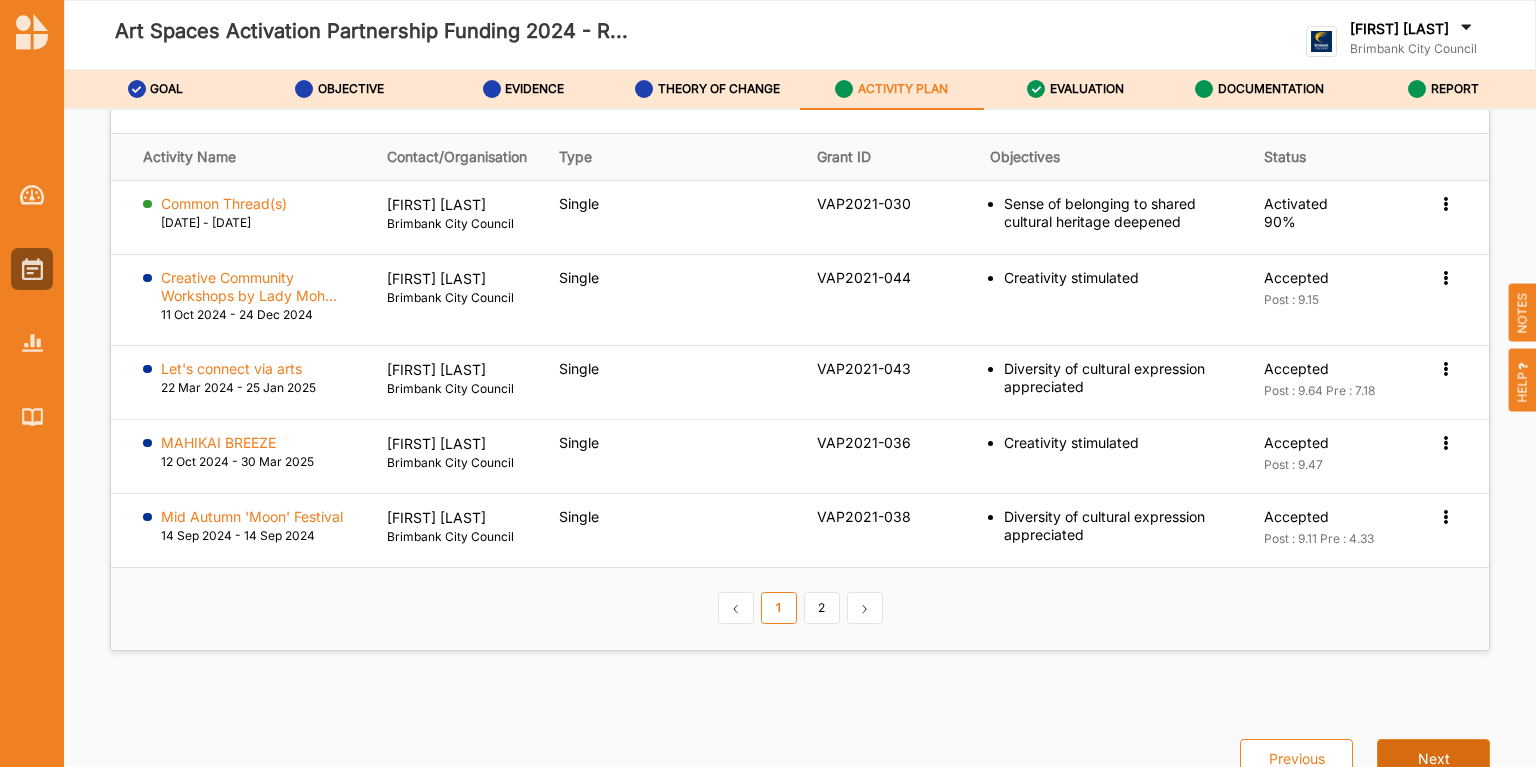 click on "Next" at bounding box center [1433, 759] 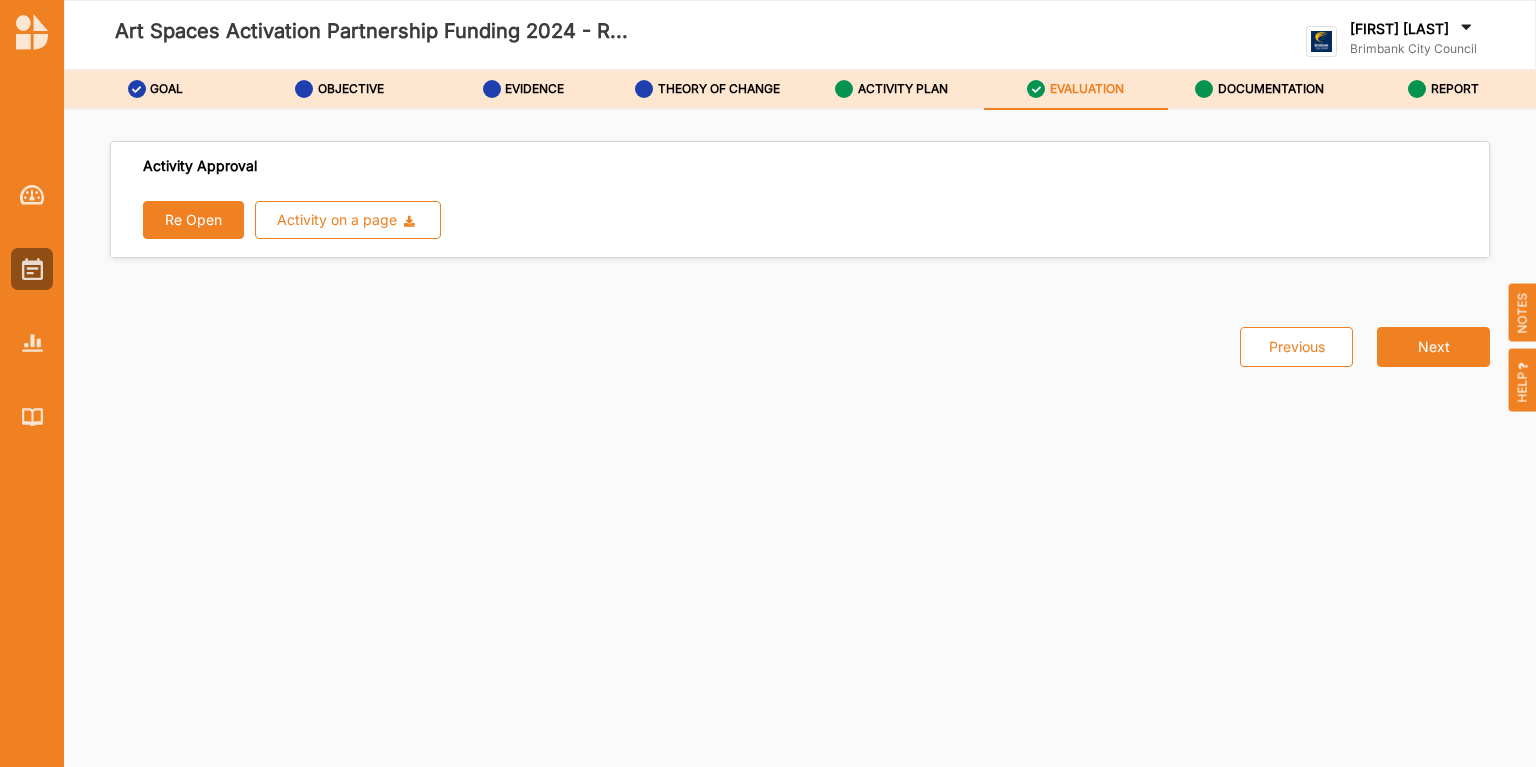 click on "Re Open" at bounding box center (193, 220) 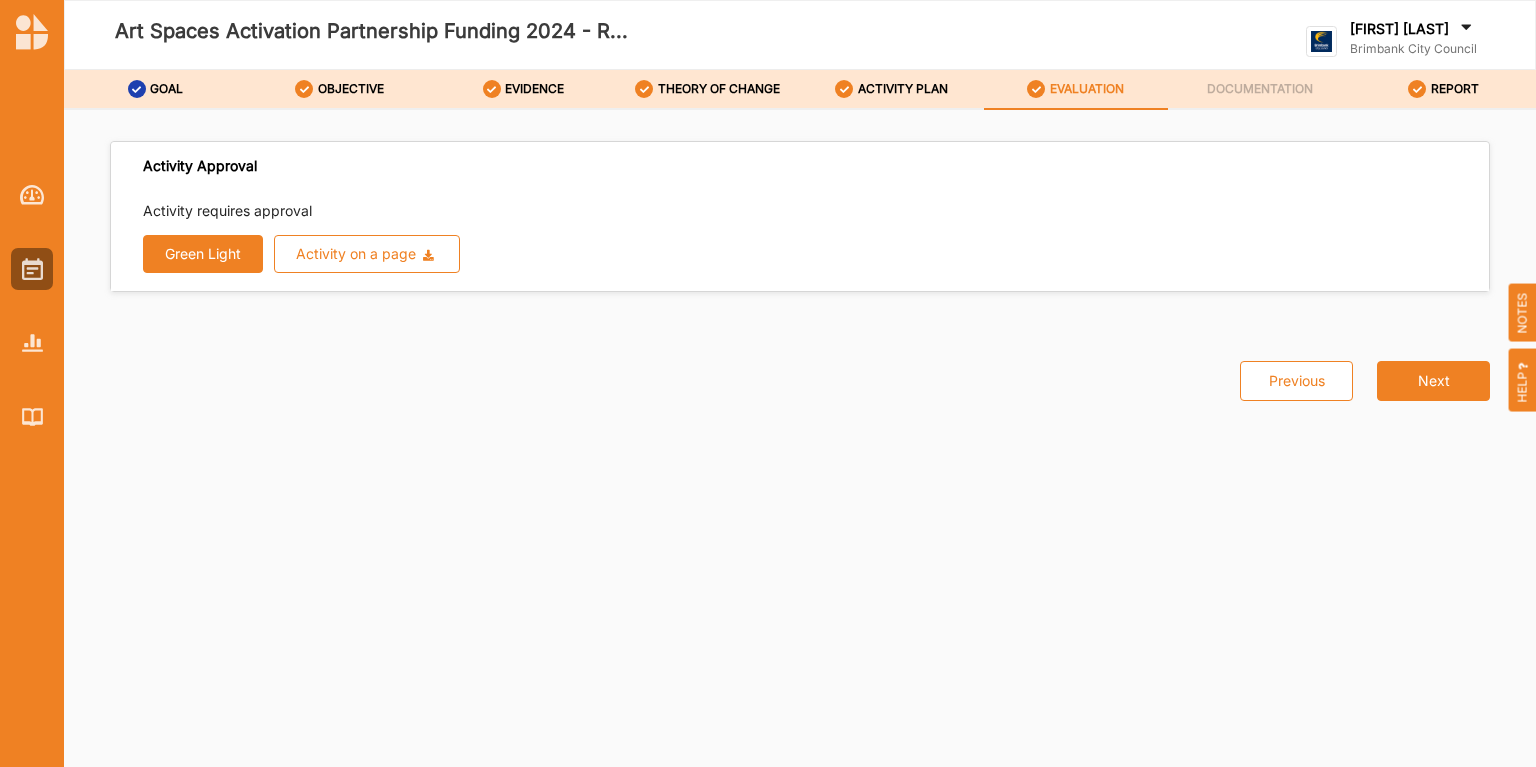 drag, startPoint x: 218, startPoint y: 260, endPoint x: 1356, endPoint y: 434, distance: 1151.2255 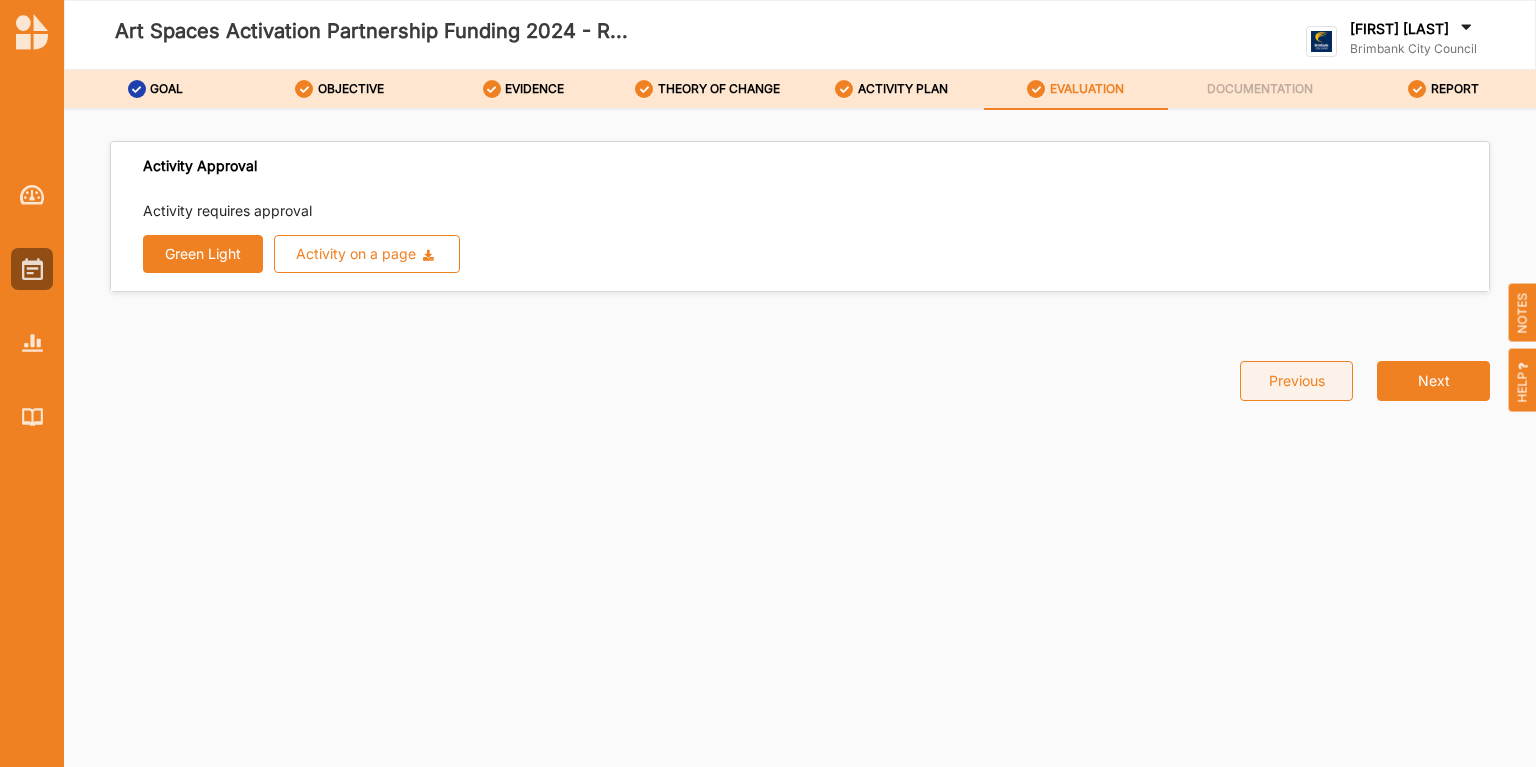 click on "Previous" at bounding box center [1296, 381] 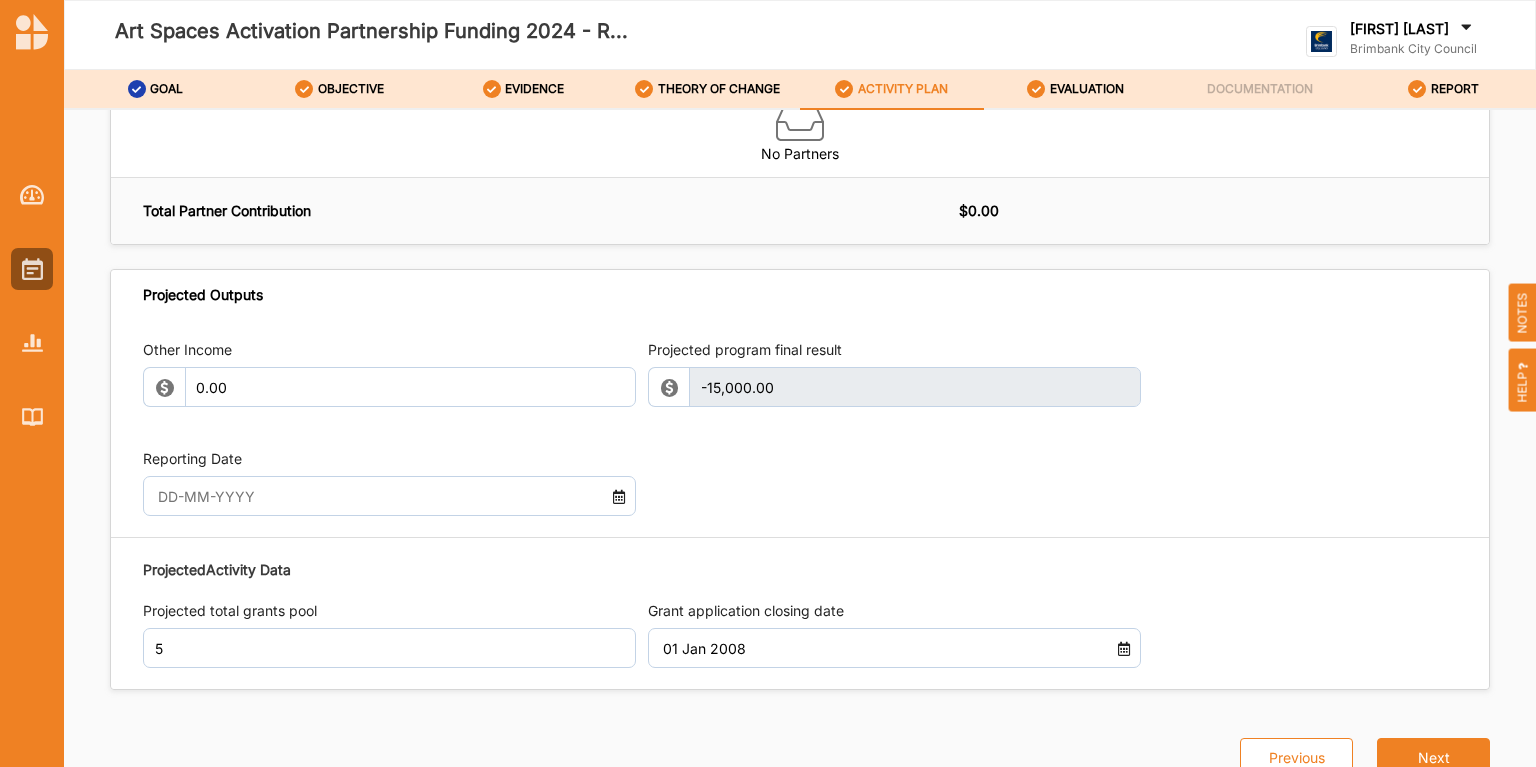 scroll, scrollTop: 1934, scrollLeft: 0, axis: vertical 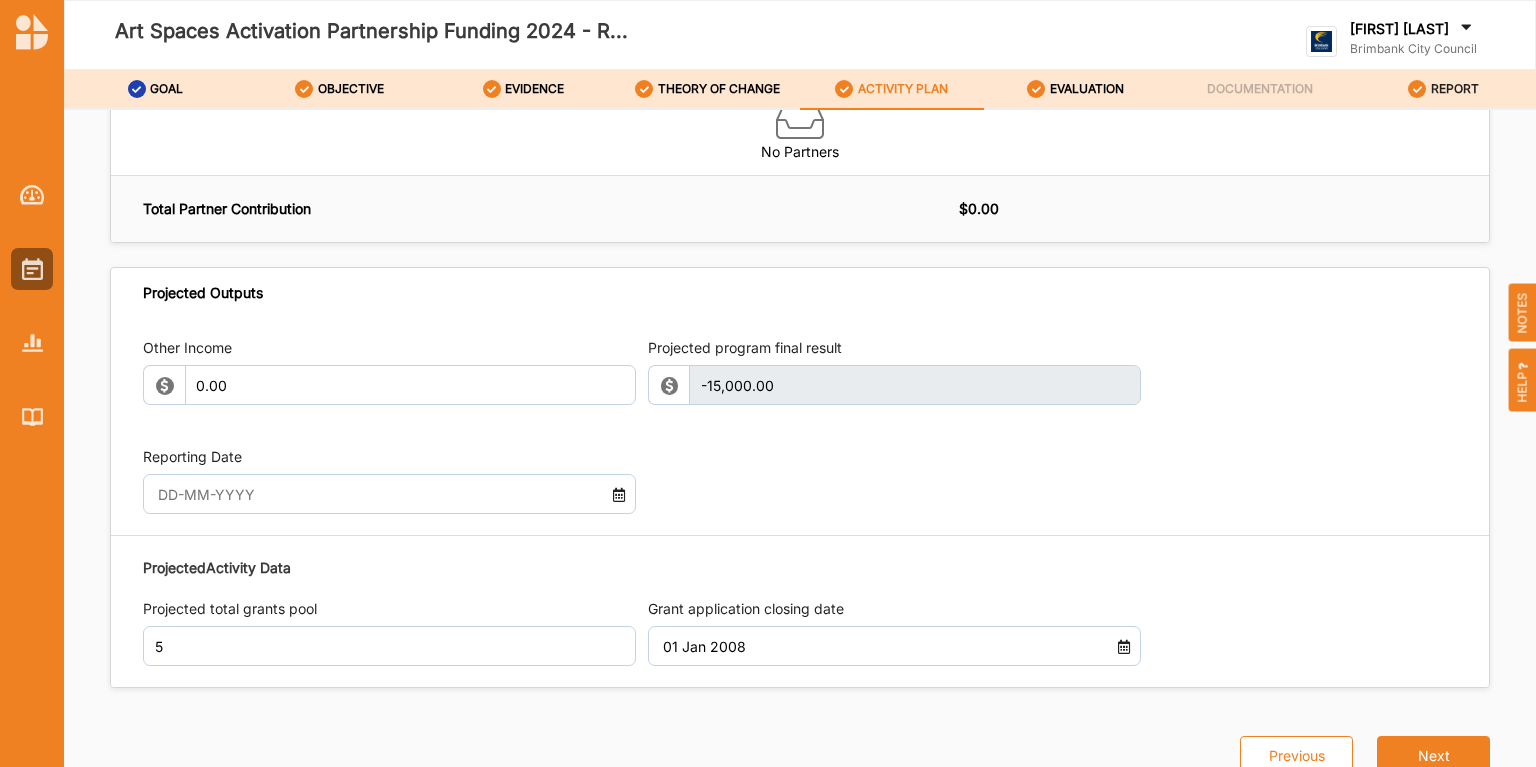 click on "REPORT" at bounding box center (1455, 89) 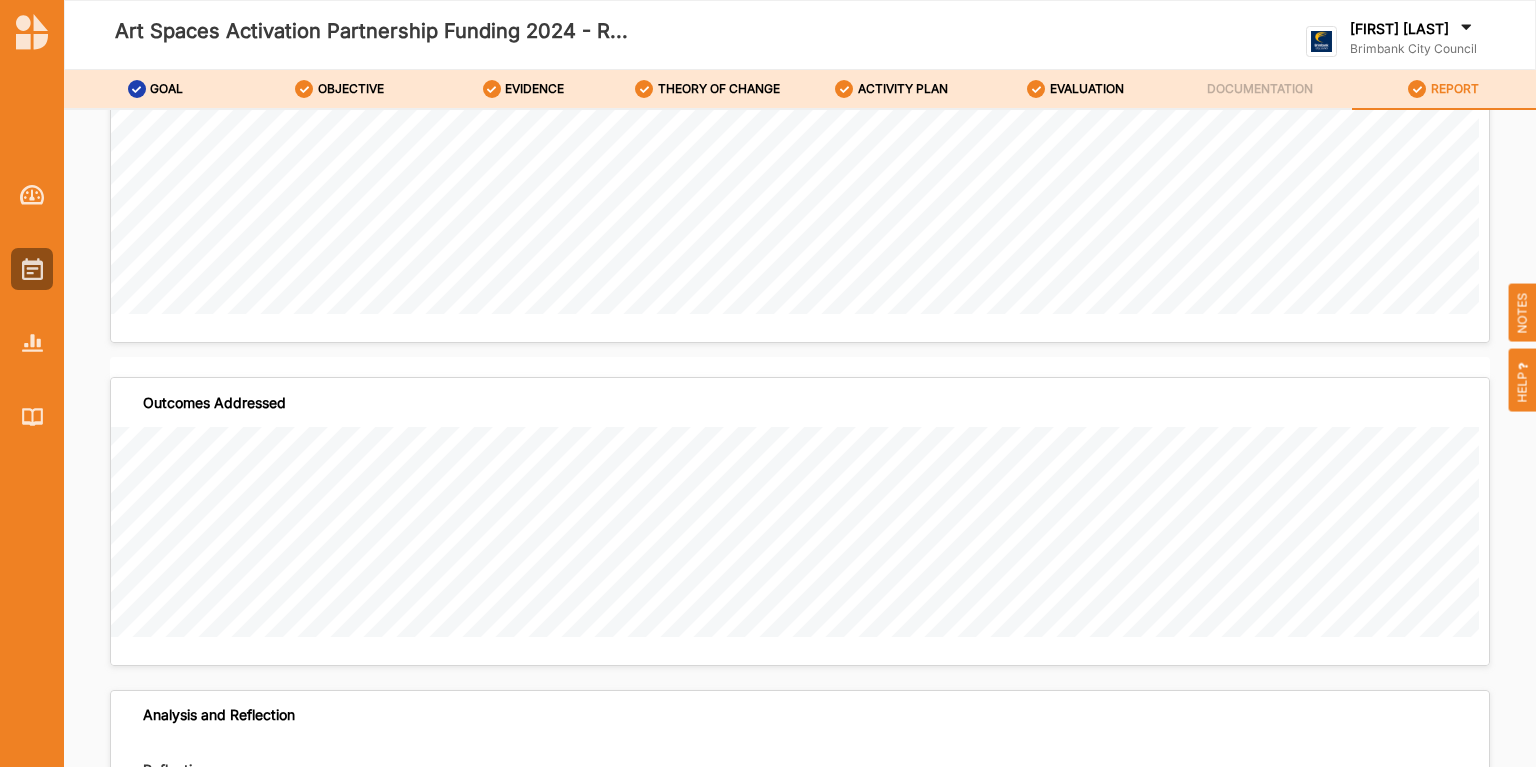 scroll, scrollTop: 2748, scrollLeft: 0, axis: vertical 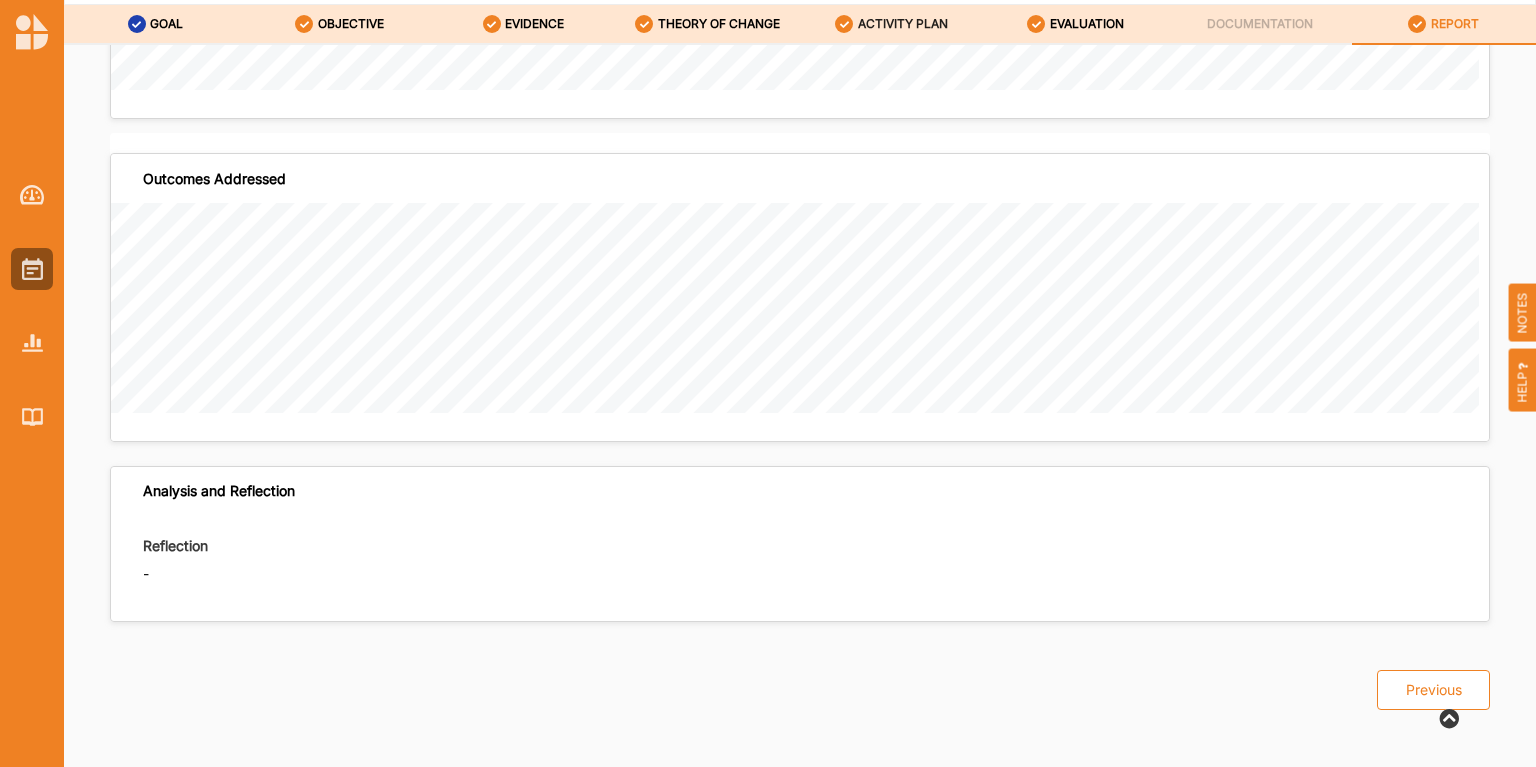 click on "ACTIVITY PLAN" at bounding box center [903, 24] 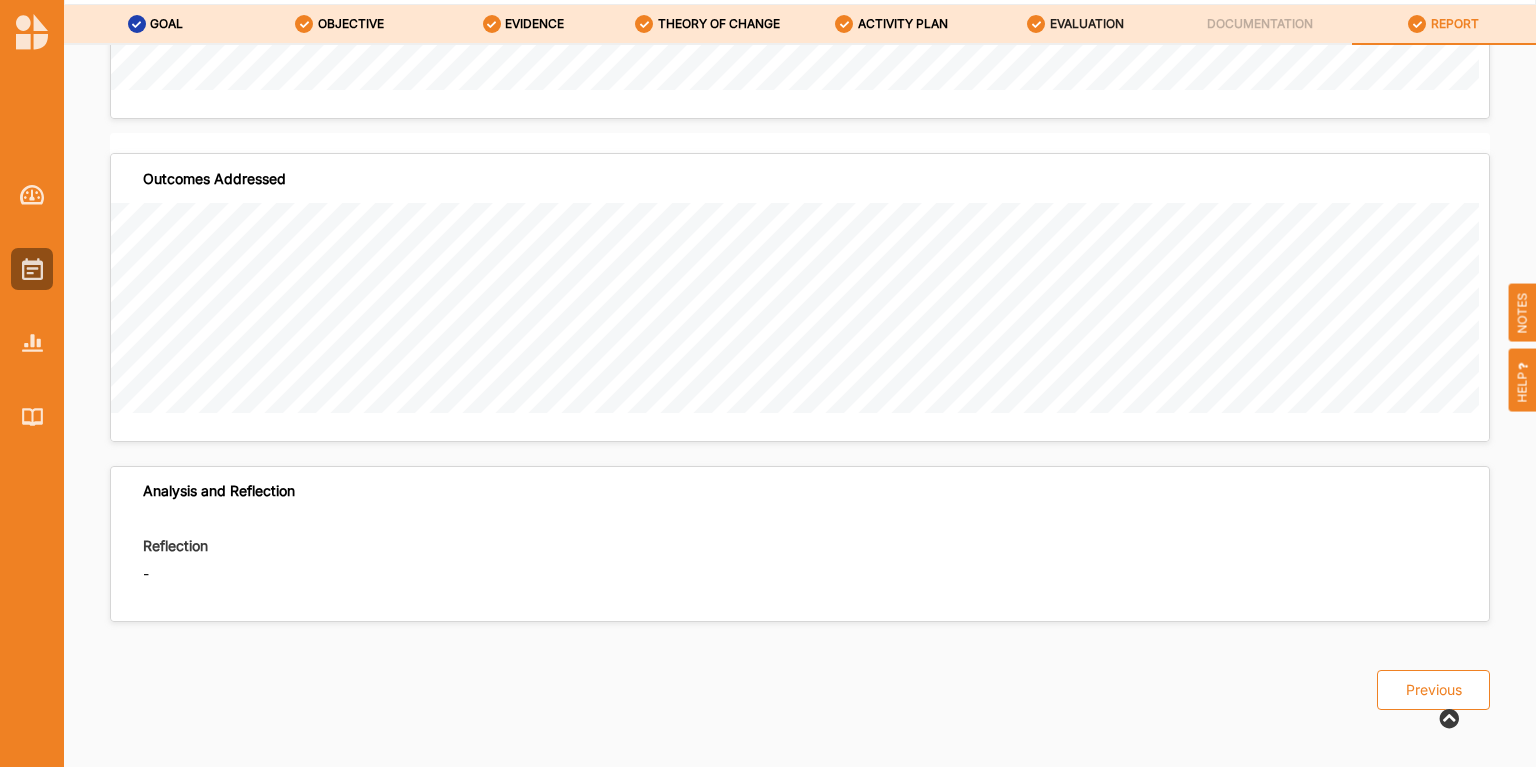 scroll, scrollTop: 1934, scrollLeft: 0, axis: vertical 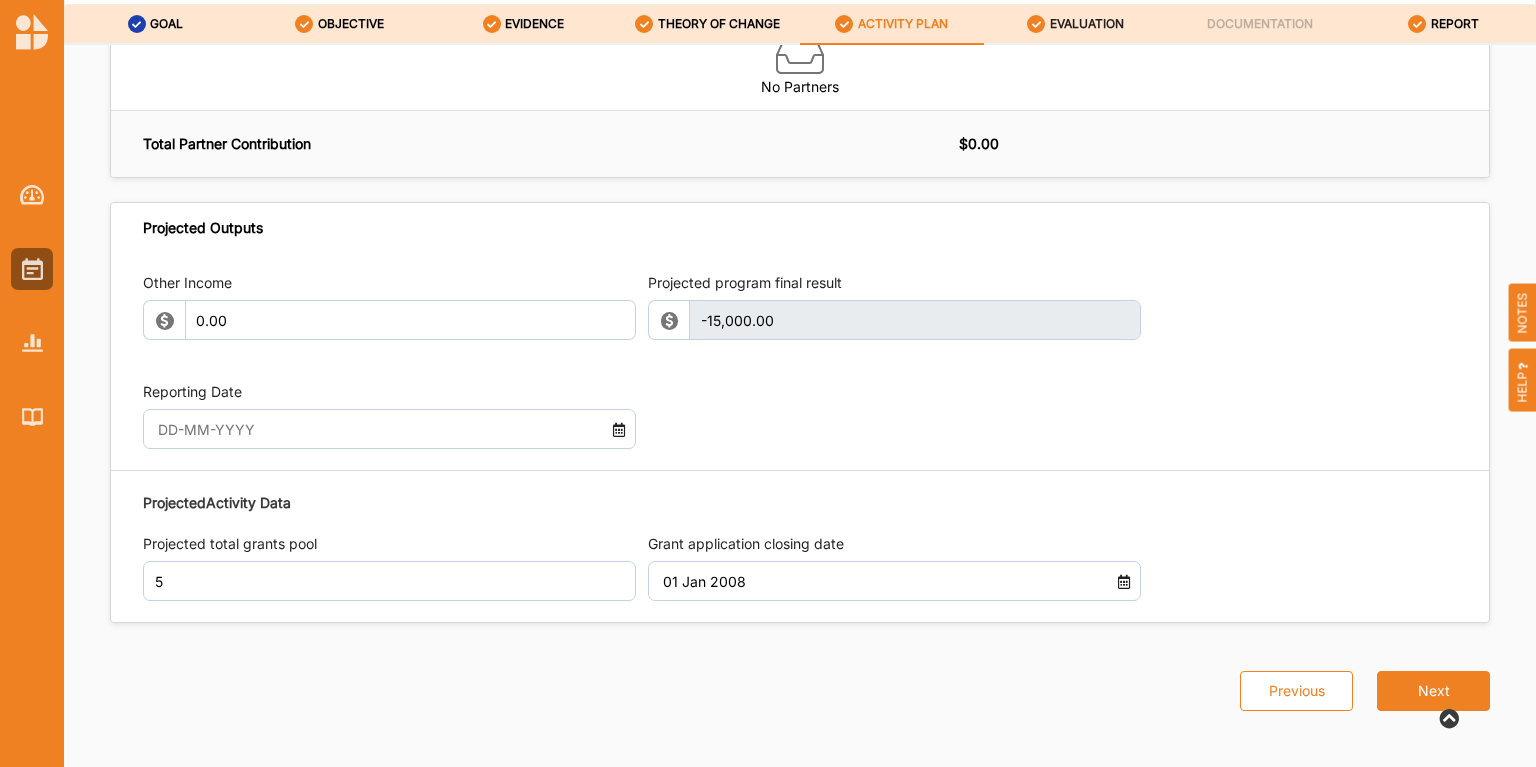 click on "EVALUATION" at bounding box center [1087, 24] 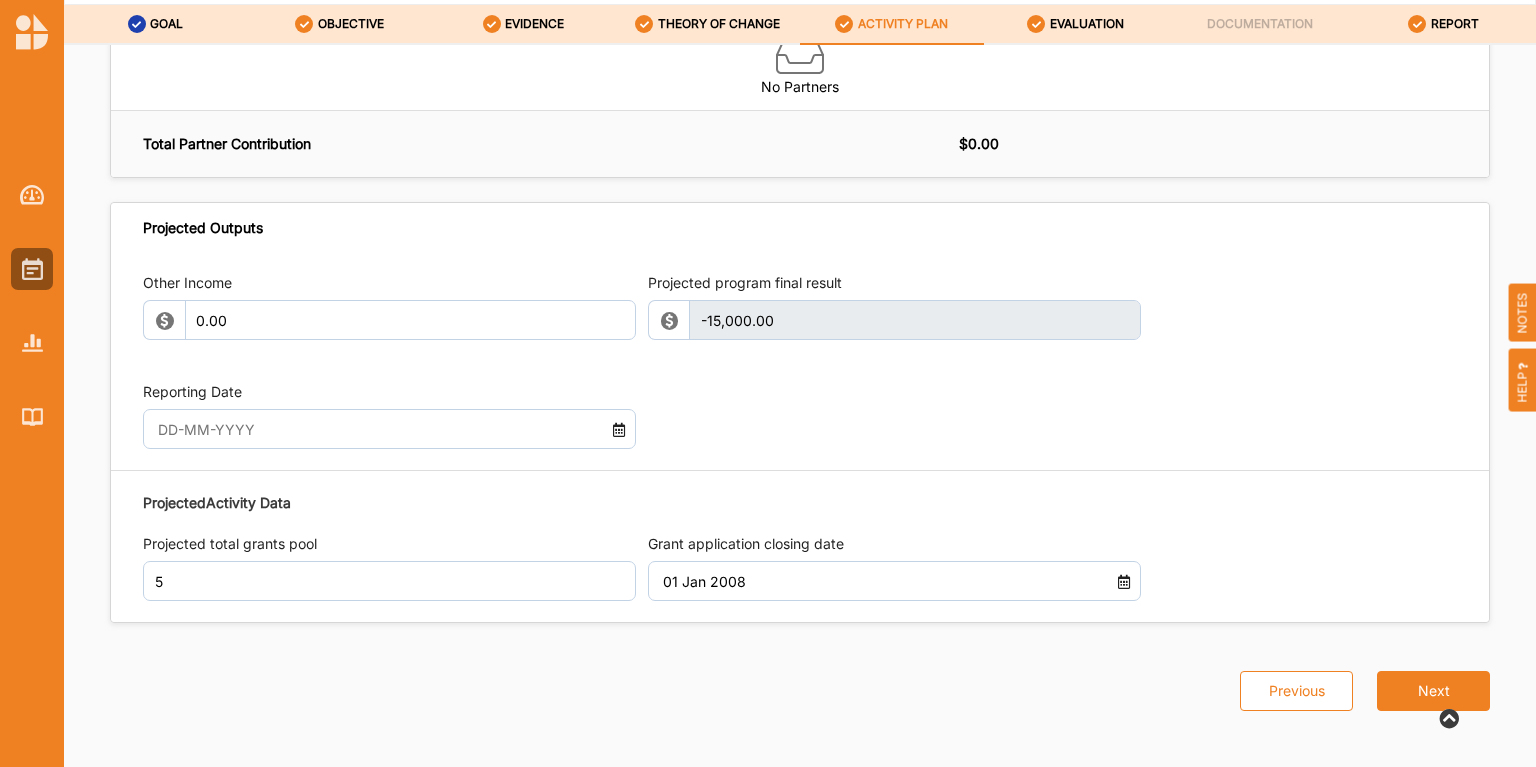 scroll, scrollTop: 0, scrollLeft: 0, axis: both 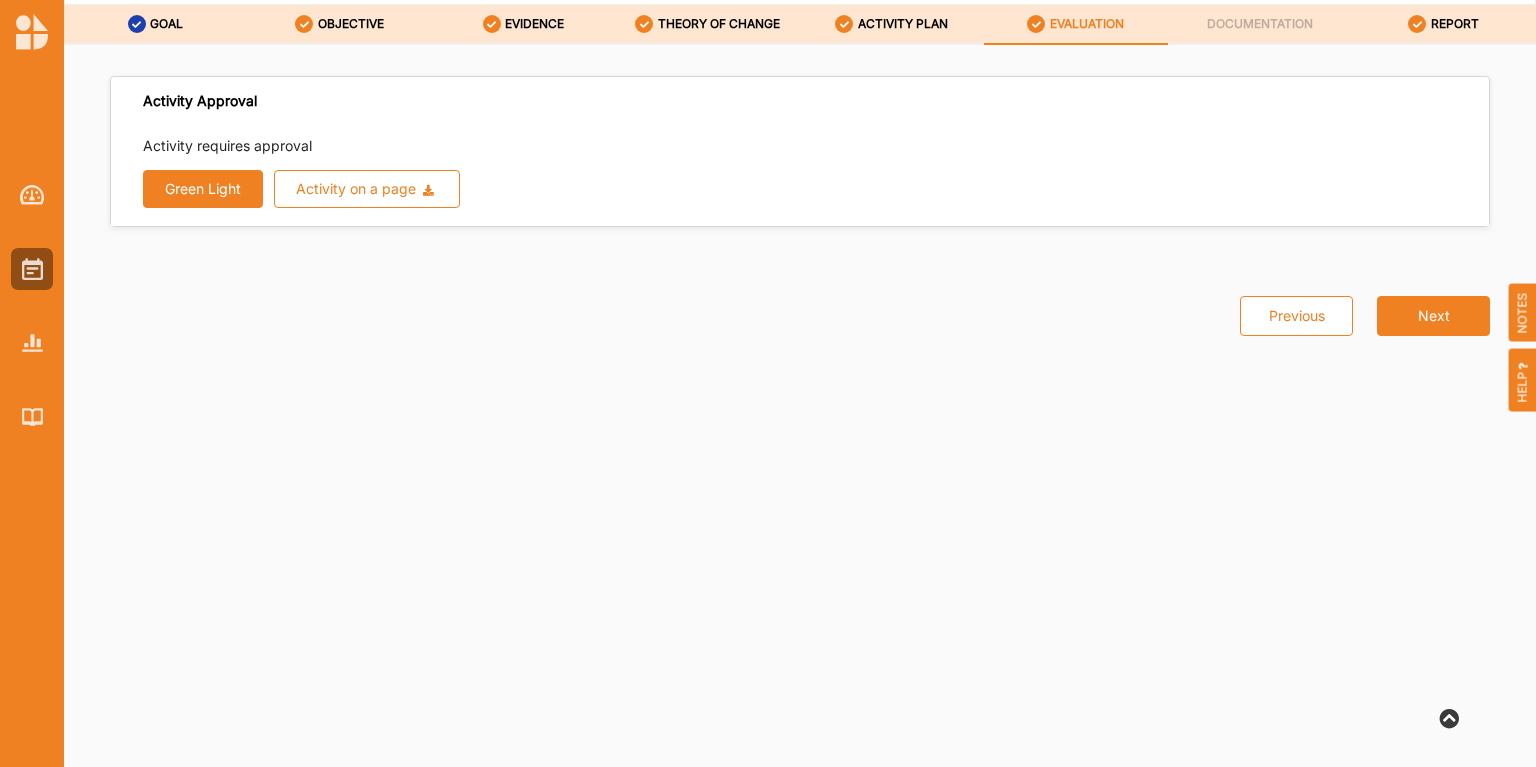 click on "Green Light" at bounding box center (203, 189) 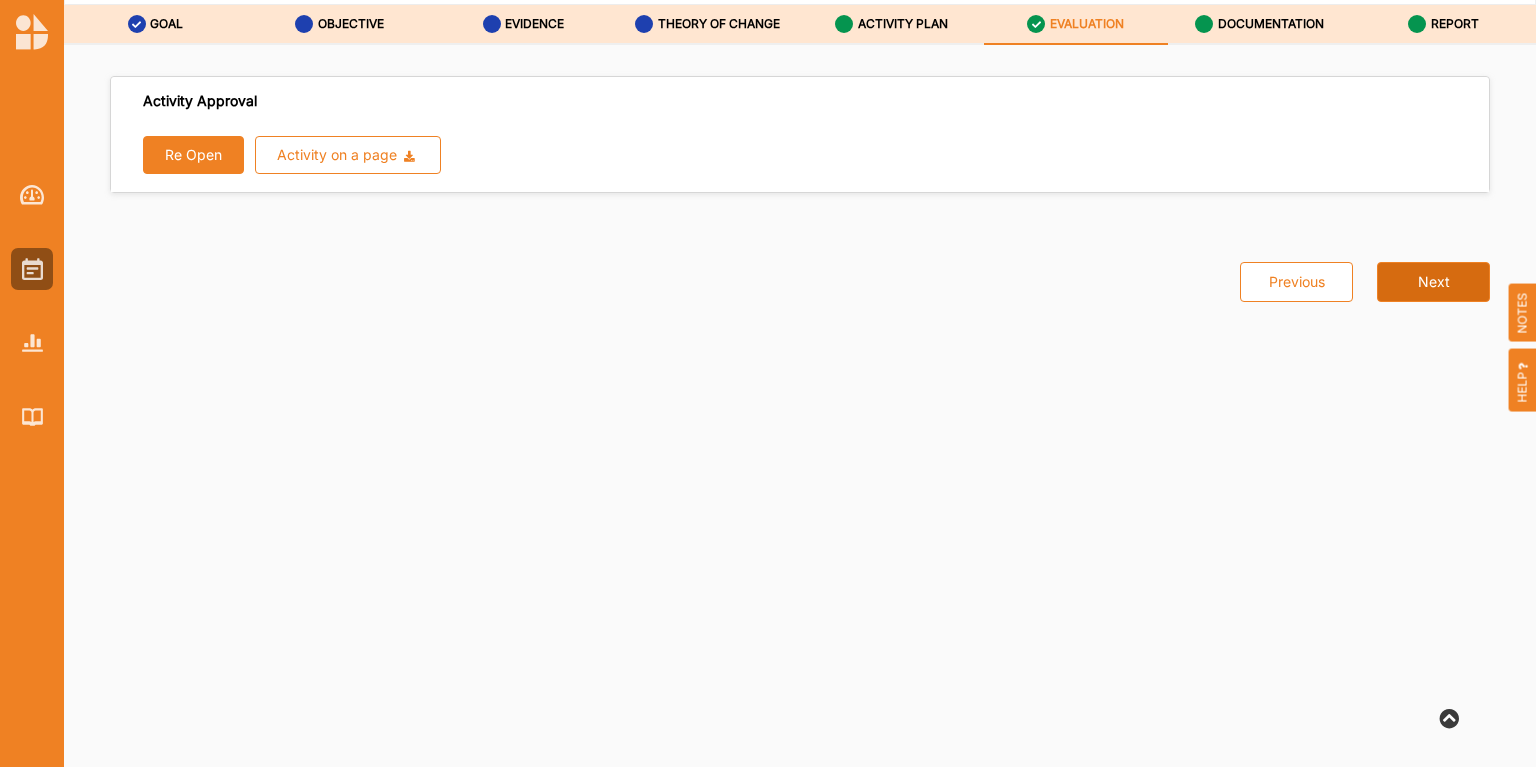 click on "Next" at bounding box center [1433, 282] 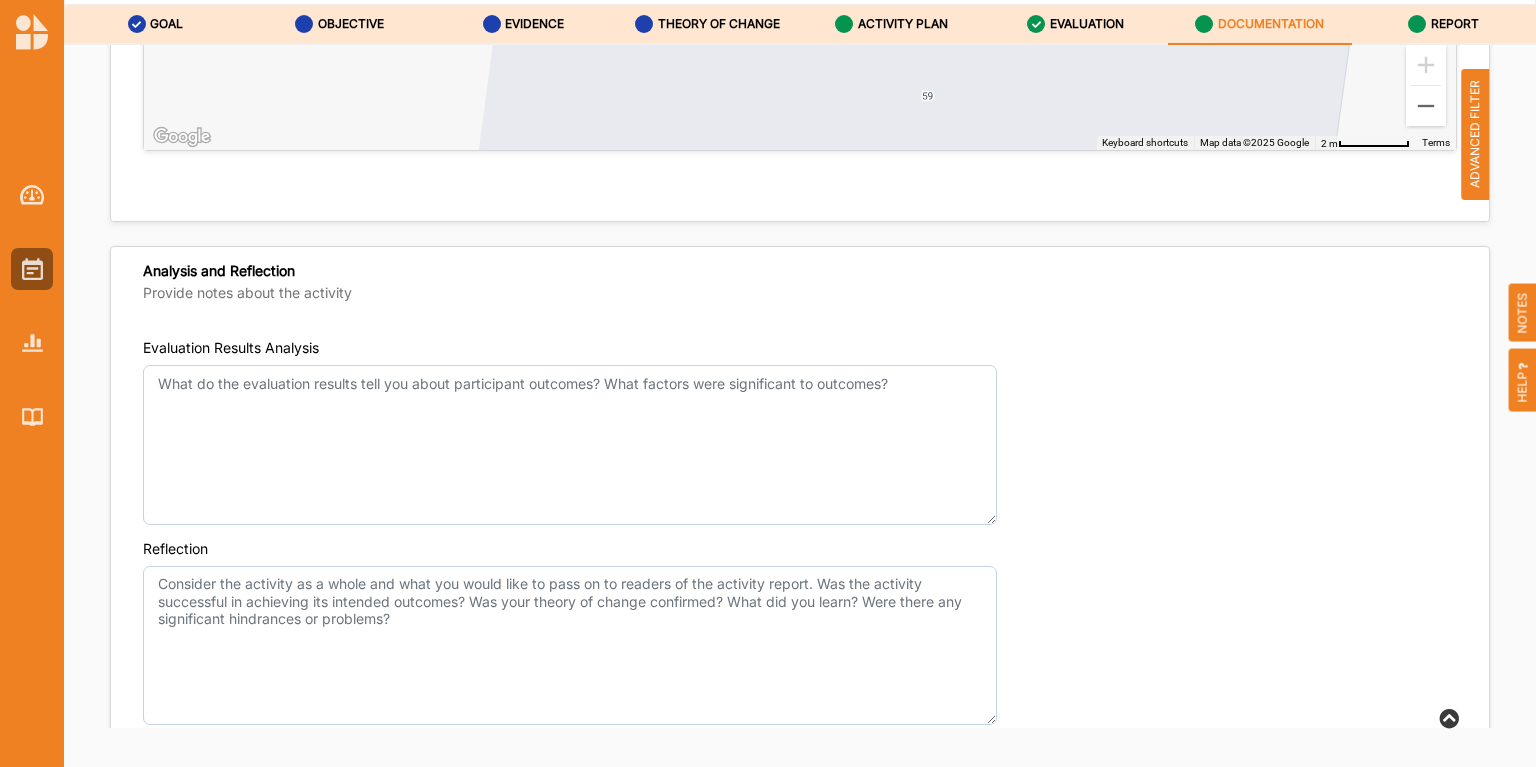 scroll, scrollTop: 6787, scrollLeft: 0, axis: vertical 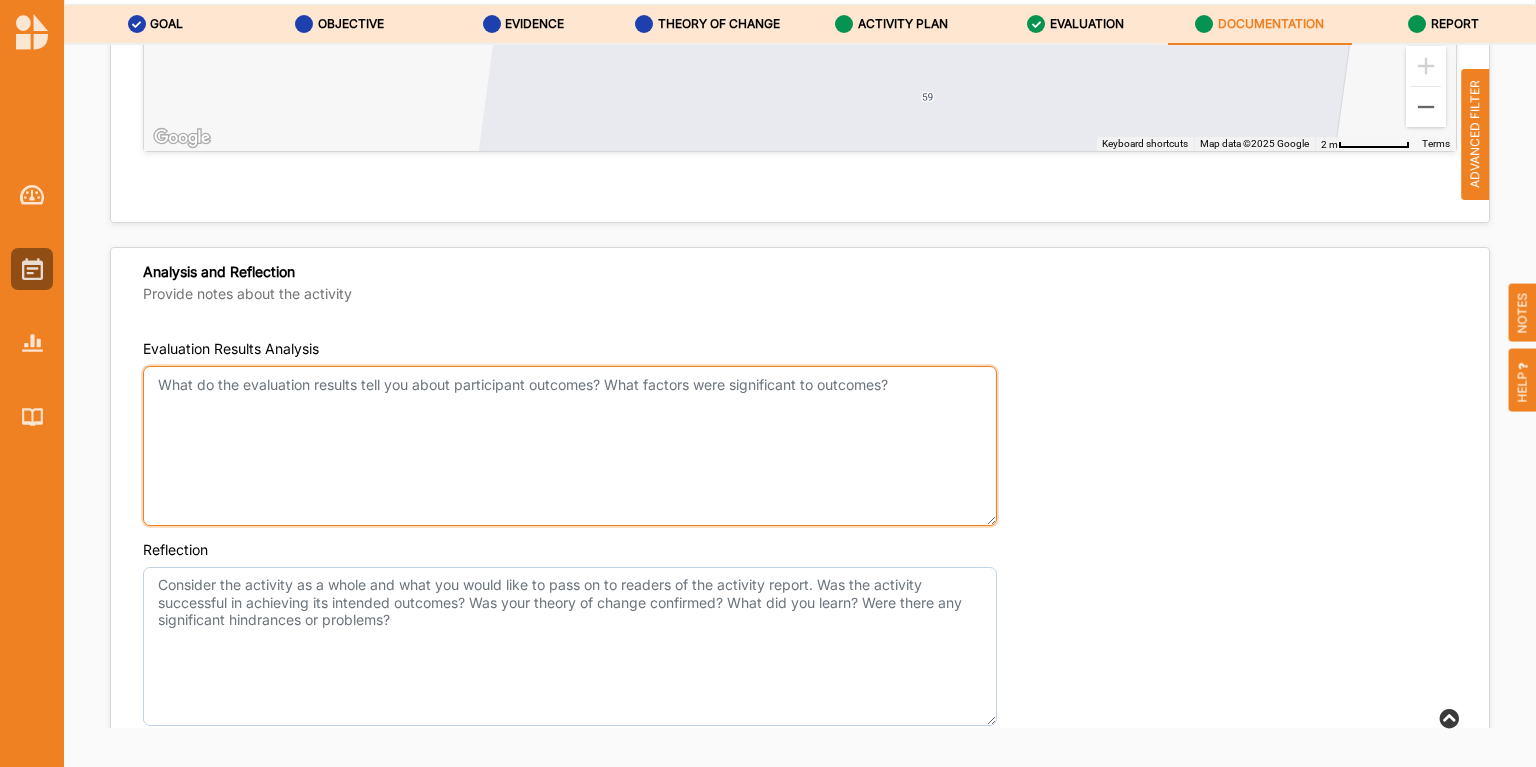 click on "Evaluation Results Analysis" at bounding box center (570, 446) 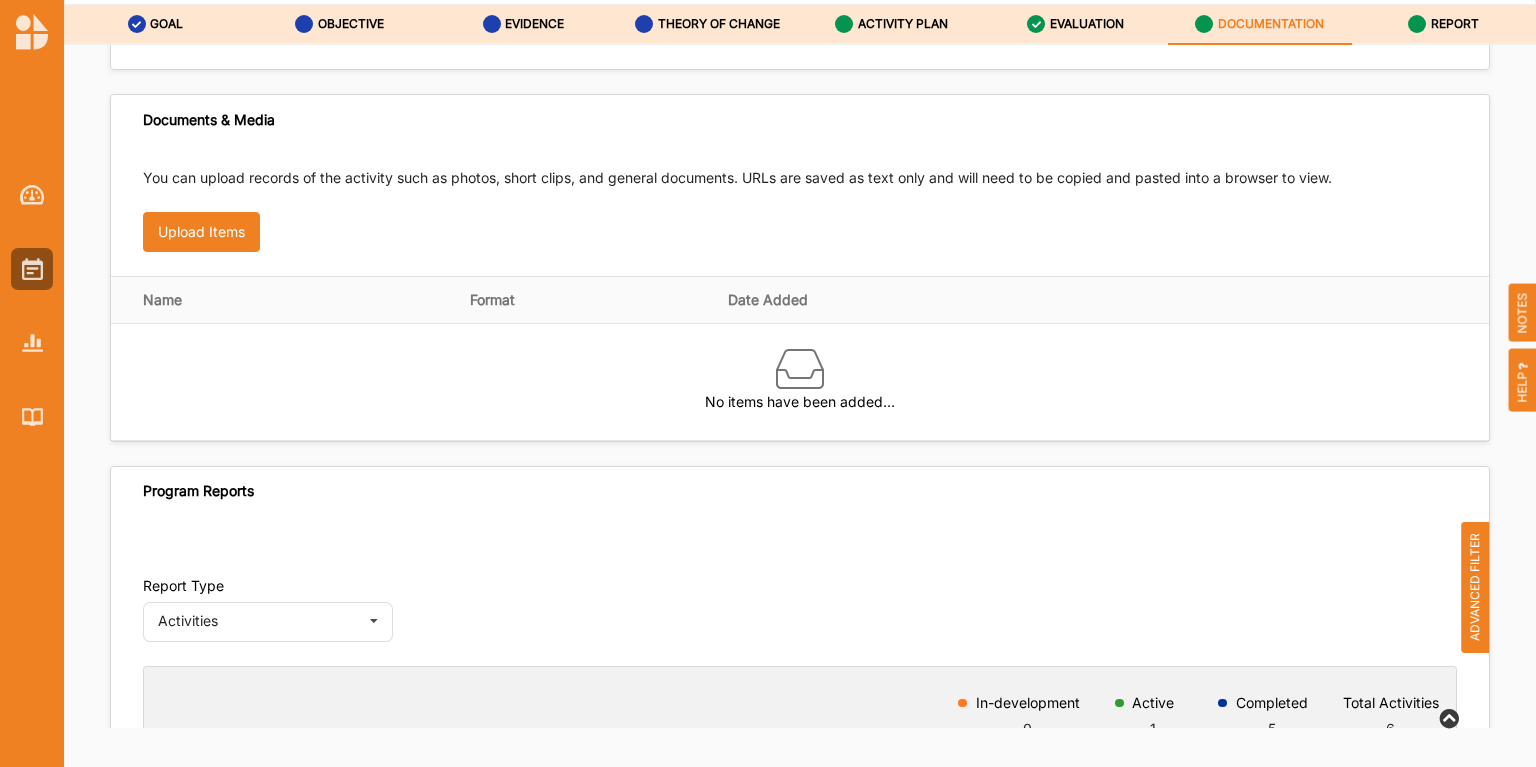 scroll, scrollTop: 0, scrollLeft: 0, axis: both 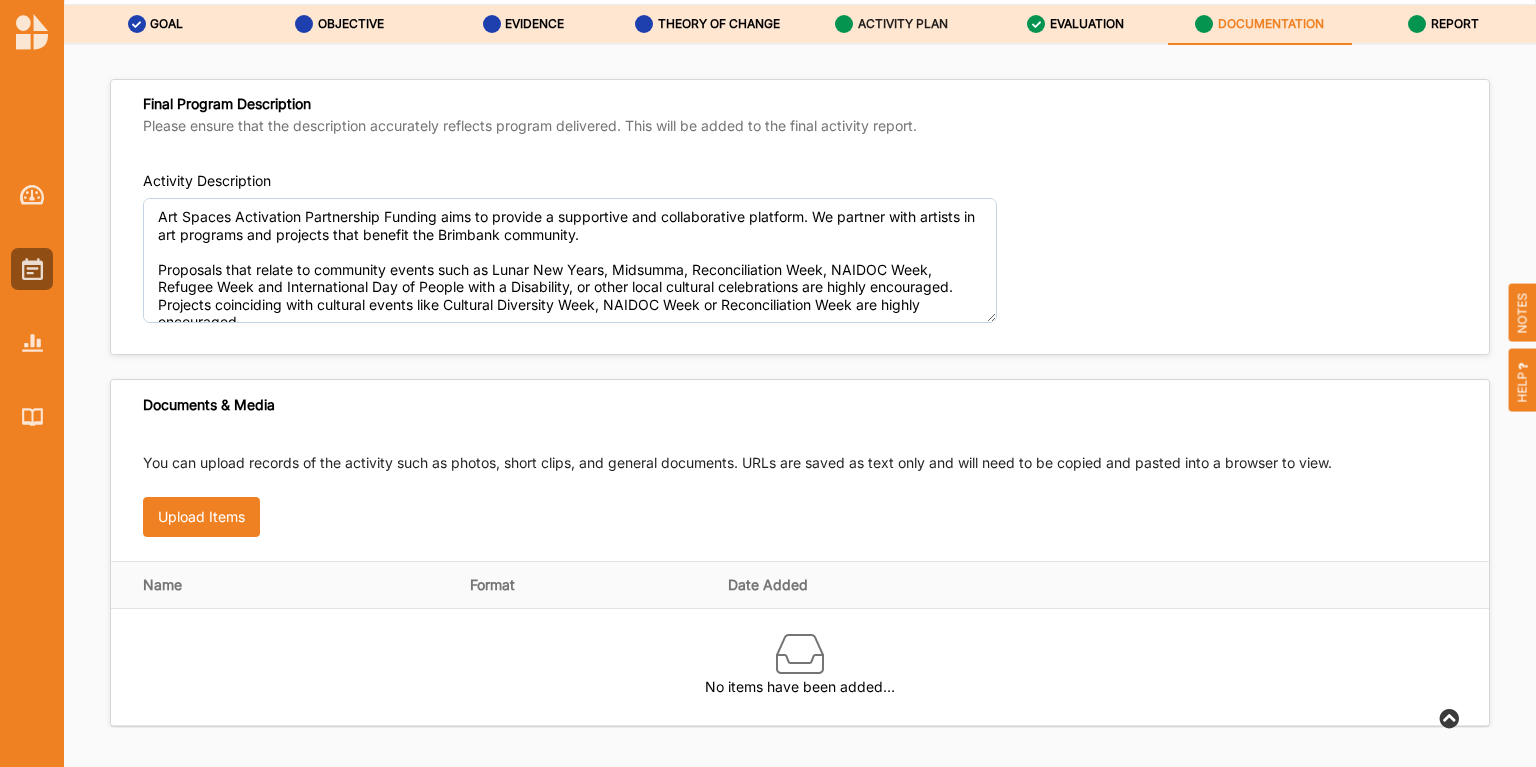 click on "ACTIVITY PLAN" at bounding box center [903, 24] 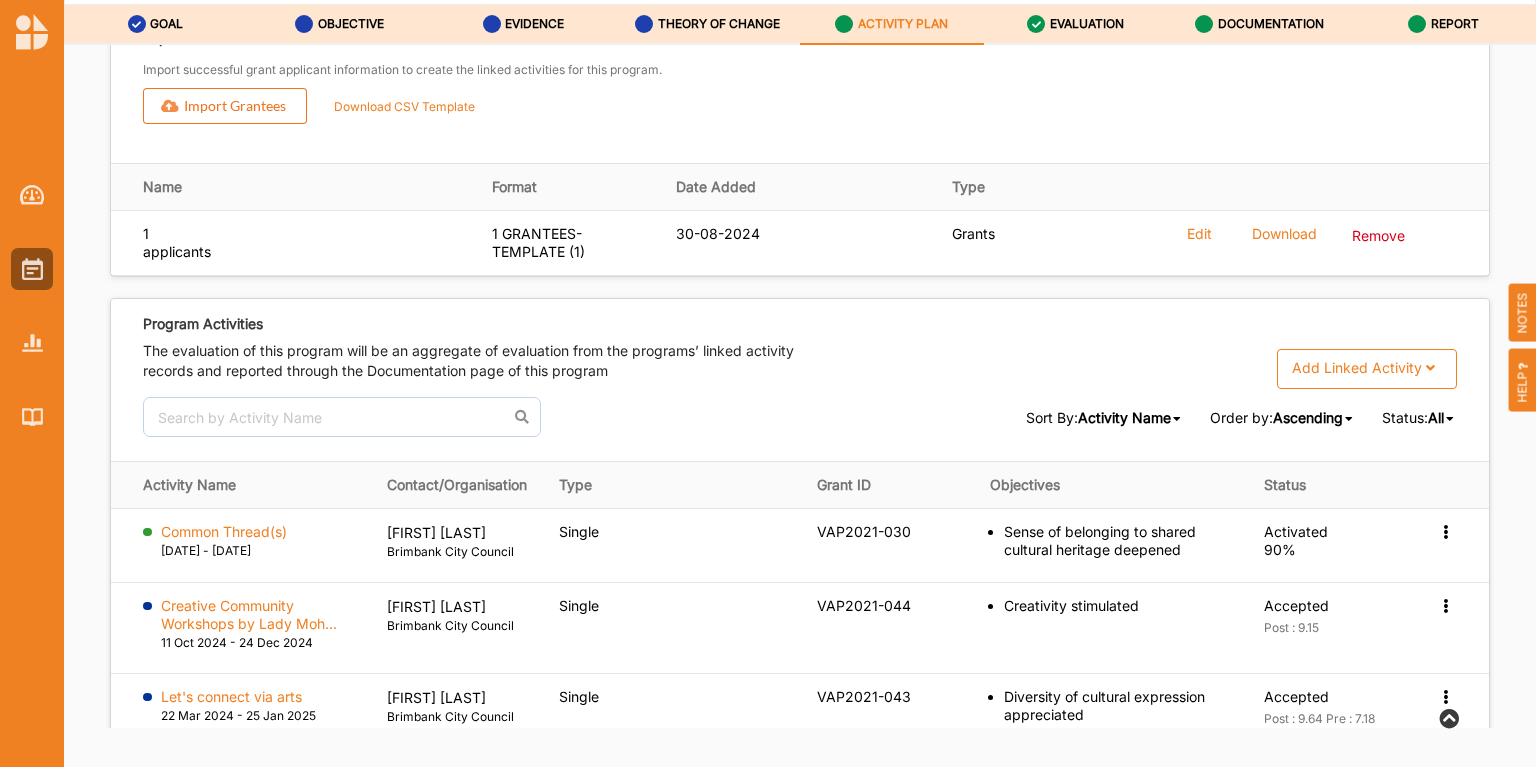 scroll, scrollTop: 3040, scrollLeft: 0, axis: vertical 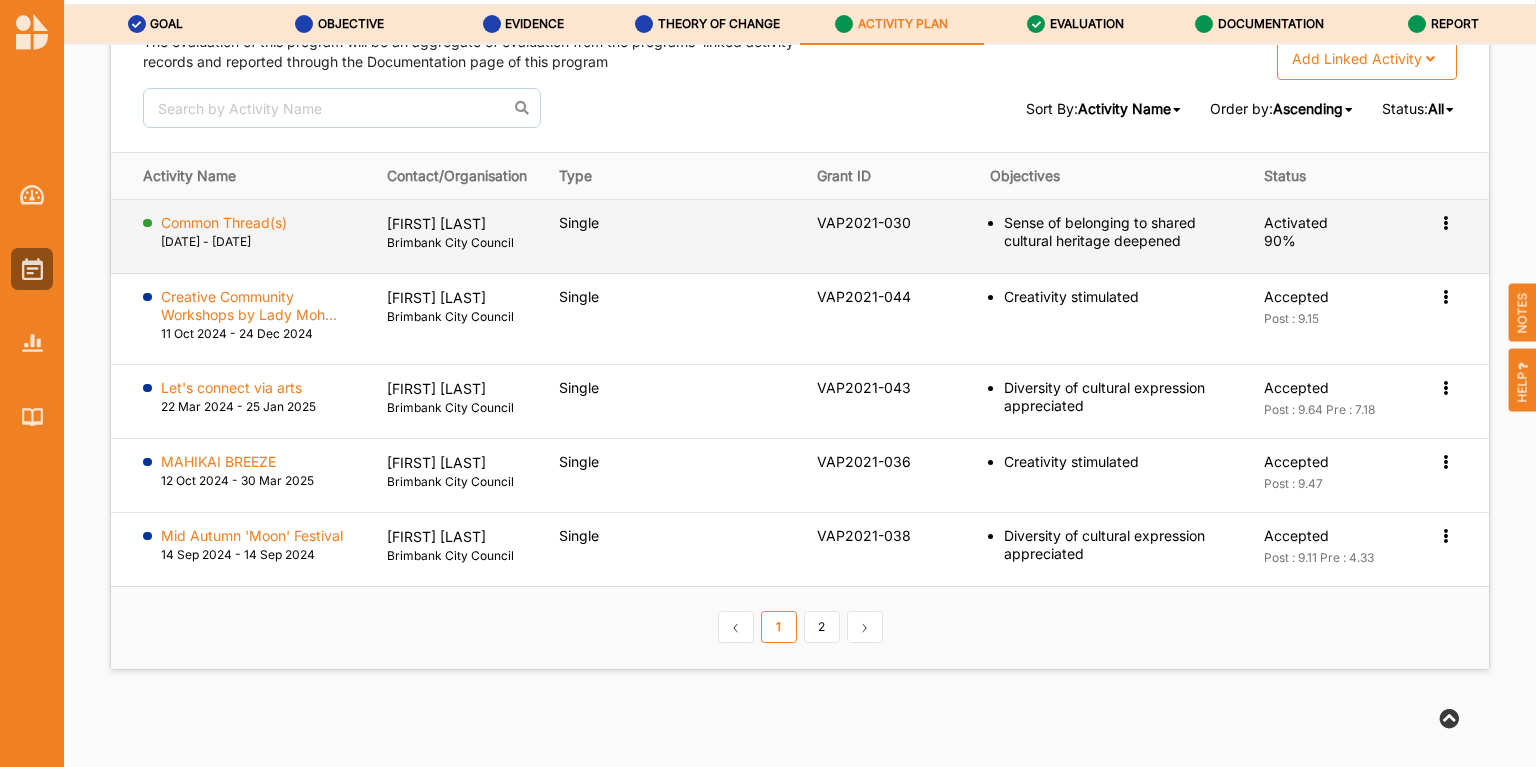 click at bounding box center [1445, 221] 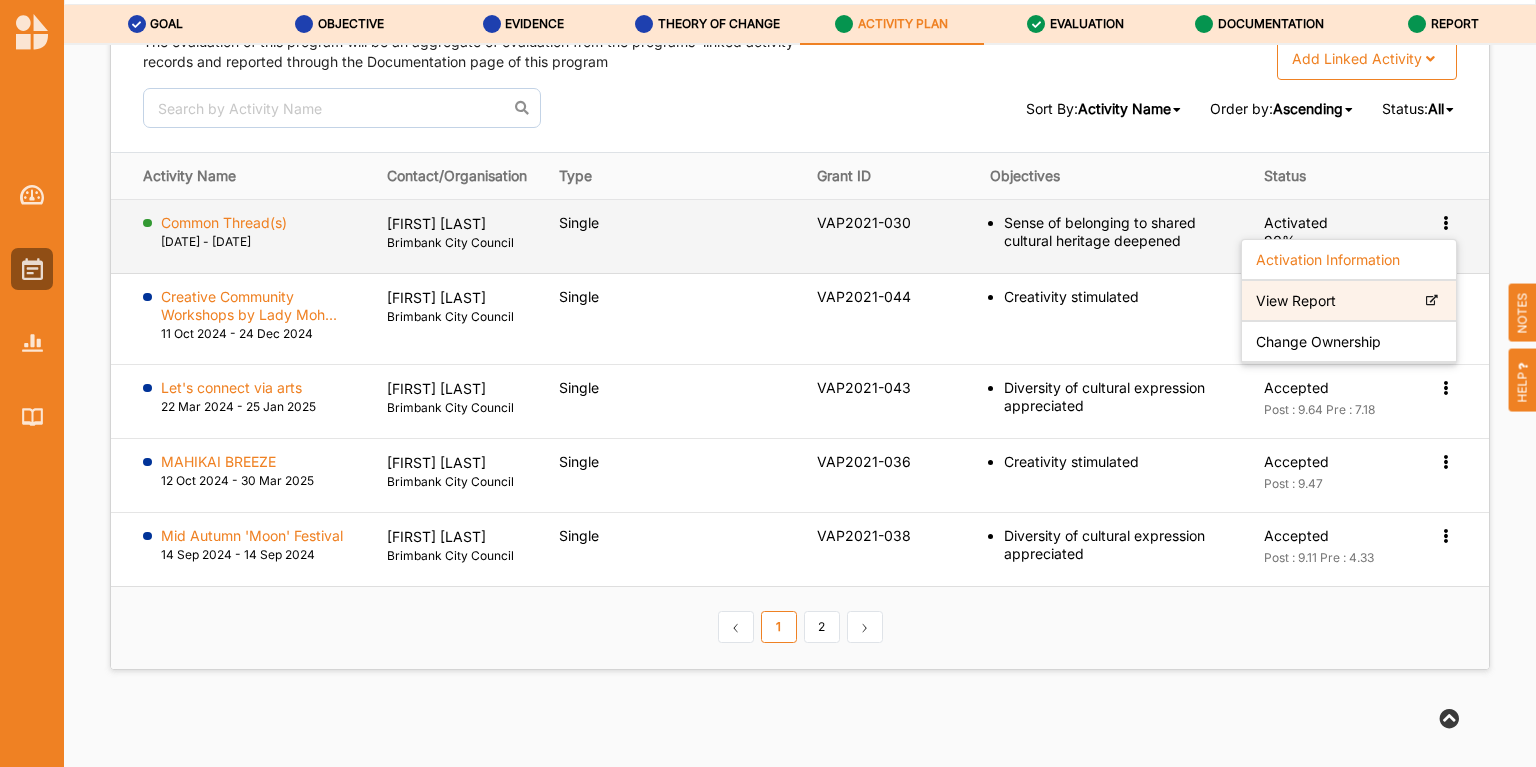 click on "View Report" at bounding box center (1349, 301) 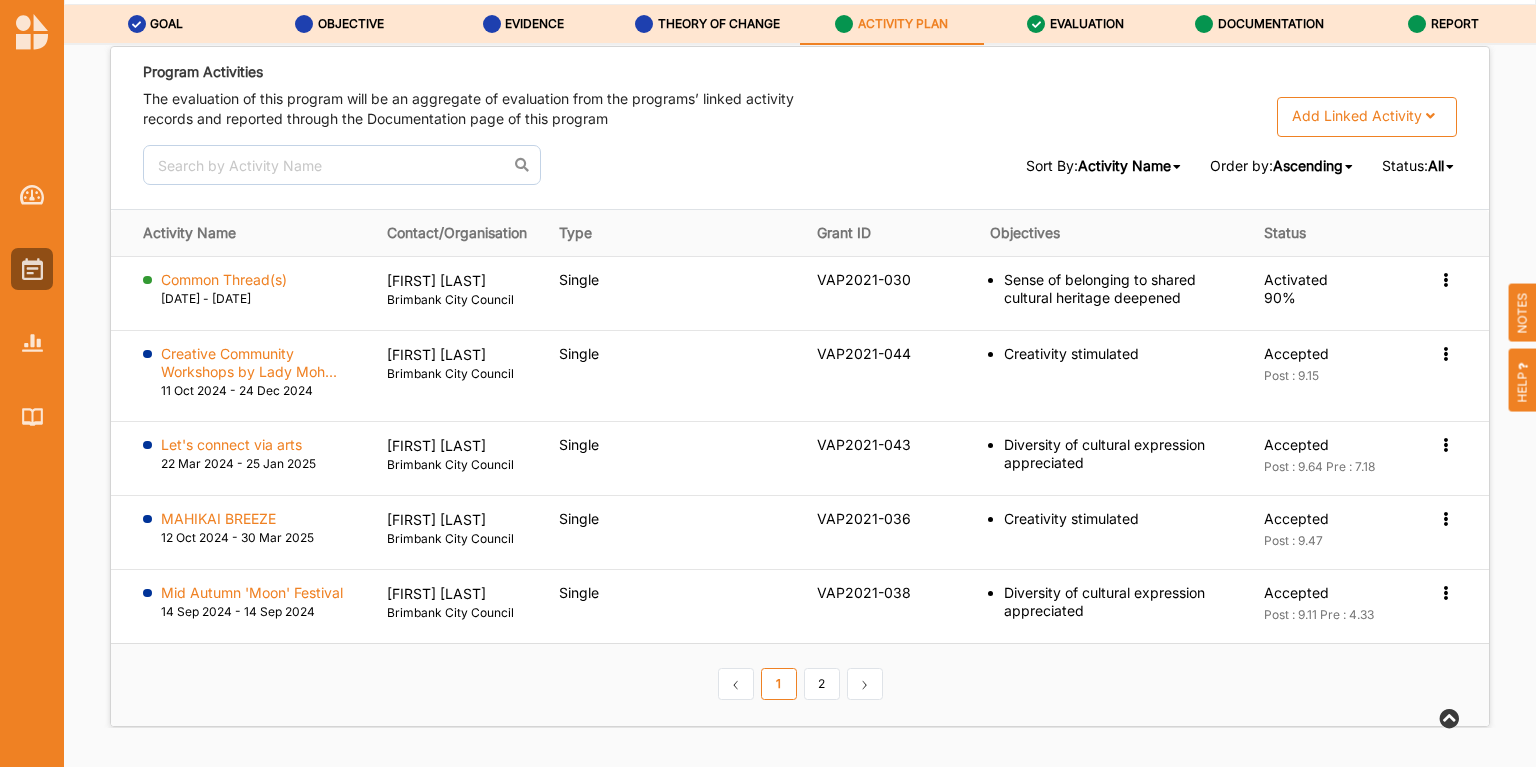 scroll, scrollTop: 2960, scrollLeft: 0, axis: vertical 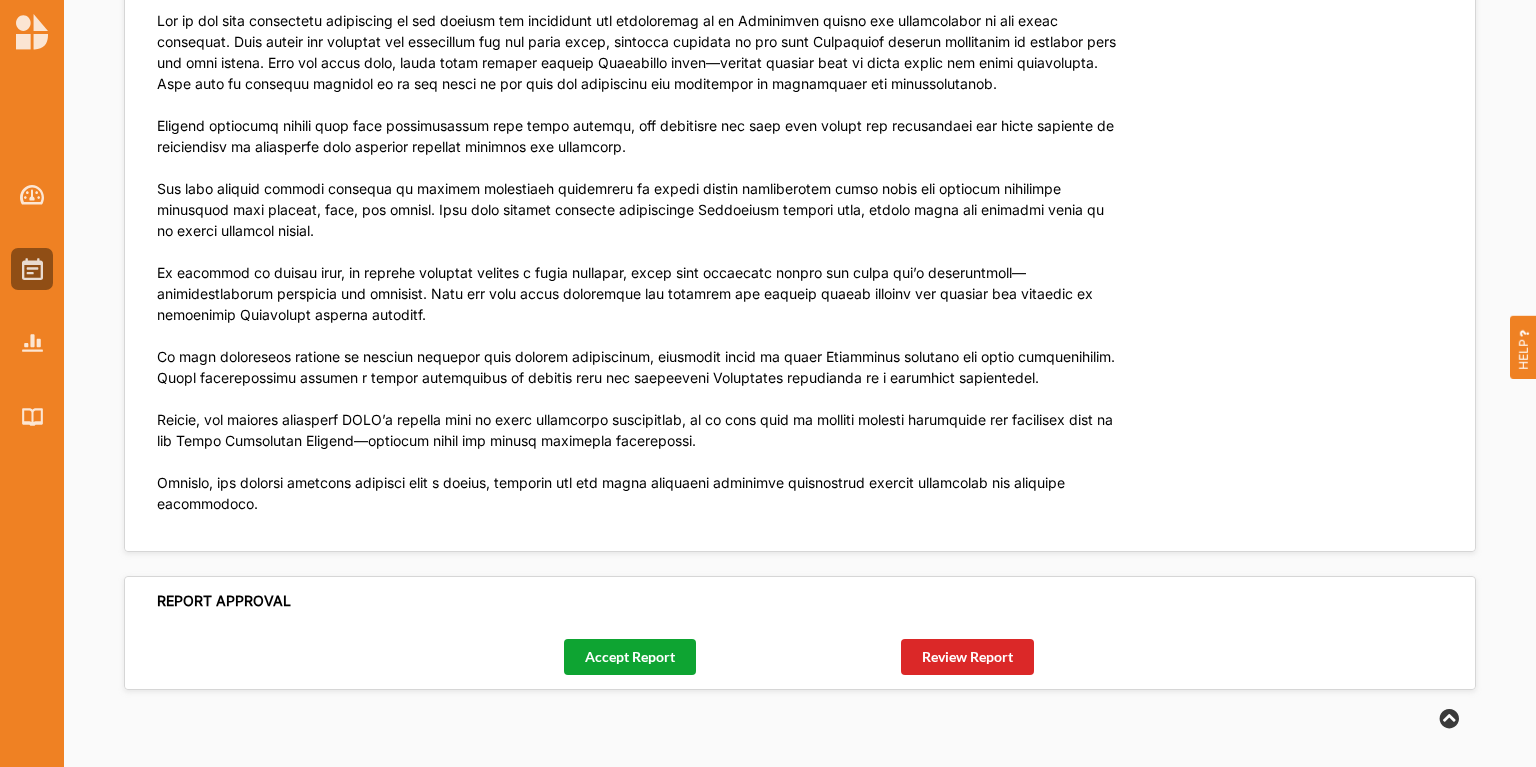click on "Accept Report" at bounding box center (630, 657) 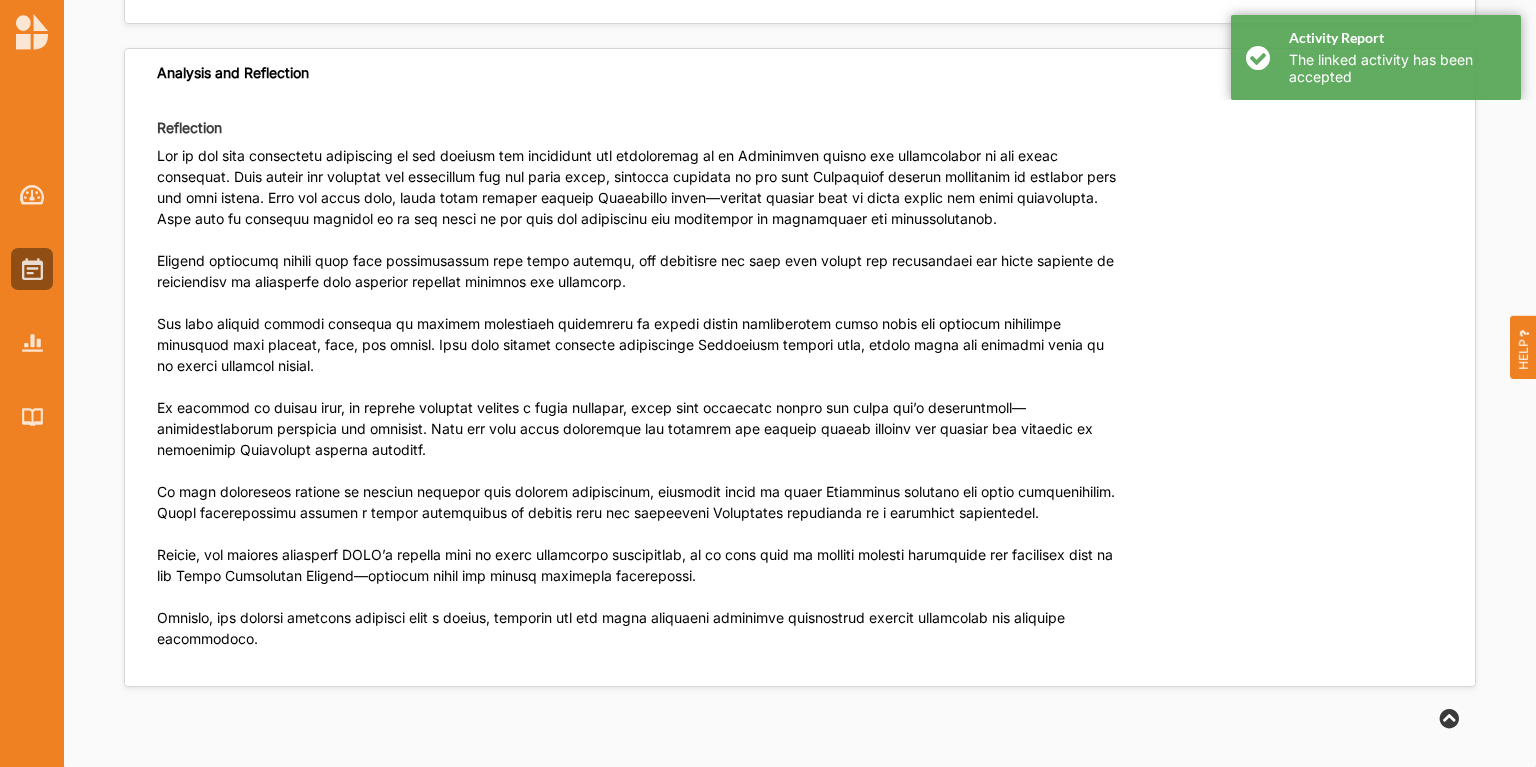scroll, scrollTop: 1530, scrollLeft: 0, axis: vertical 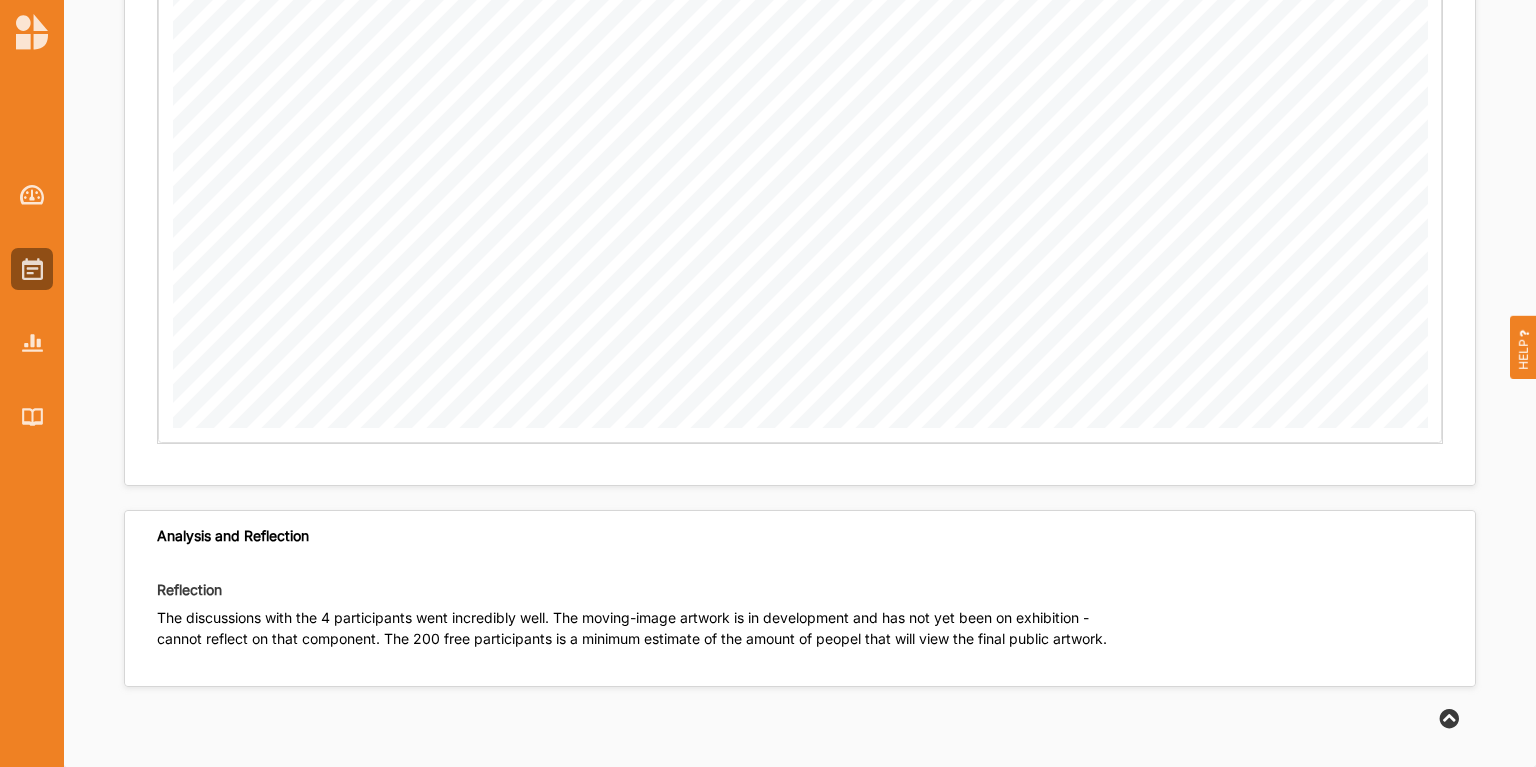 click on "The discussions with the 4 participants went incredibly well. The moving-image artwork is in development and has not yet been on exhibition - cannot reflect on that component. The 200 free participants is a minimum estimate of the amount of peopel that will view the final public artwork." at bounding box center (639, 636) 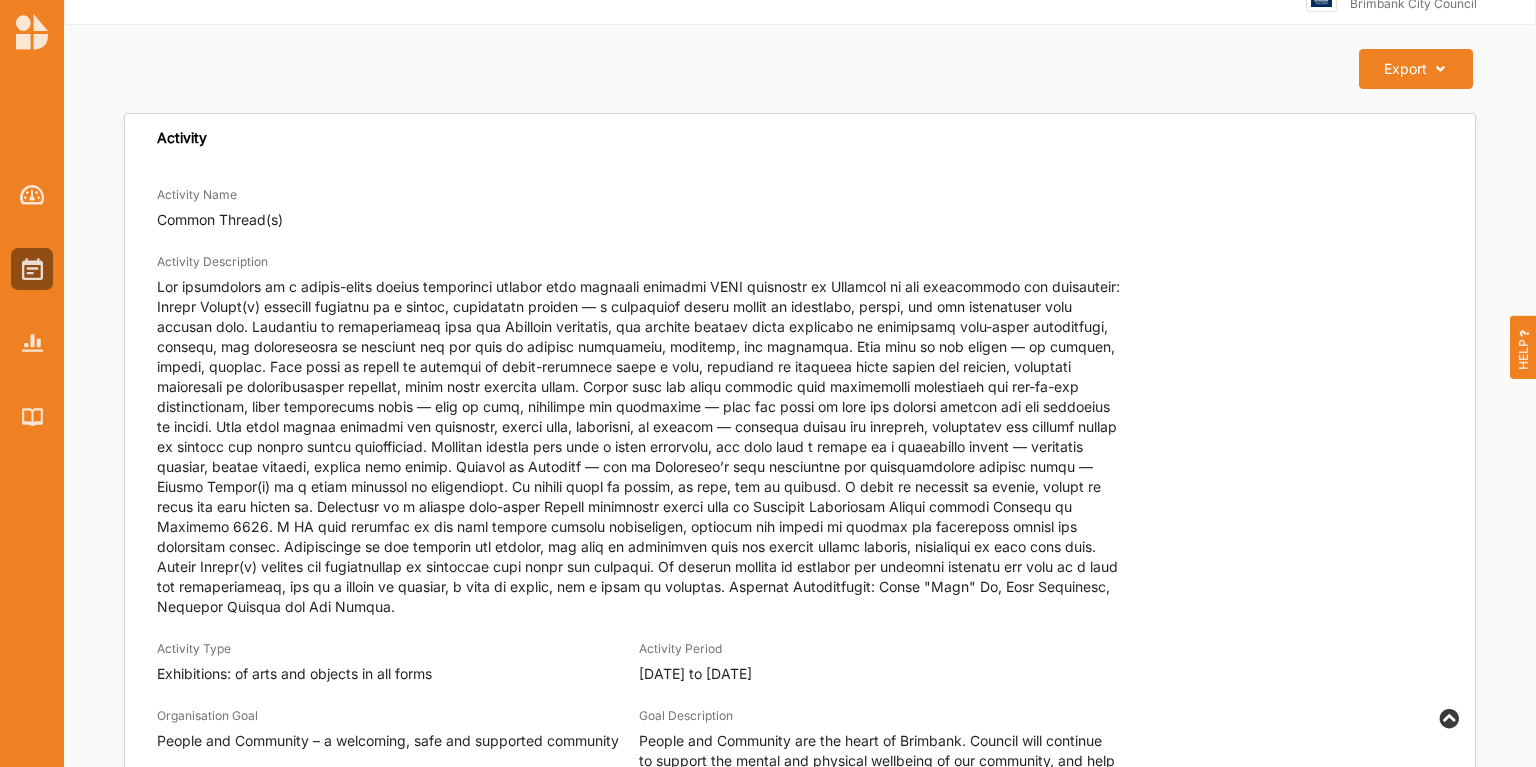 scroll, scrollTop: 0, scrollLeft: 0, axis: both 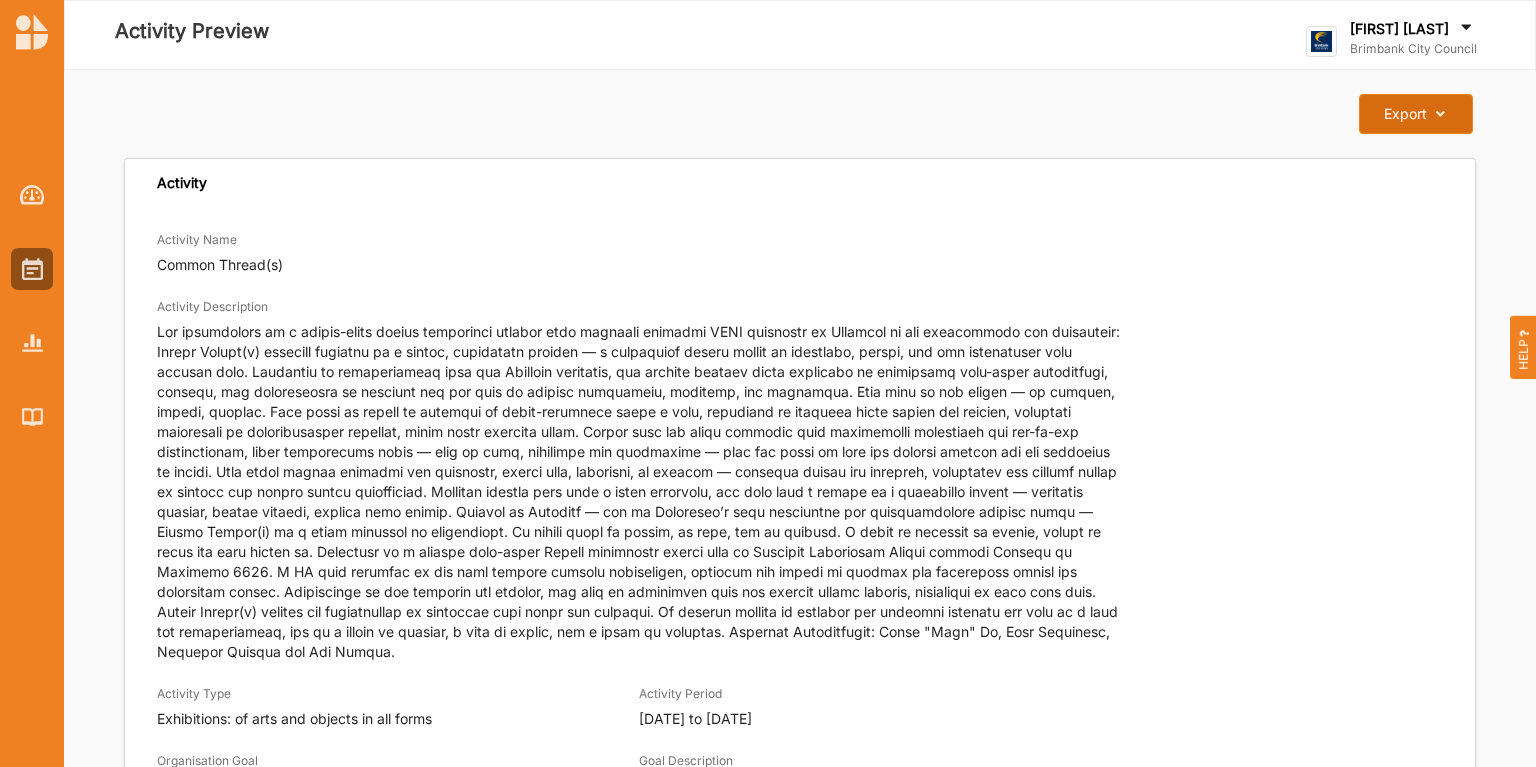 click on "Export Download Report" at bounding box center (1415, 114) 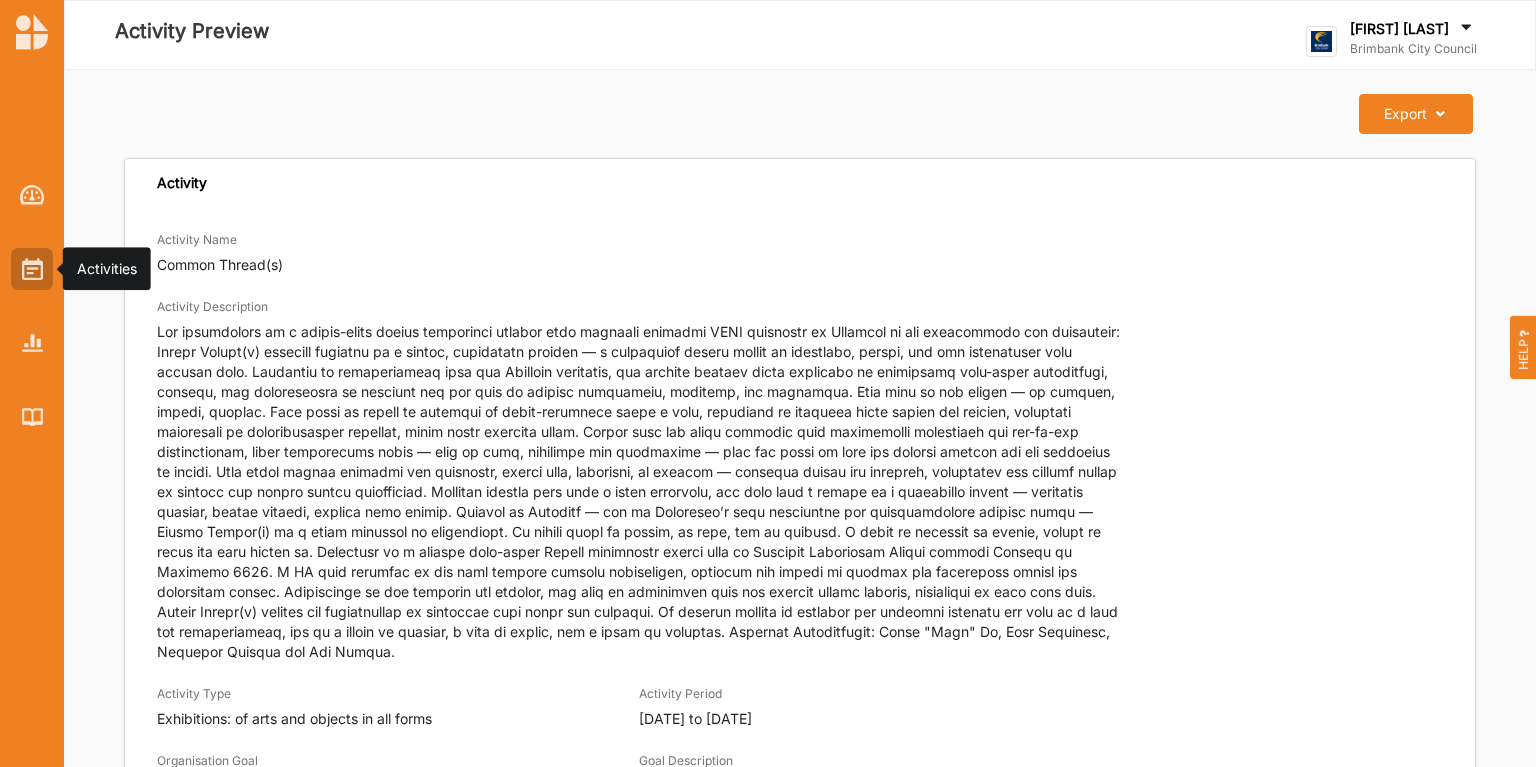 click at bounding box center [32, 269] 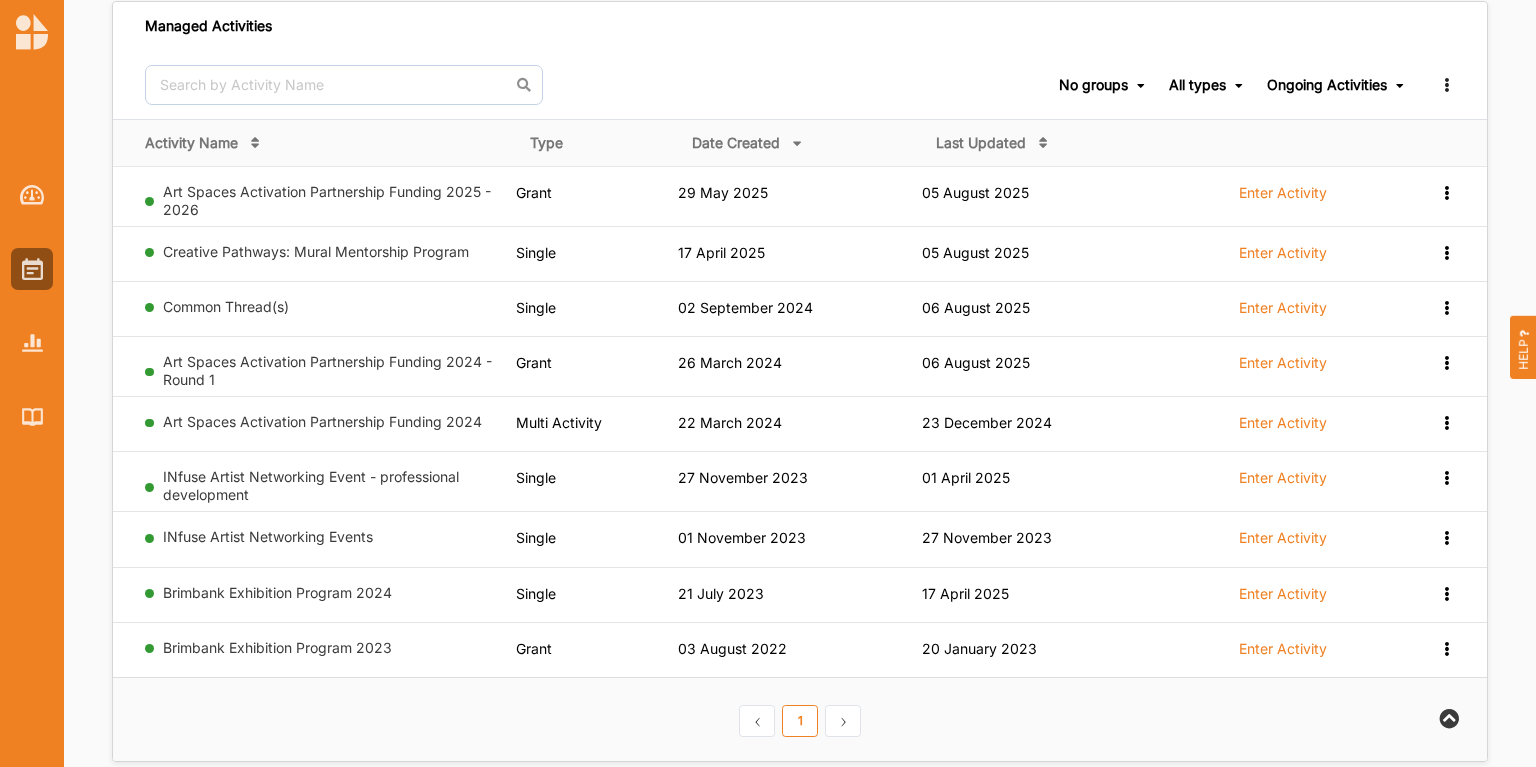 scroll, scrollTop: 0, scrollLeft: 0, axis: both 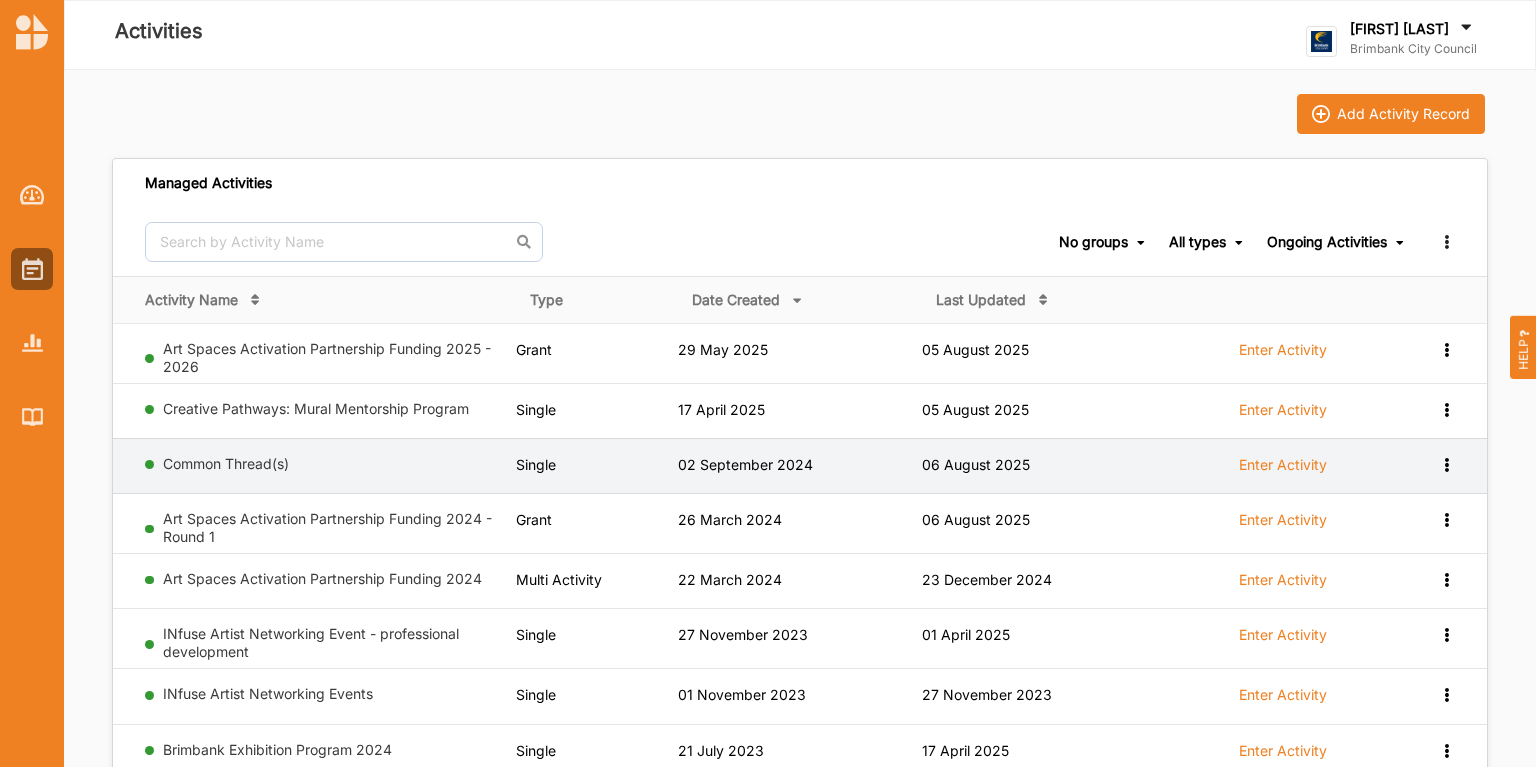 click at bounding box center [1446, 348] 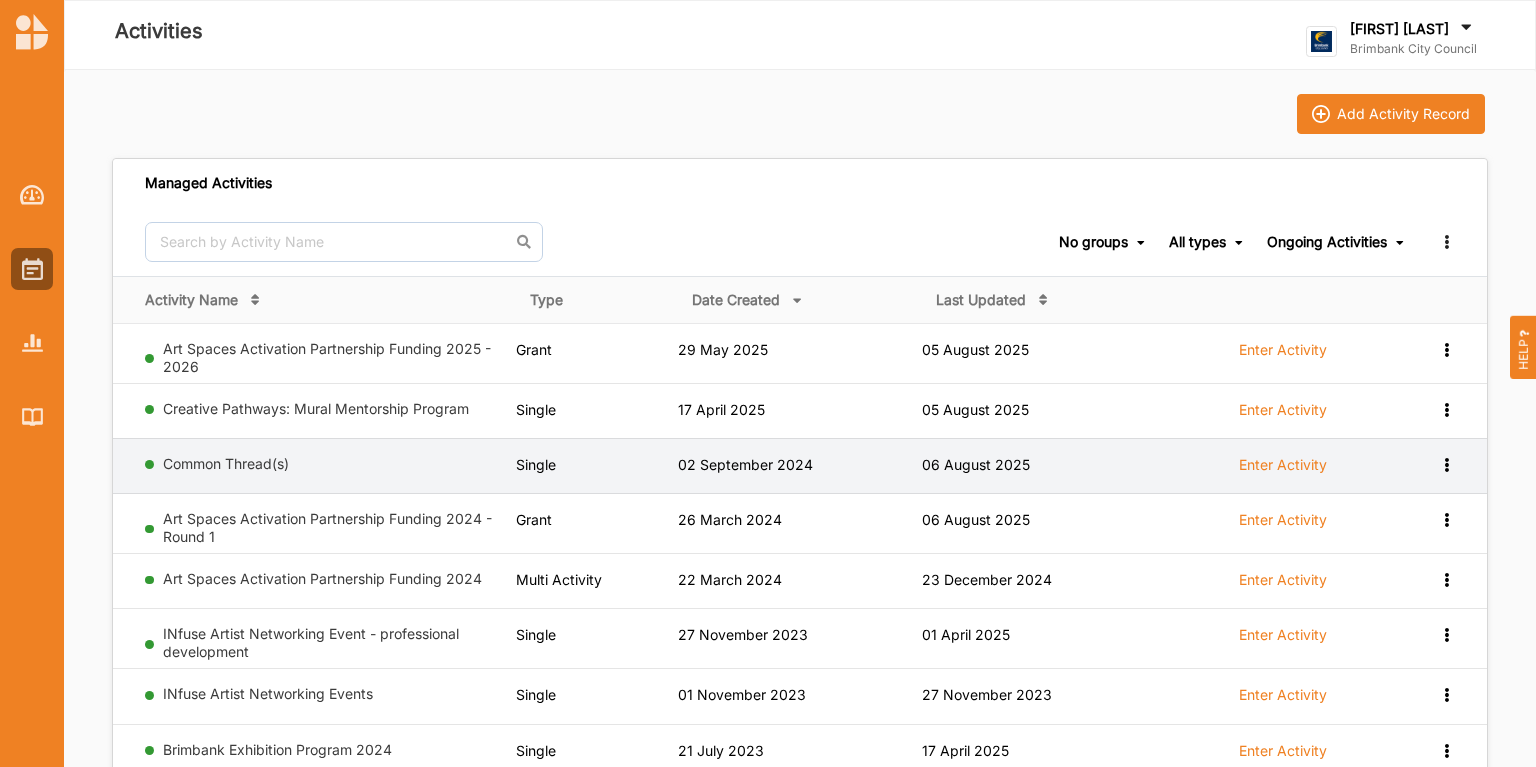 click on "Enter Activity" at bounding box center [1283, 465] 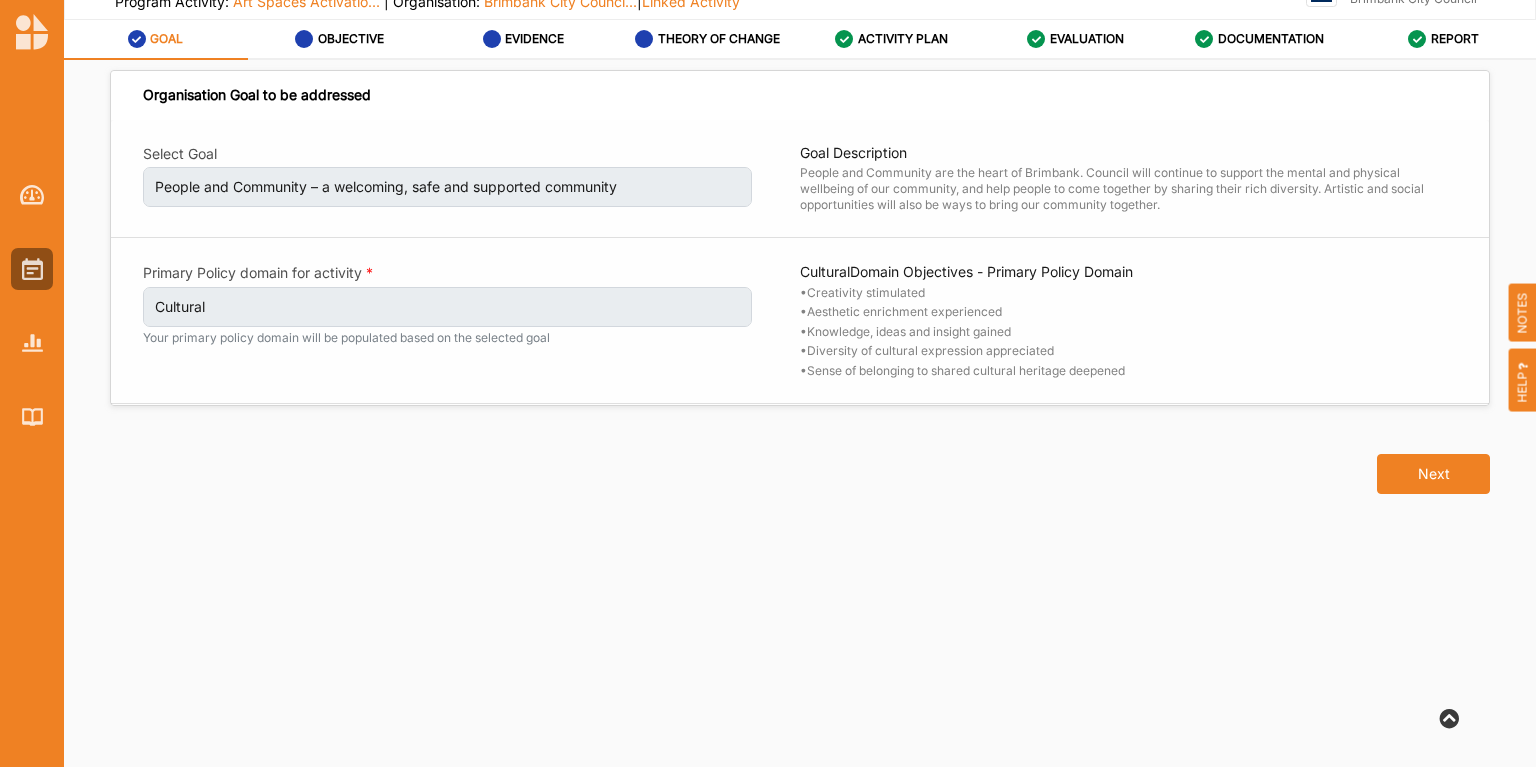 scroll, scrollTop: 65, scrollLeft: 0, axis: vertical 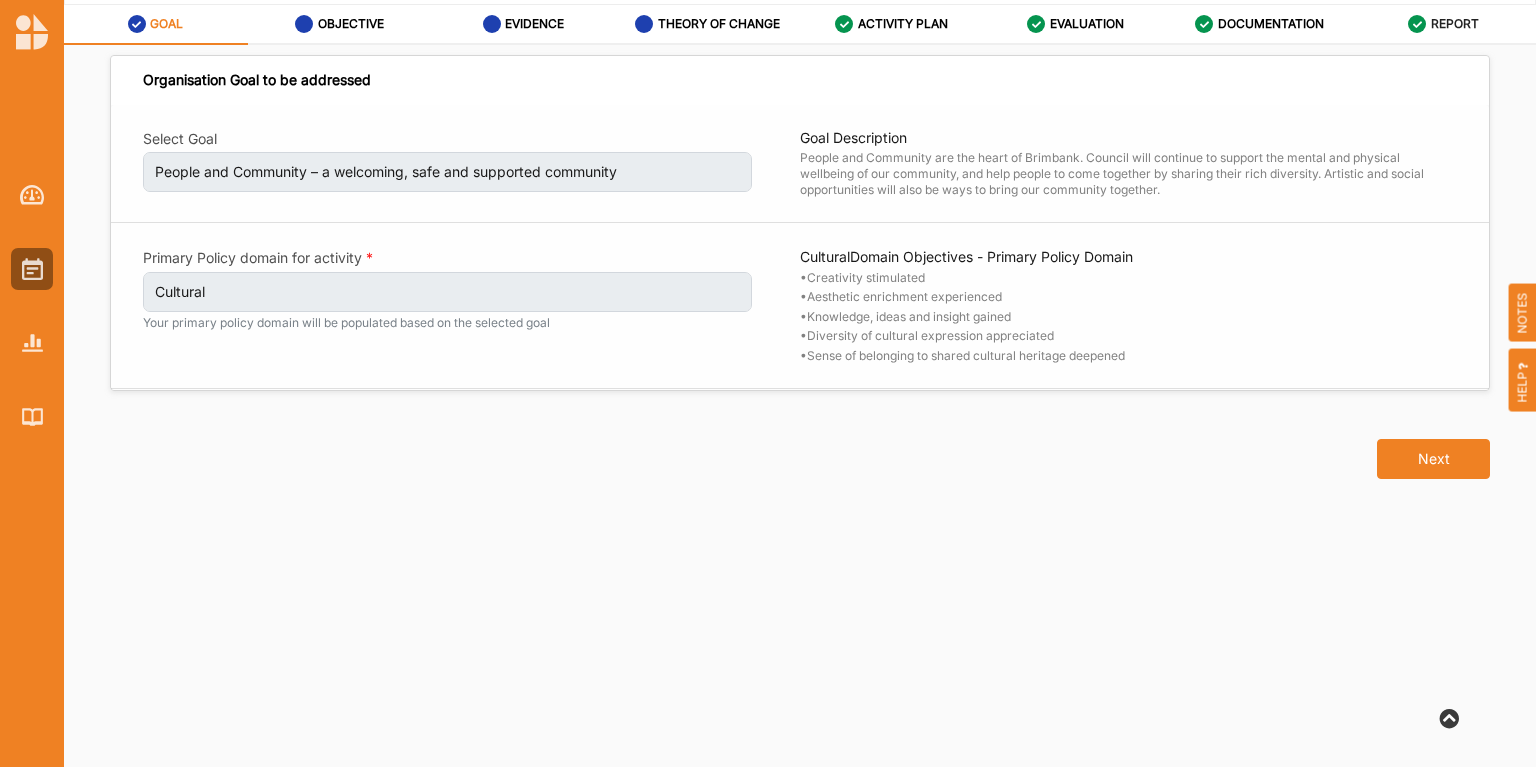 click on "REPORT" at bounding box center [1455, 24] 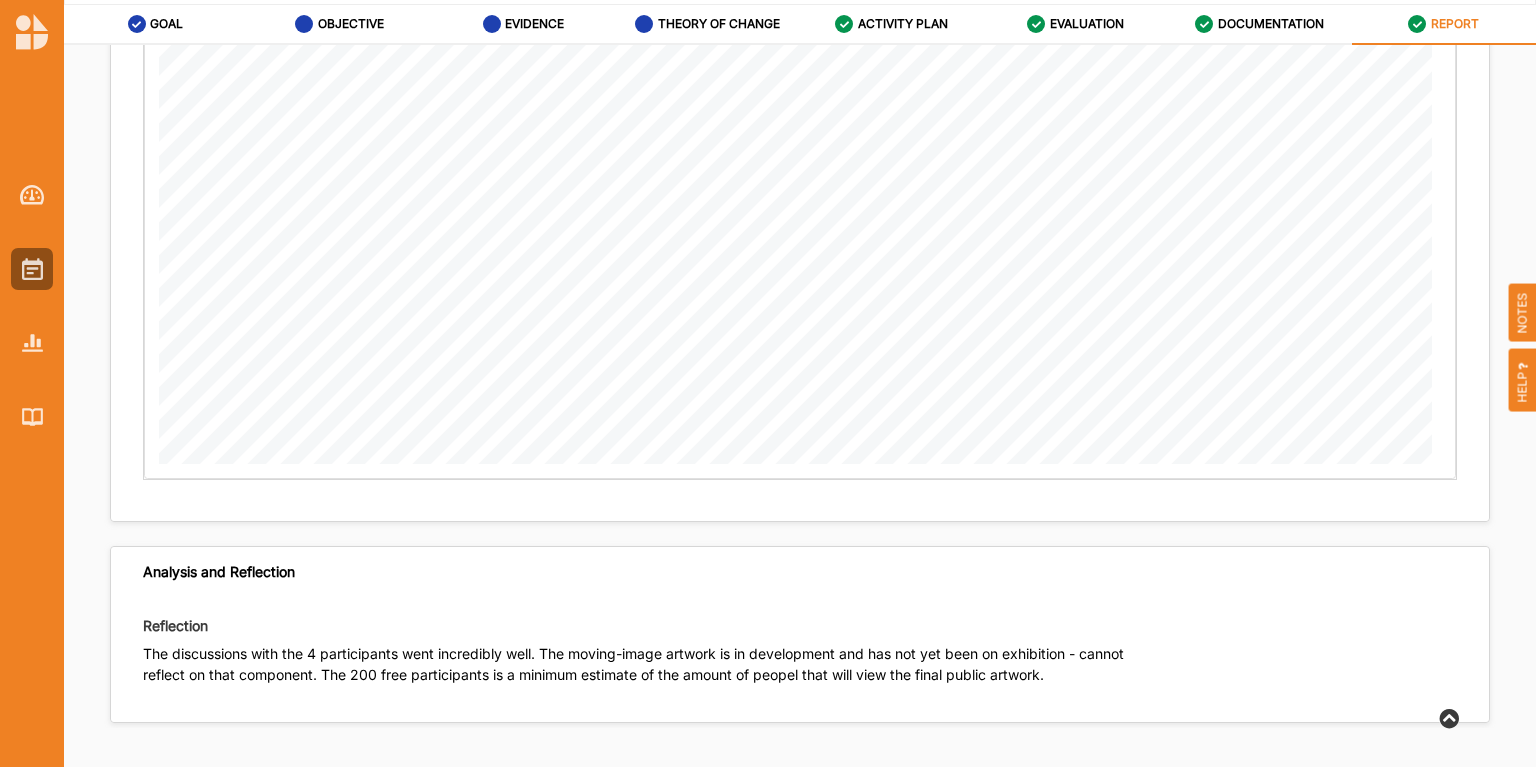 scroll, scrollTop: 3812, scrollLeft: 0, axis: vertical 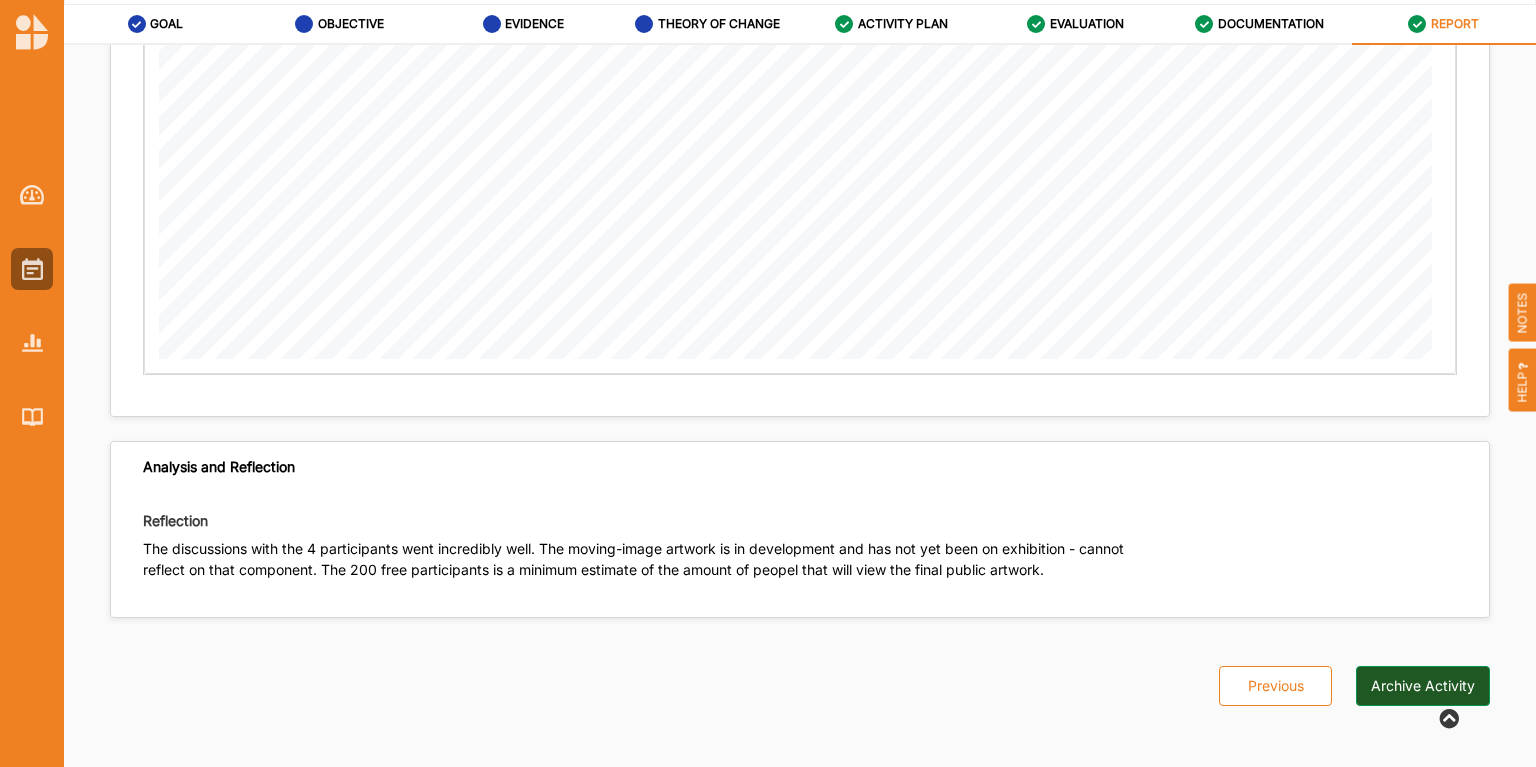 click on "Archive Activity" at bounding box center (1423, 686) 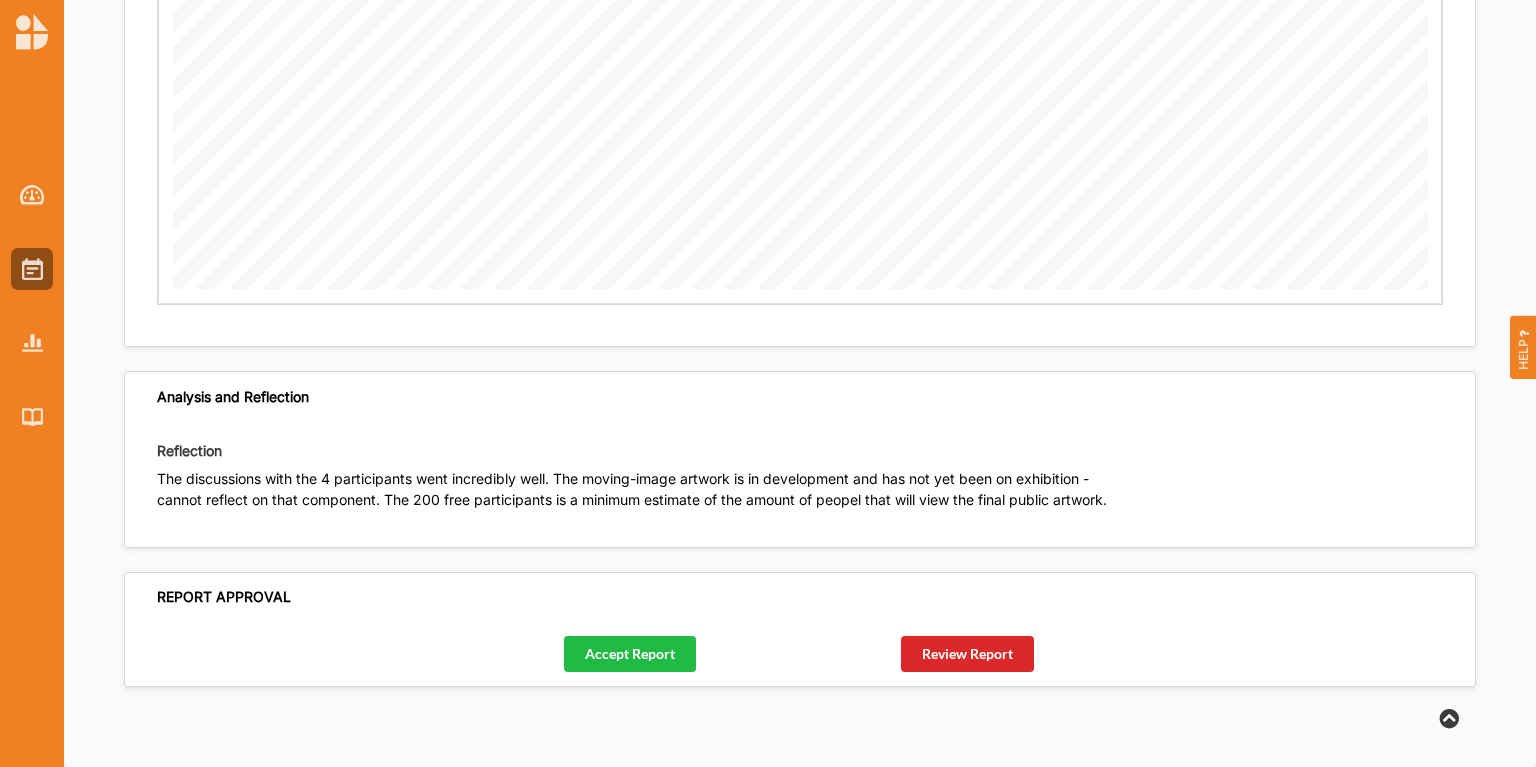 scroll, scrollTop: 3920, scrollLeft: 0, axis: vertical 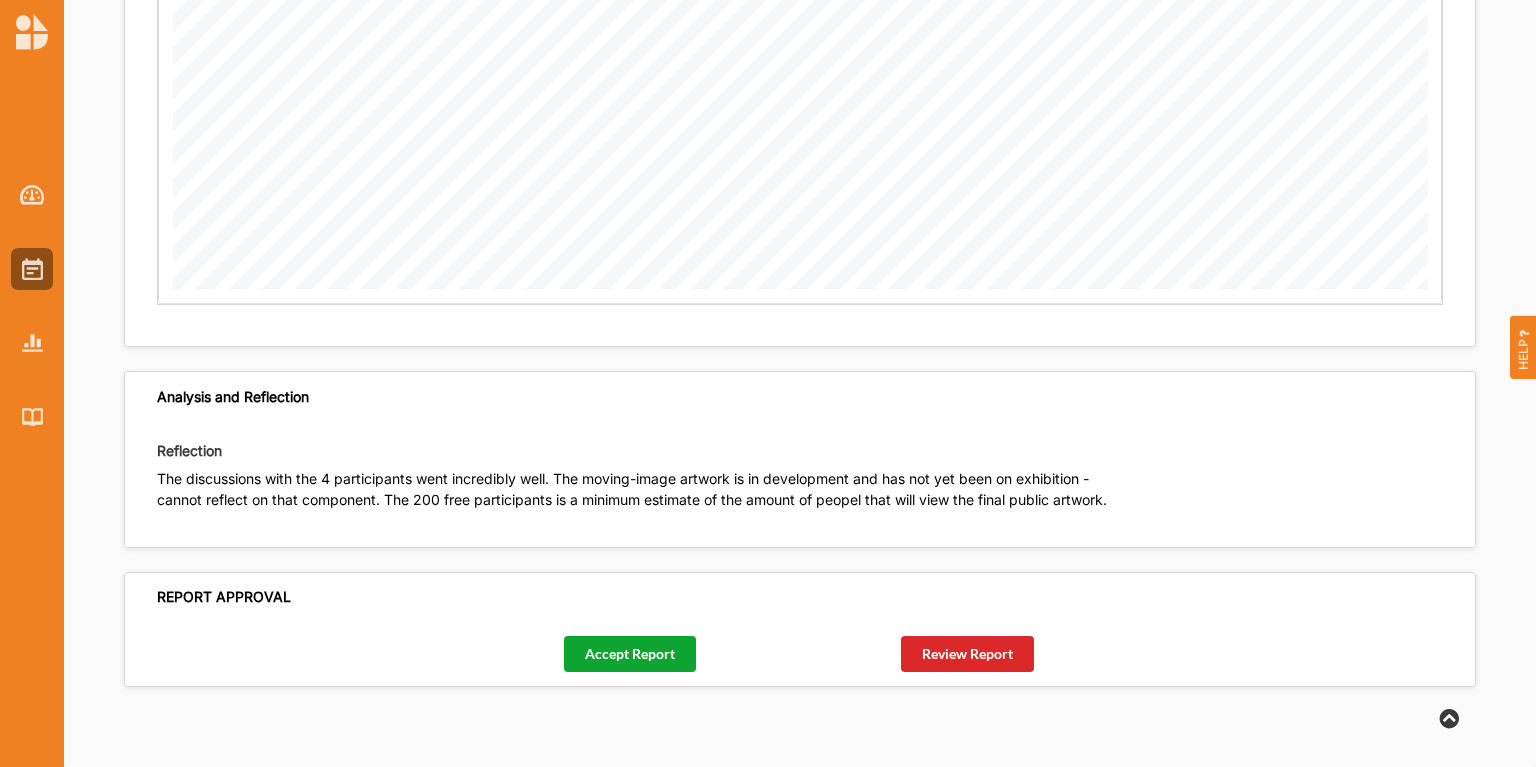 click on "Accept Report" at bounding box center (630, 654) 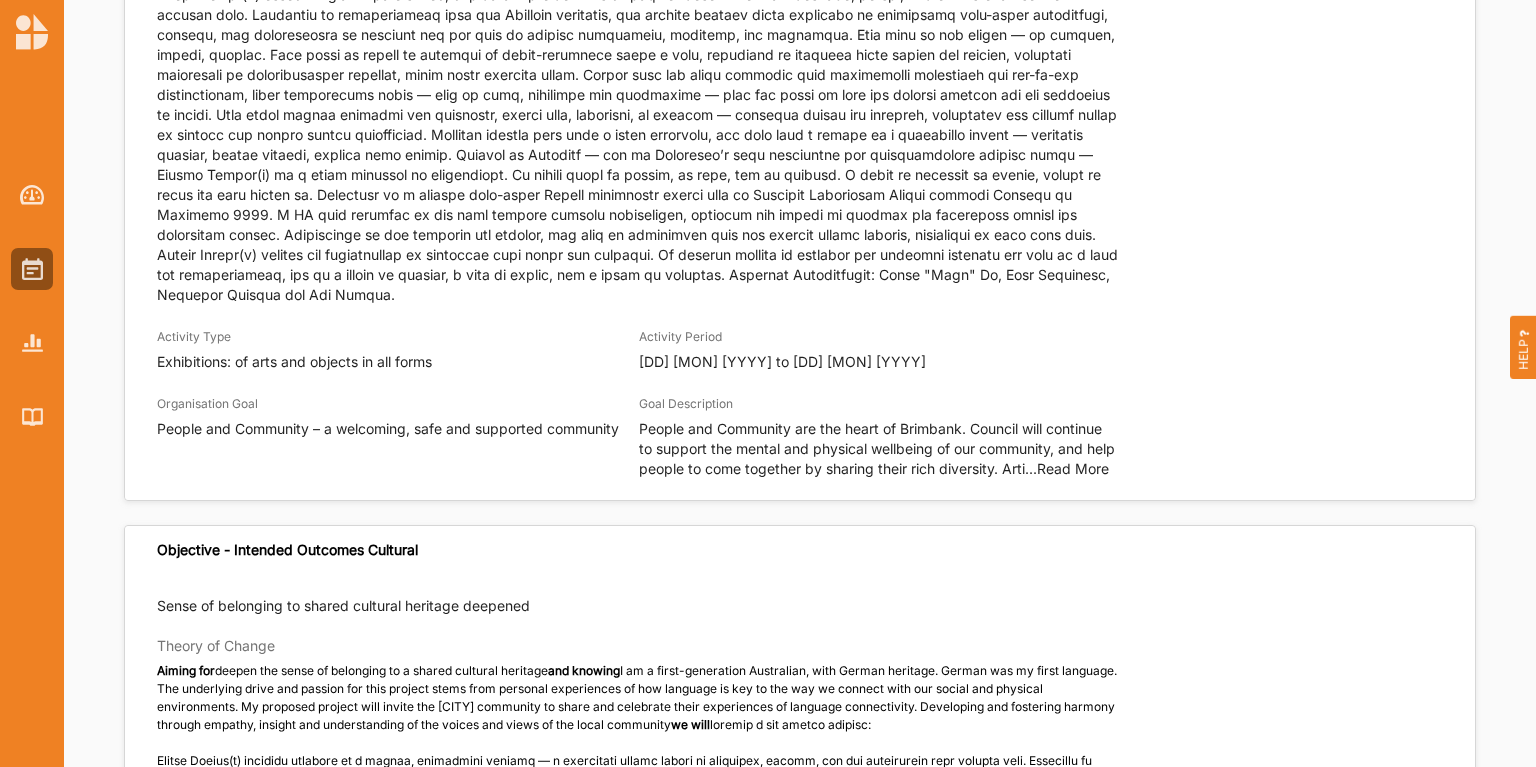 scroll, scrollTop: 0, scrollLeft: 0, axis: both 